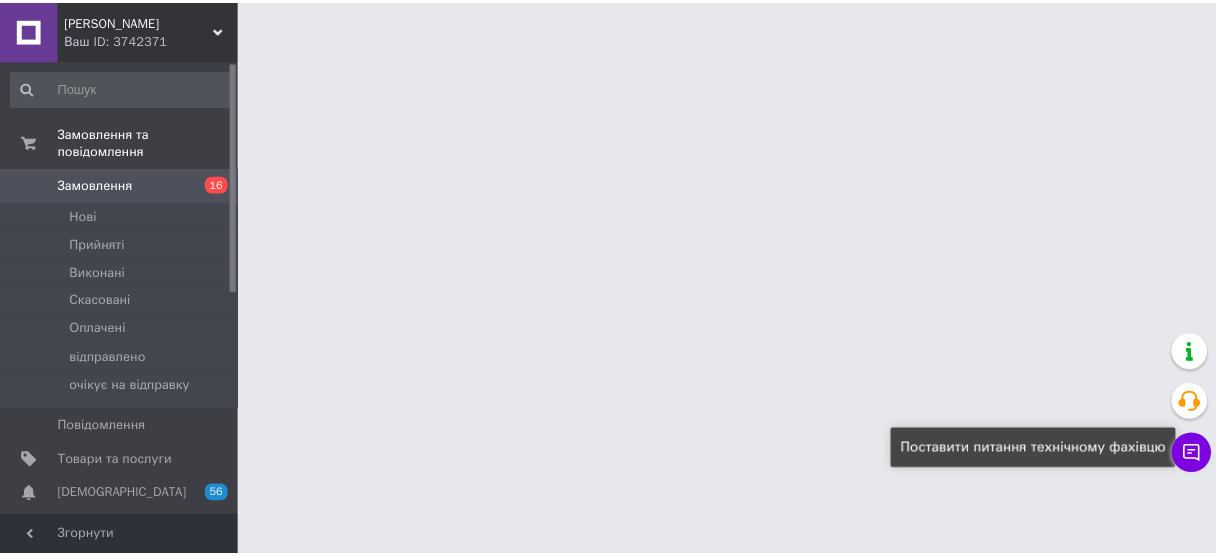 scroll, scrollTop: 0, scrollLeft: 0, axis: both 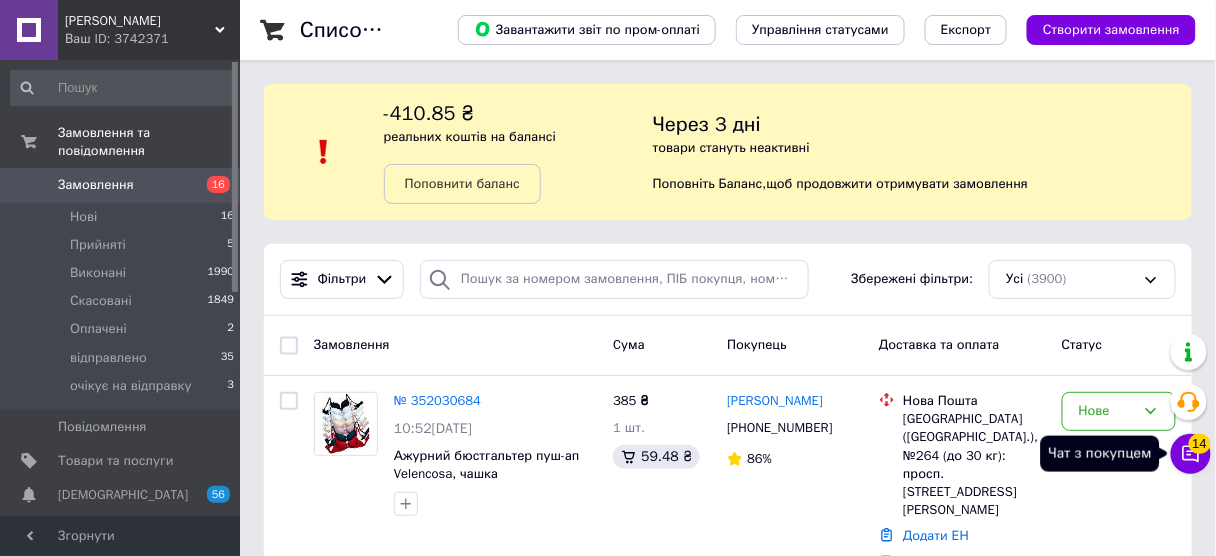 click 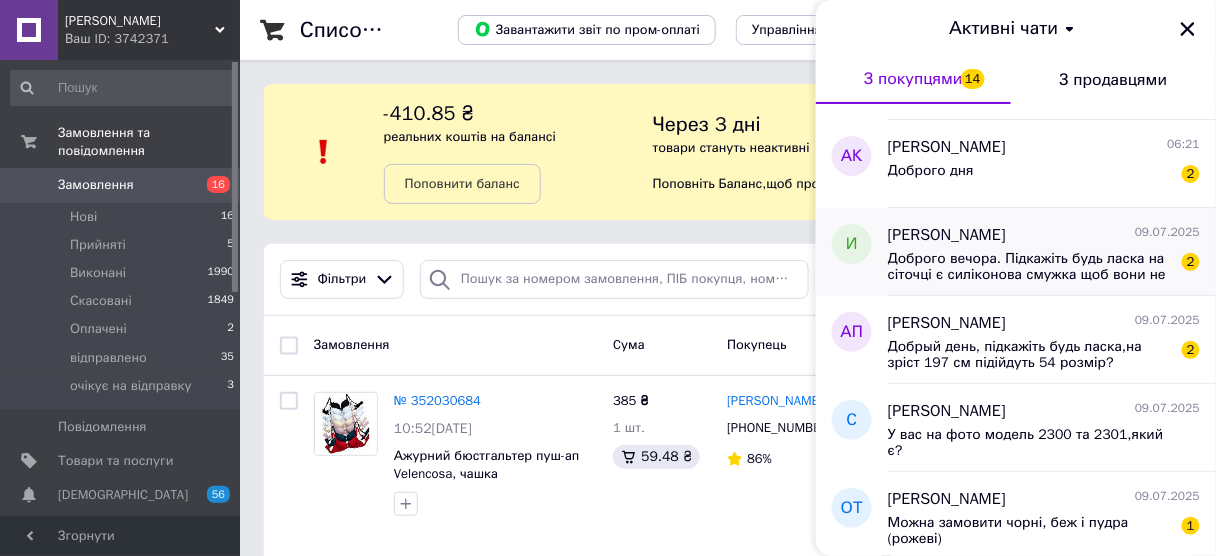 scroll, scrollTop: 240, scrollLeft: 0, axis: vertical 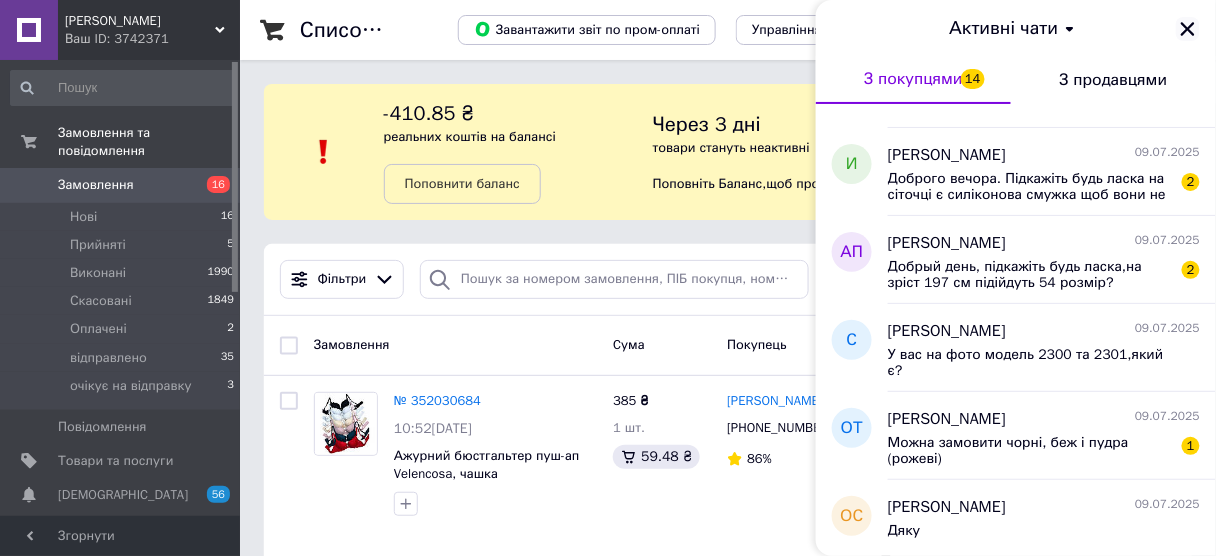click 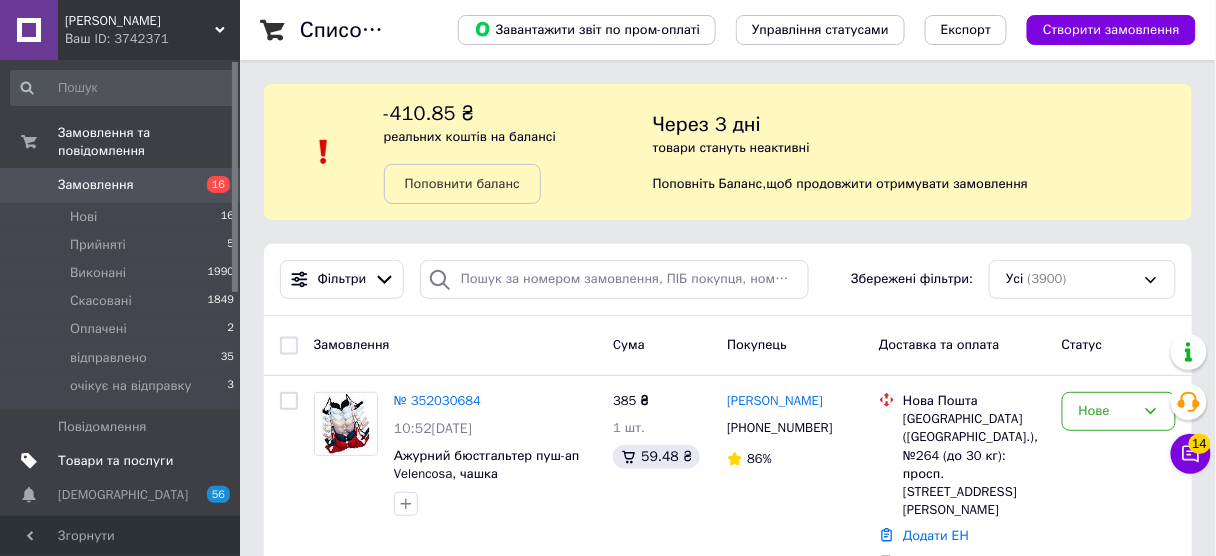click on "Товари та послуги" at bounding box center [115, 461] 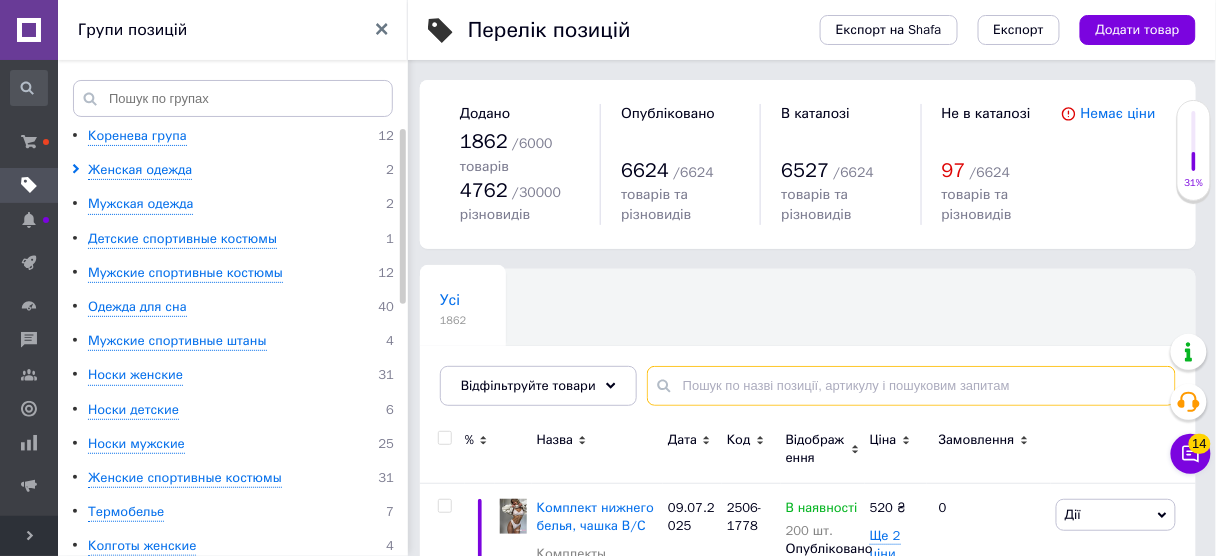 click at bounding box center (911, 386) 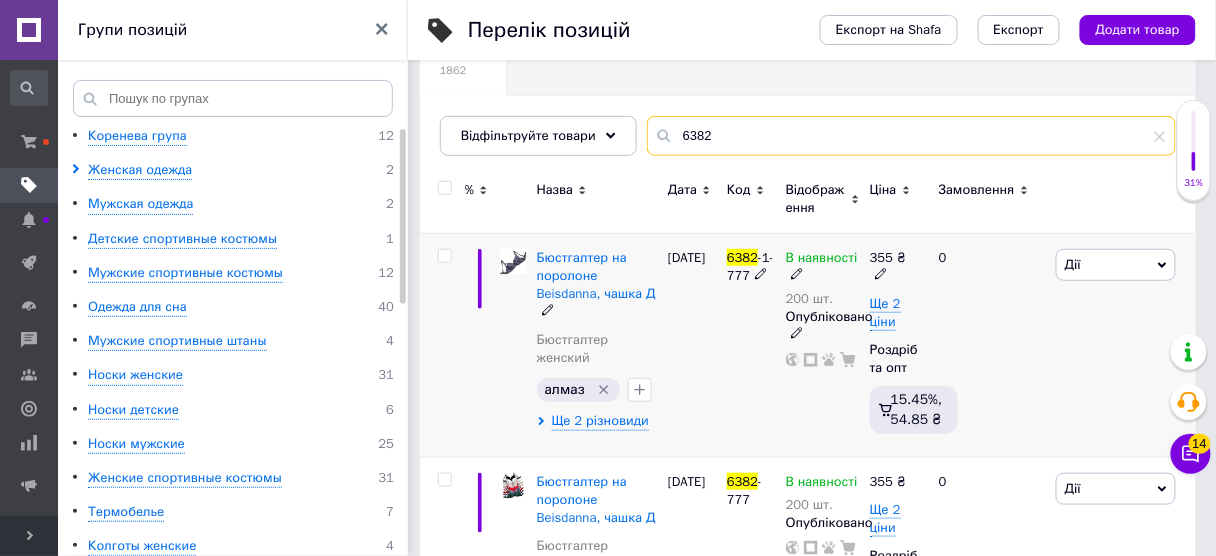 scroll, scrollTop: 320, scrollLeft: 0, axis: vertical 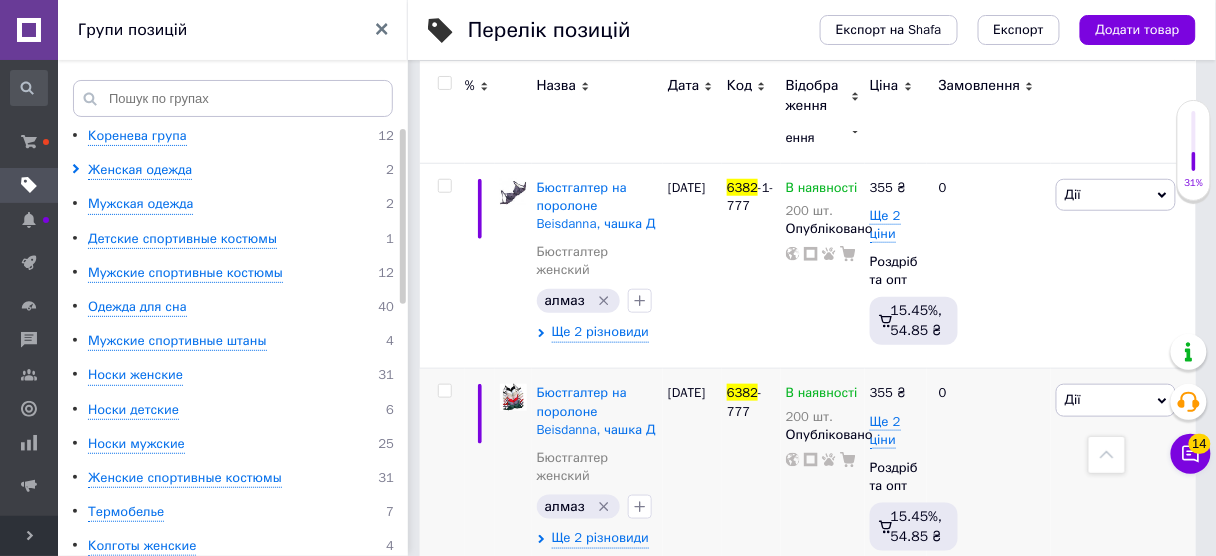 type on "6382" 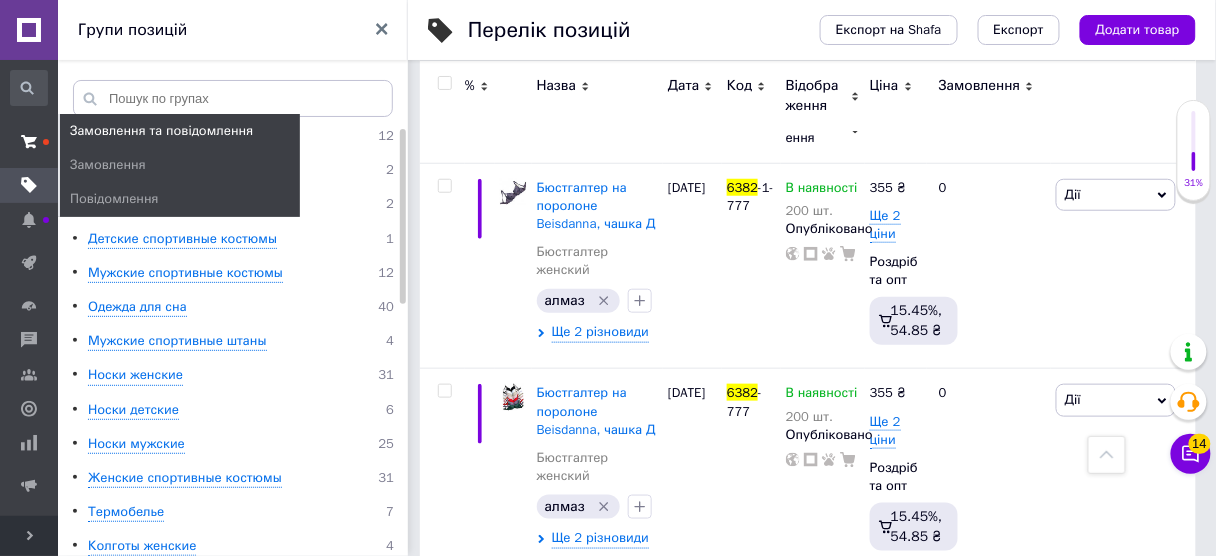 click at bounding box center (29, 142) 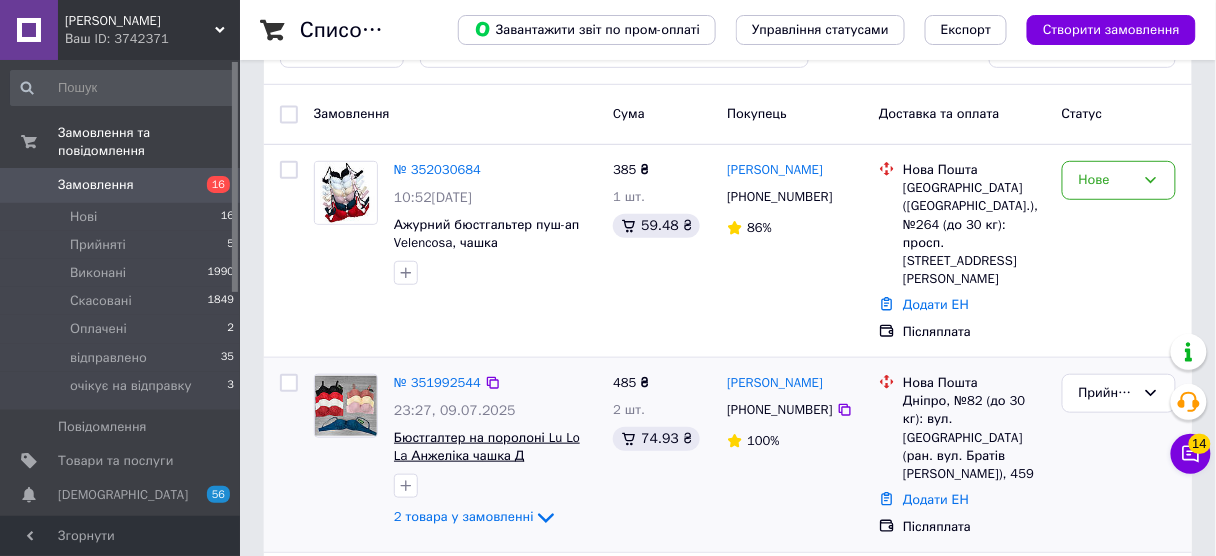 scroll, scrollTop: 240, scrollLeft: 0, axis: vertical 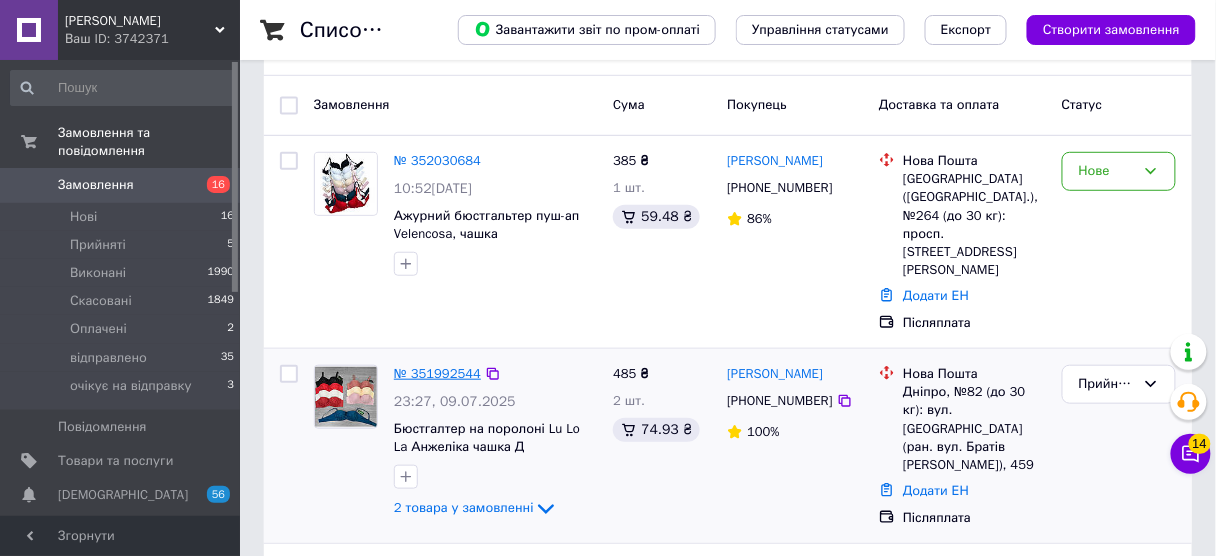click on "№ 351992544" at bounding box center [437, 373] 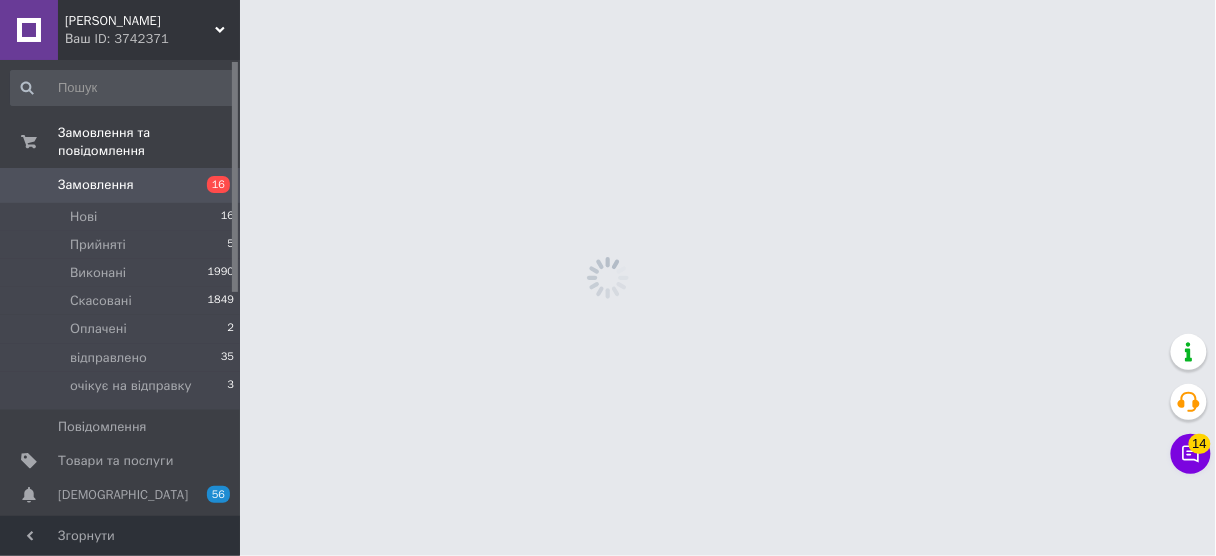 scroll, scrollTop: 0, scrollLeft: 0, axis: both 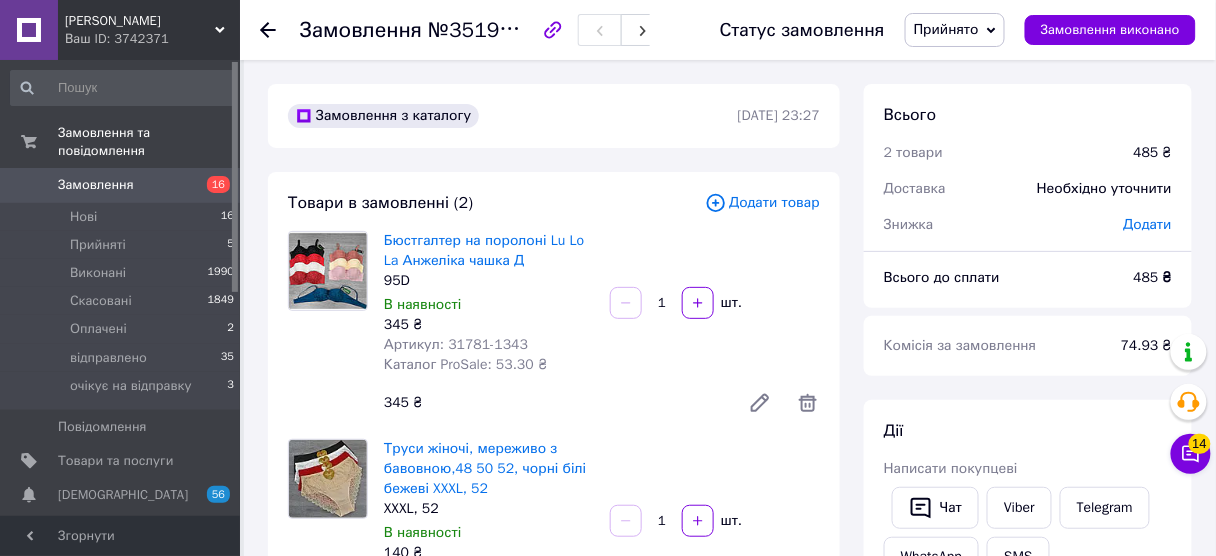 click on "Замовлення" at bounding box center [96, 185] 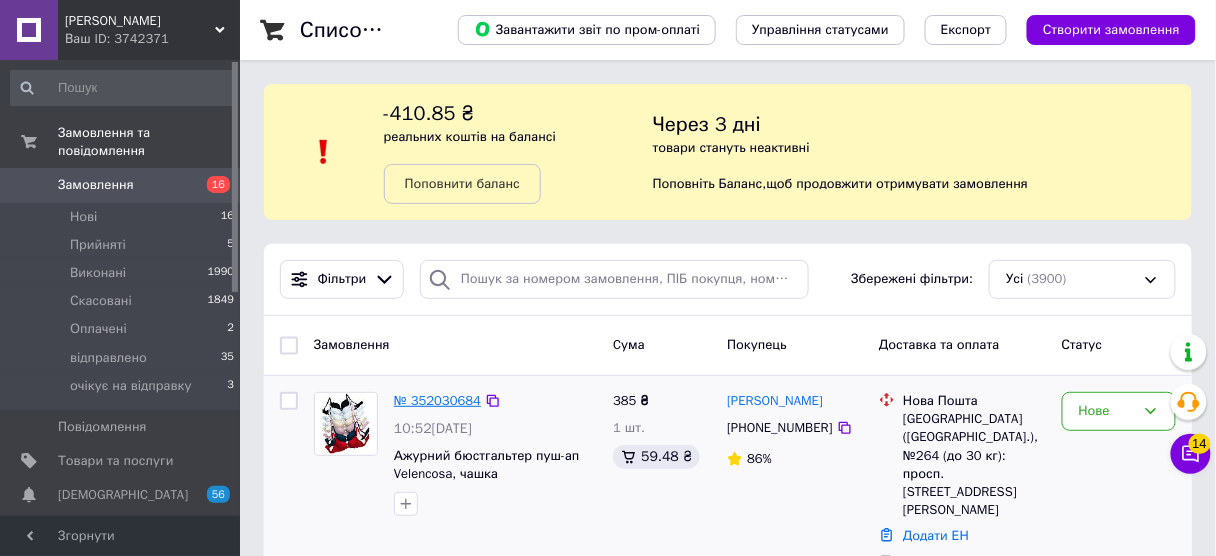 click on "№ 352030684" at bounding box center (437, 400) 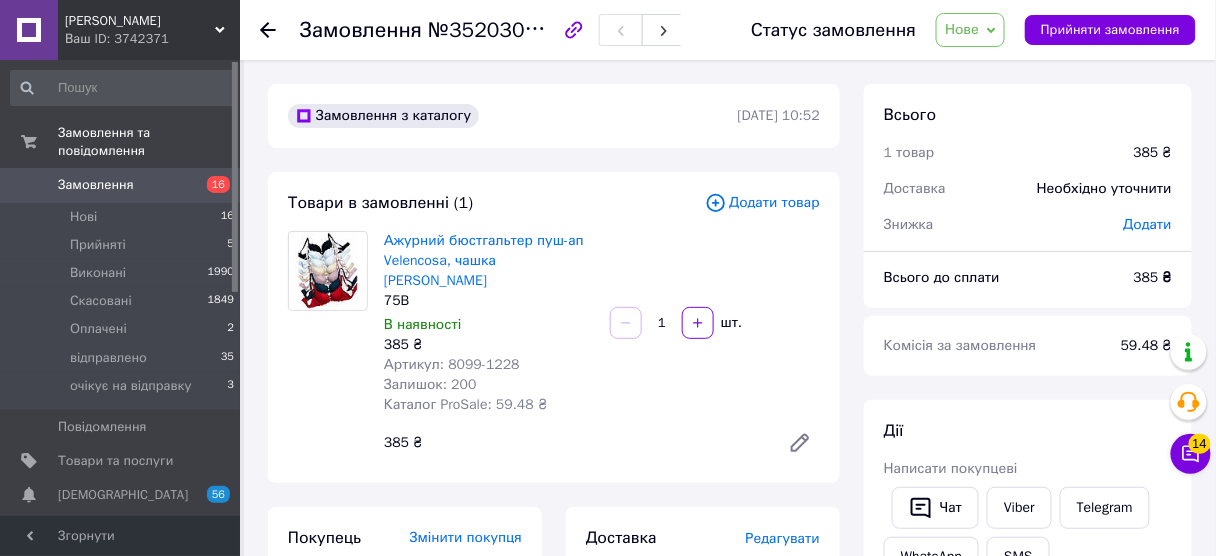 click on "Замовлення 16" at bounding box center (123, 185) 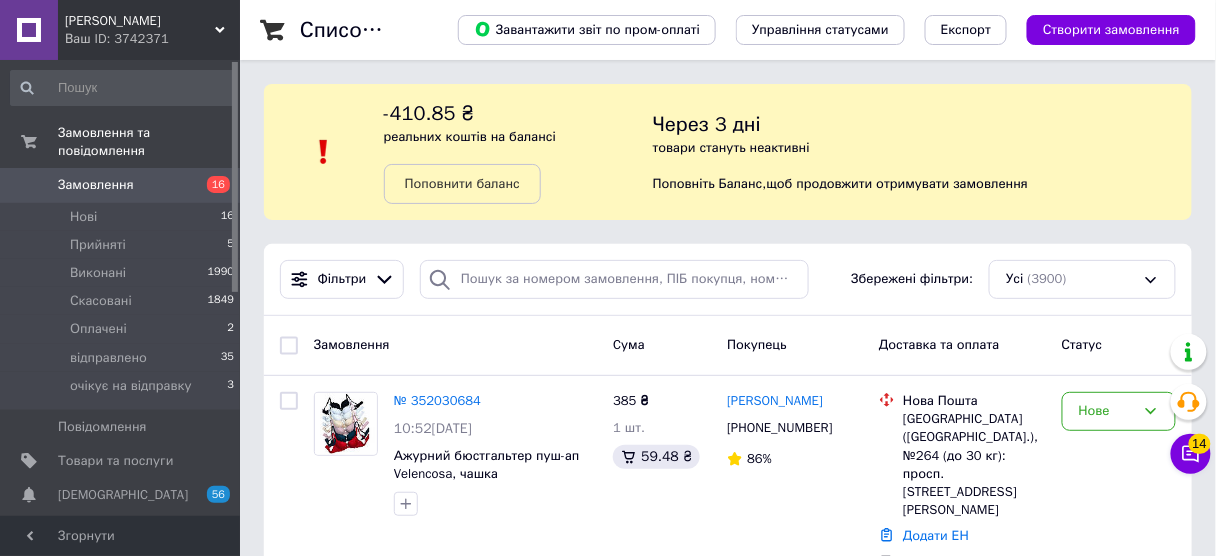 drag, startPoint x: 1039, startPoint y: 312, endPoint x: 972, endPoint y: 341, distance: 73.00685 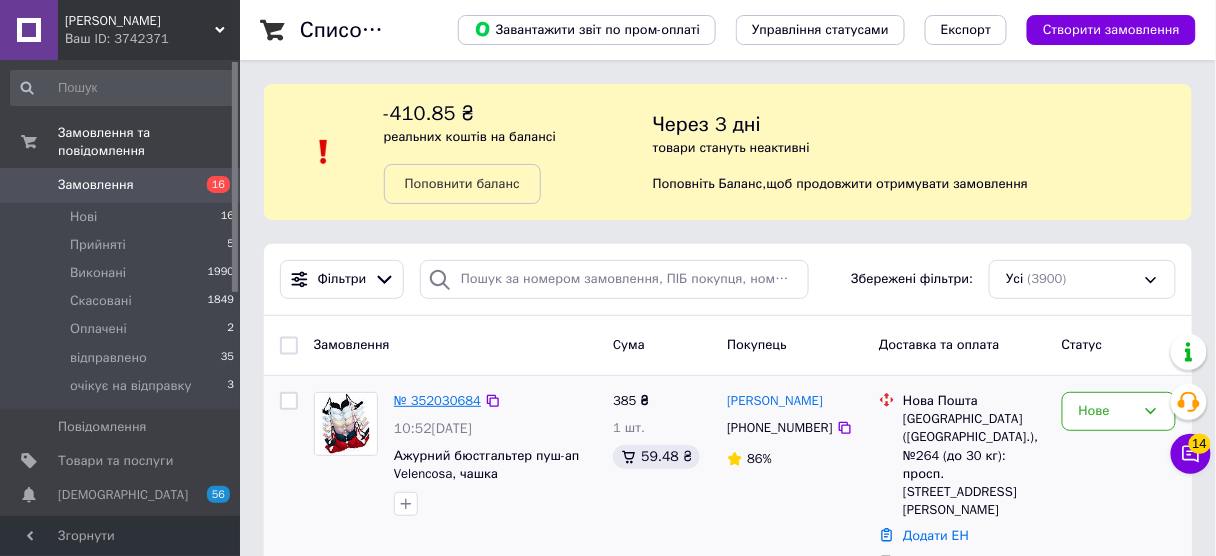 click on "№ 352030684" at bounding box center [437, 400] 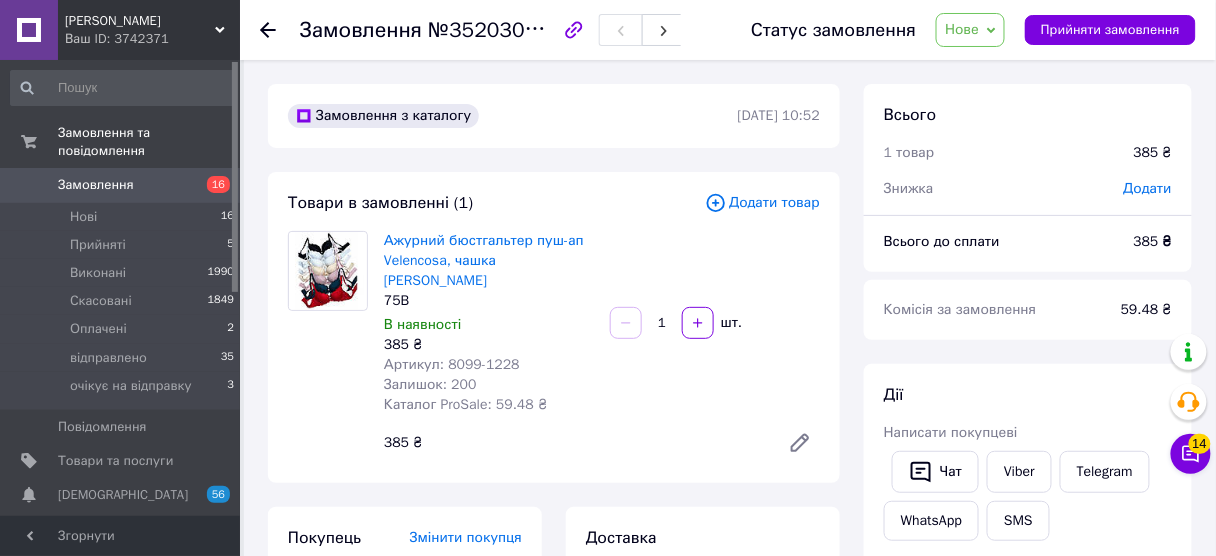 click on "Нове" at bounding box center (962, 29) 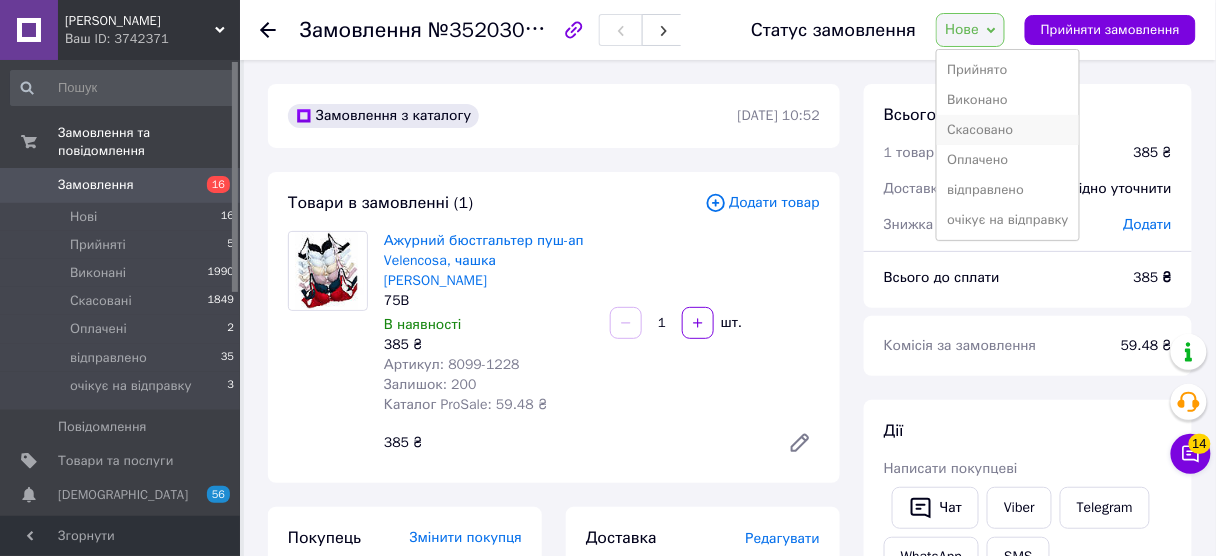 click on "Скасовано" at bounding box center (1008, 130) 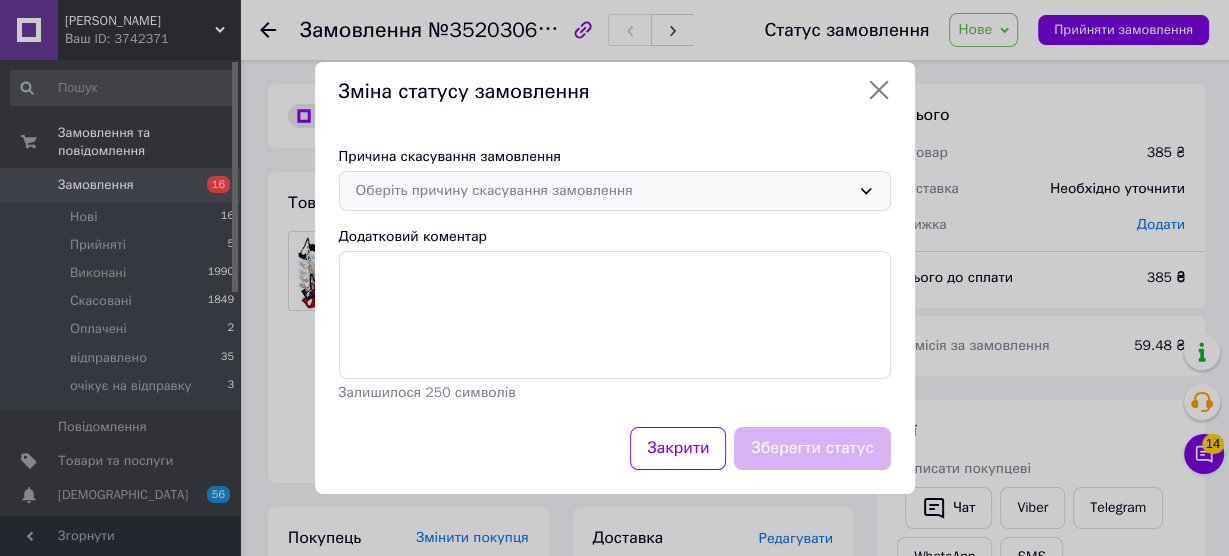 click on "Оберіть причину скасування замовлення" at bounding box center [603, 191] 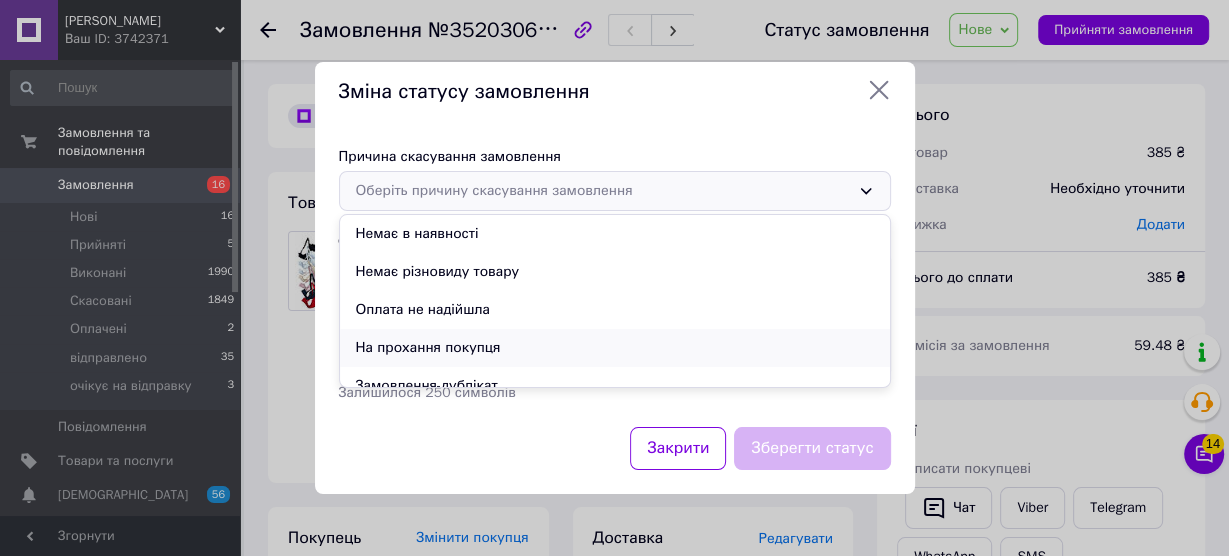 drag, startPoint x: 549, startPoint y: 337, endPoint x: 589, endPoint y: 354, distance: 43.462627 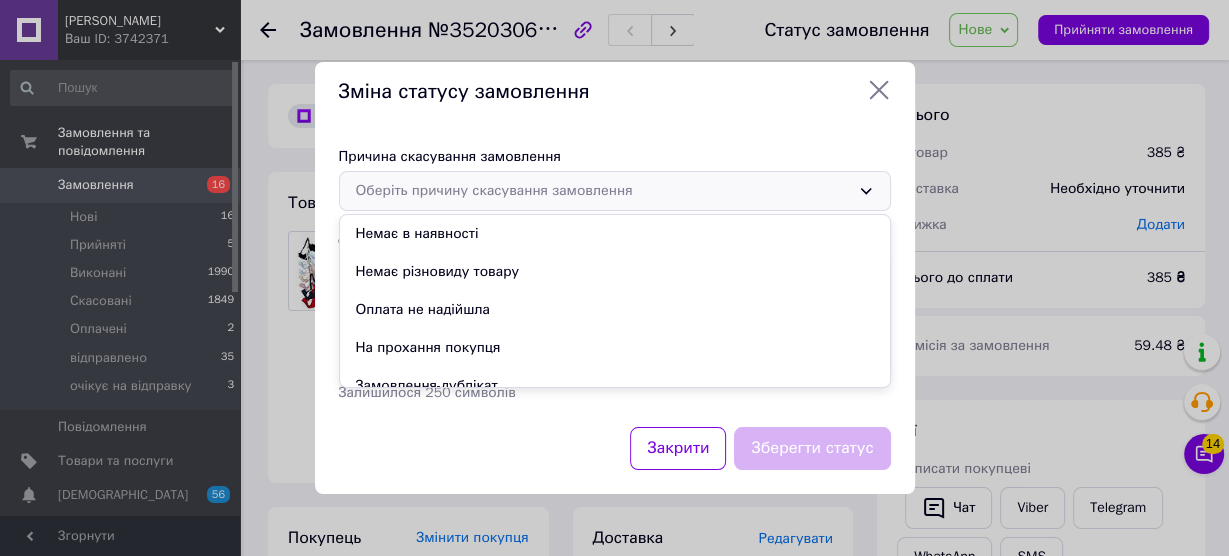 click on "На прохання покупця" at bounding box center (615, 348) 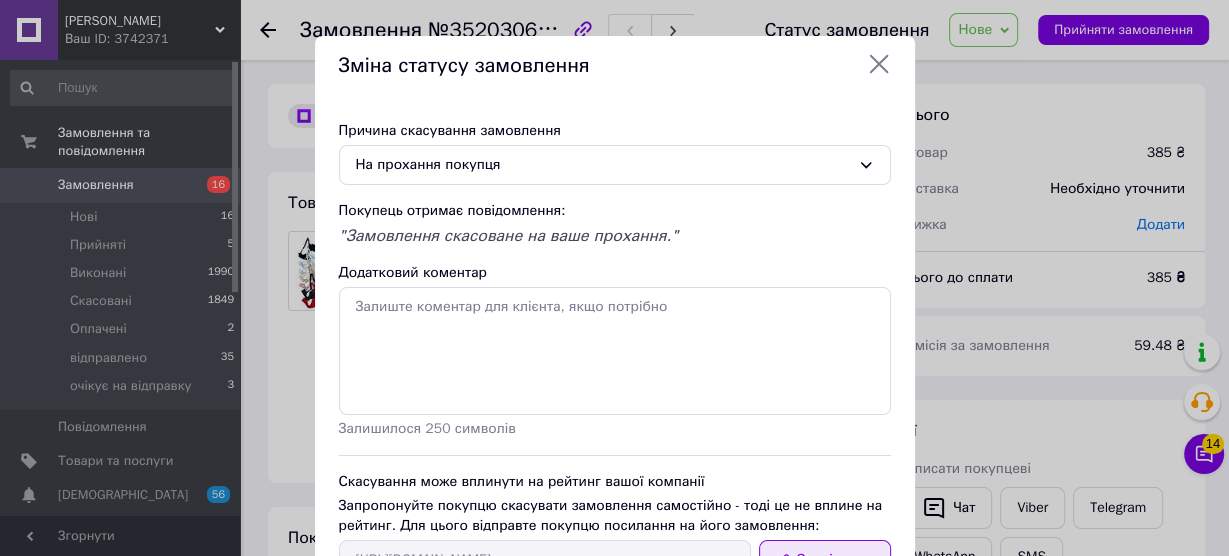 click on "Скопіювати" at bounding box center (825, 560) 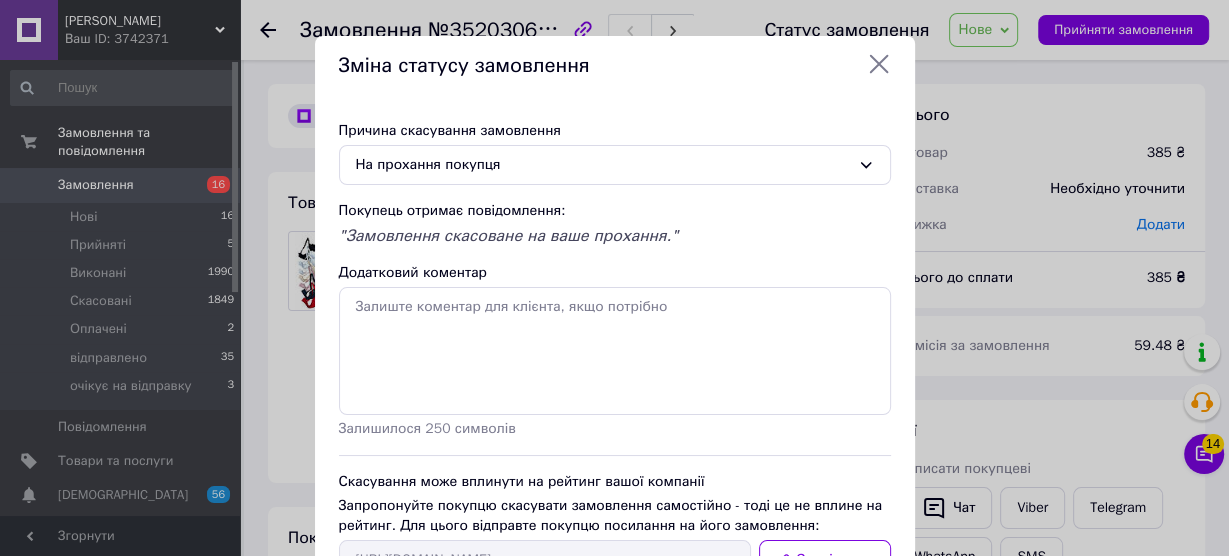 drag, startPoint x: 1145, startPoint y: 99, endPoint x: 1144, endPoint y: 114, distance: 15.033297 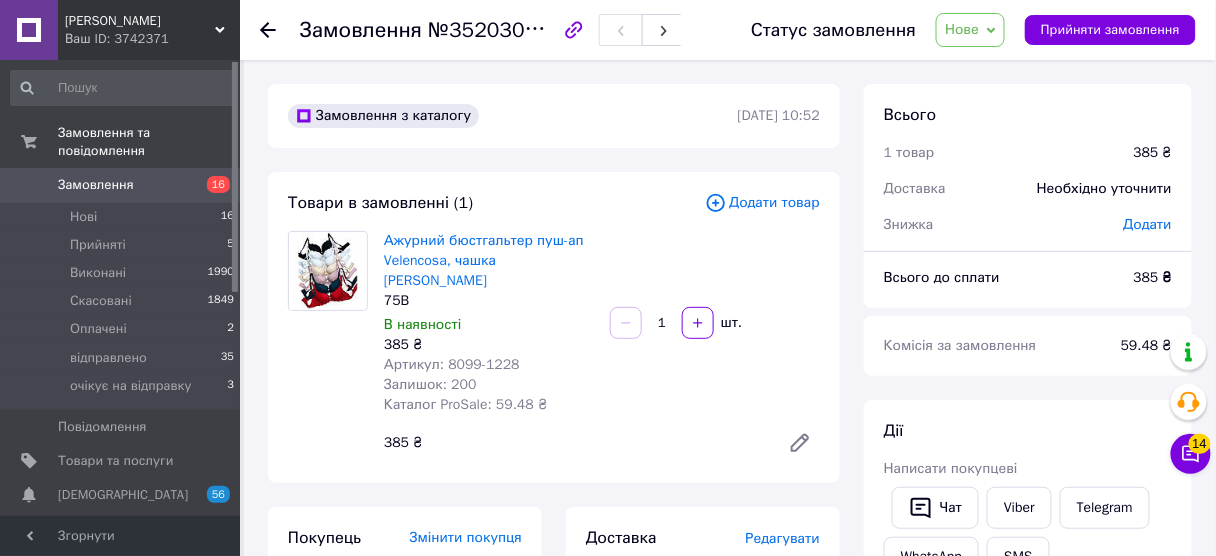 click on "16" at bounding box center [212, 185] 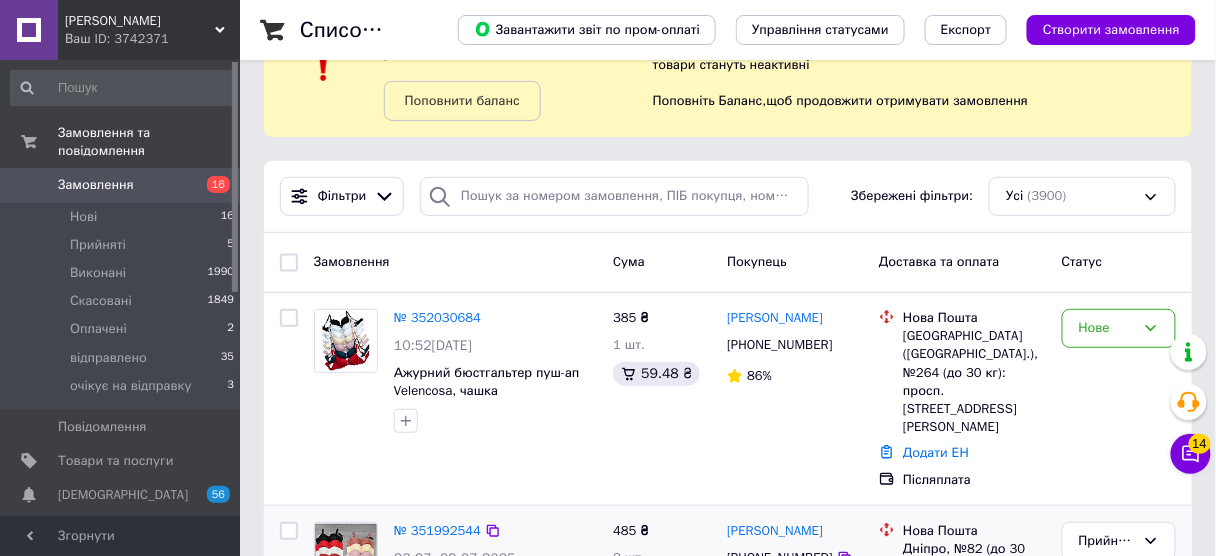 scroll, scrollTop: 160, scrollLeft: 0, axis: vertical 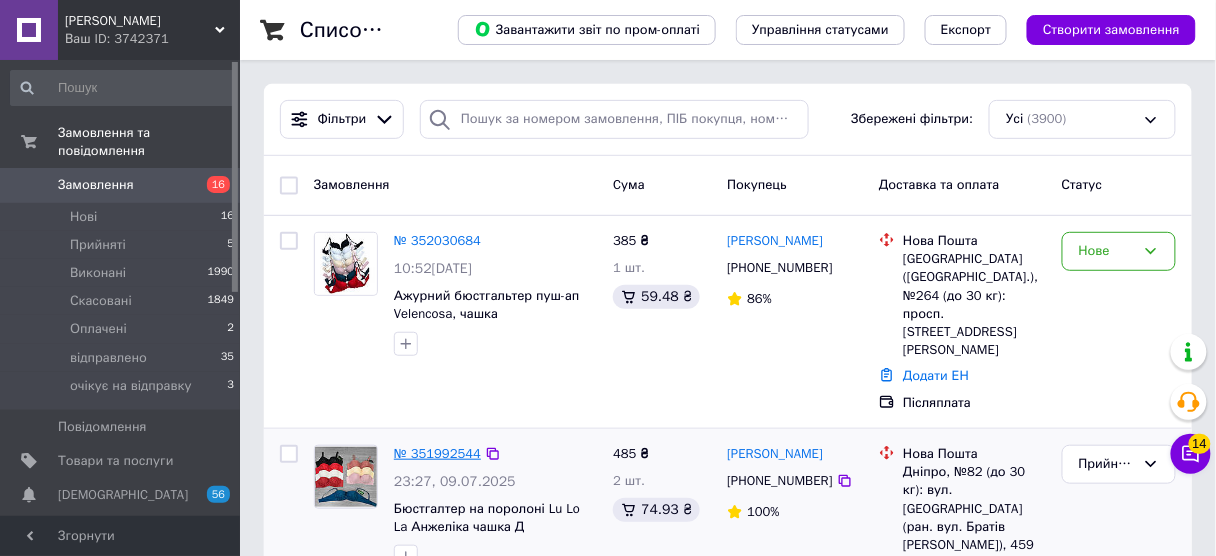 click on "№ 351992544" at bounding box center [437, 453] 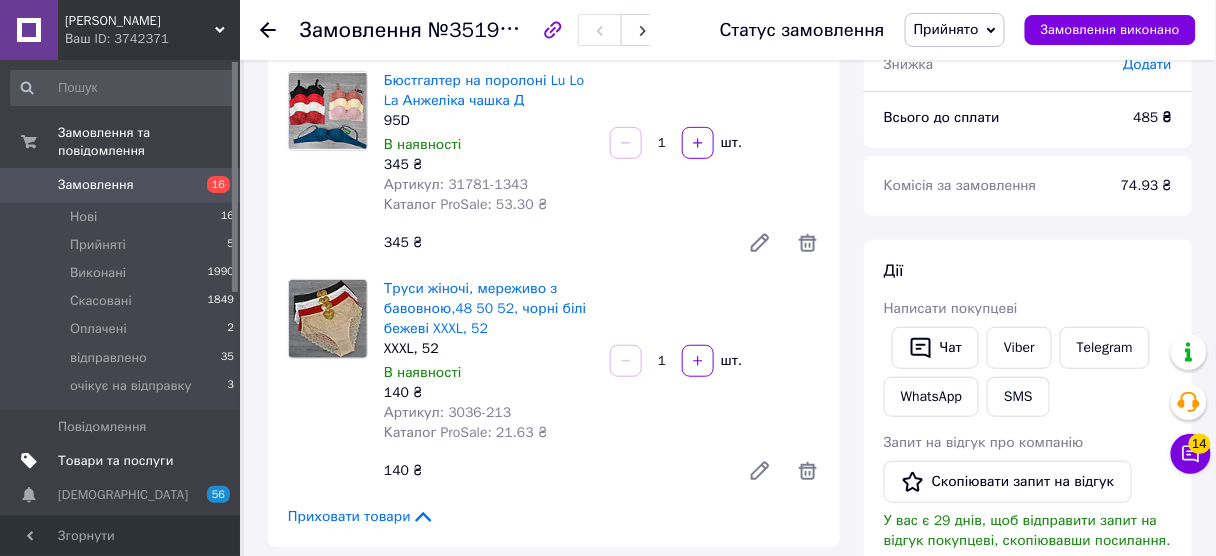 click on "Товари та послуги" at bounding box center (115, 461) 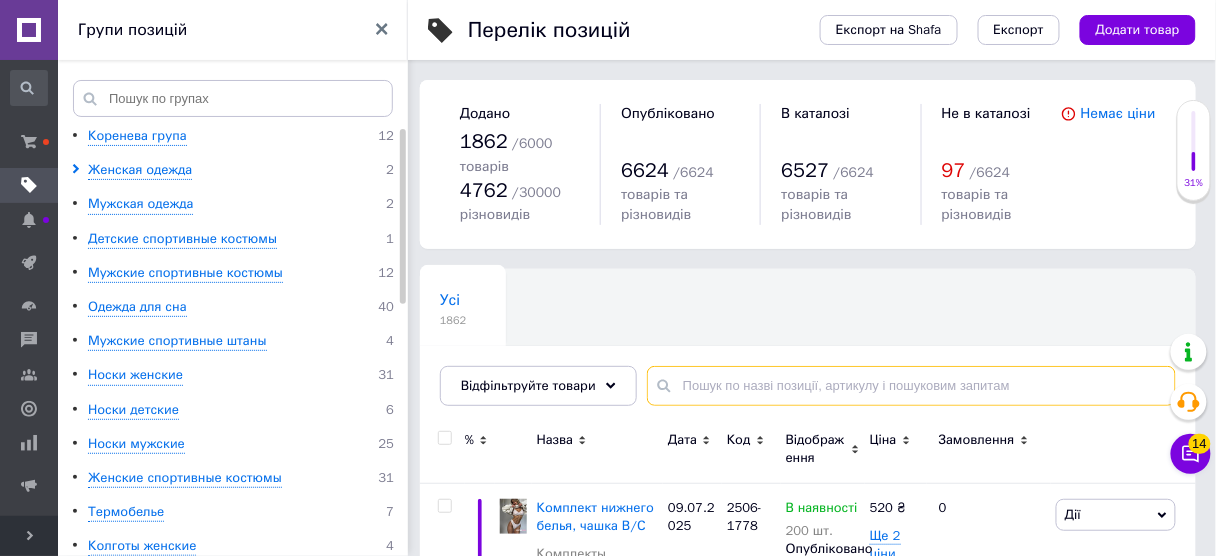 click at bounding box center (911, 386) 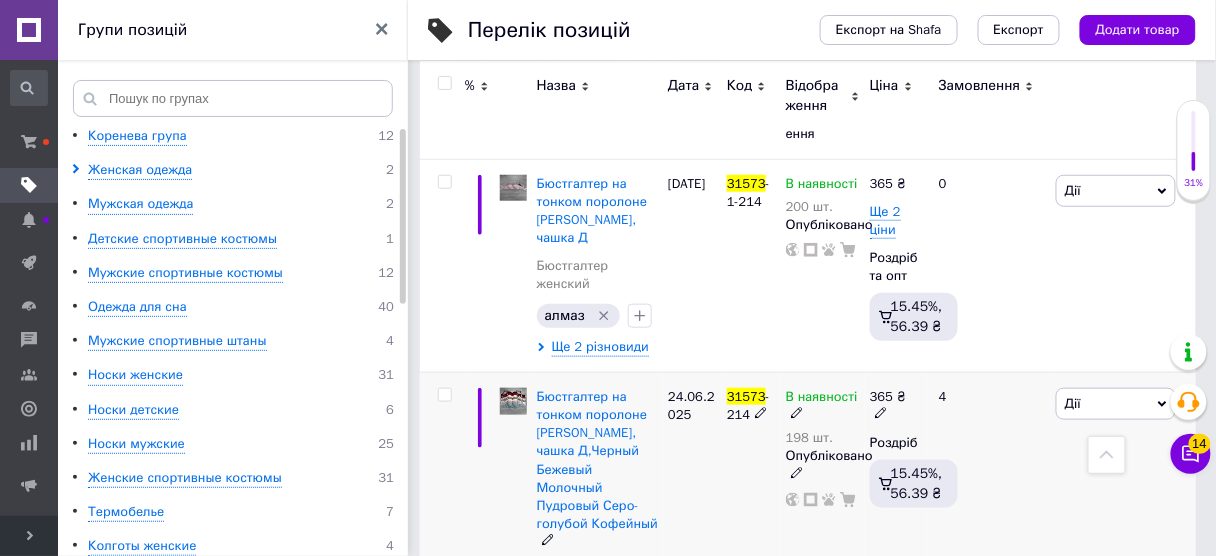 scroll, scrollTop: 400, scrollLeft: 0, axis: vertical 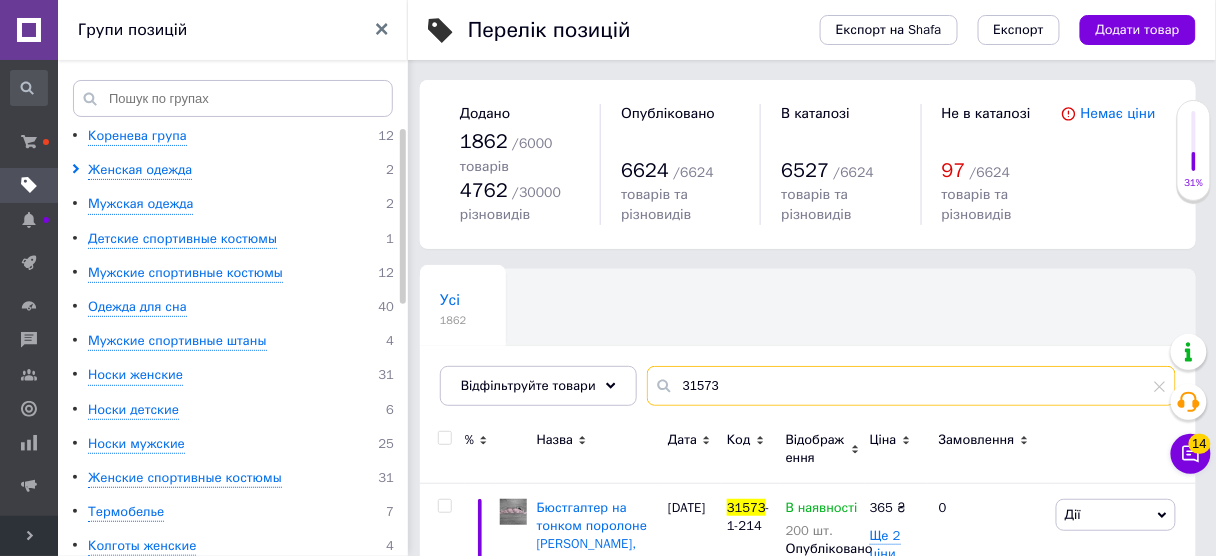 drag, startPoint x: 711, startPoint y: 380, endPoint x: 691, endPoint y: 387, distance: 21.189621 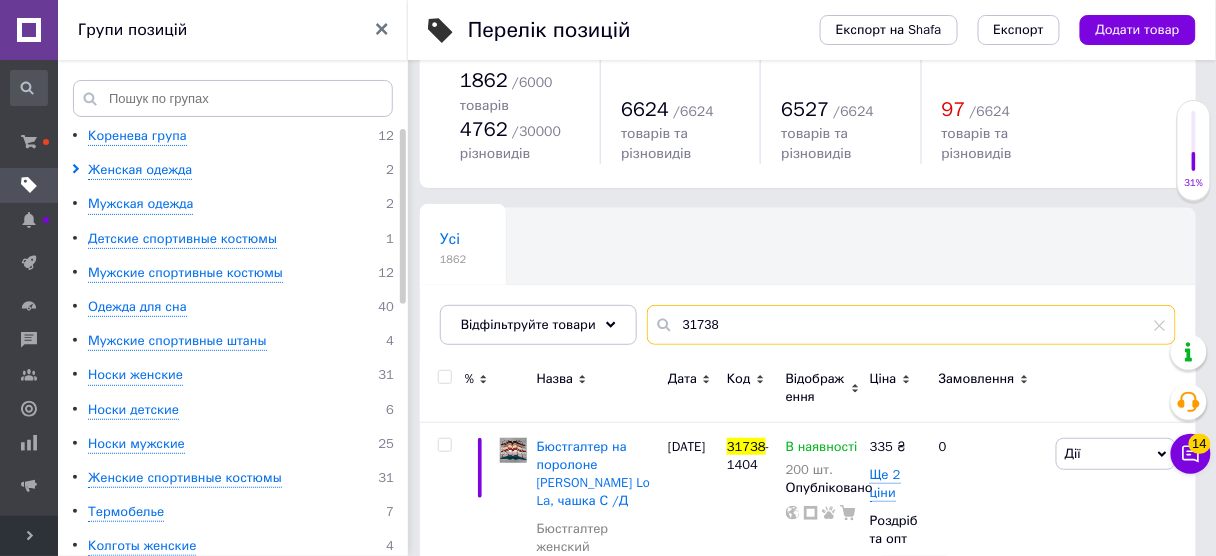 scroll, scrollTop: 158, scrollLeft: 0, axis: vertical 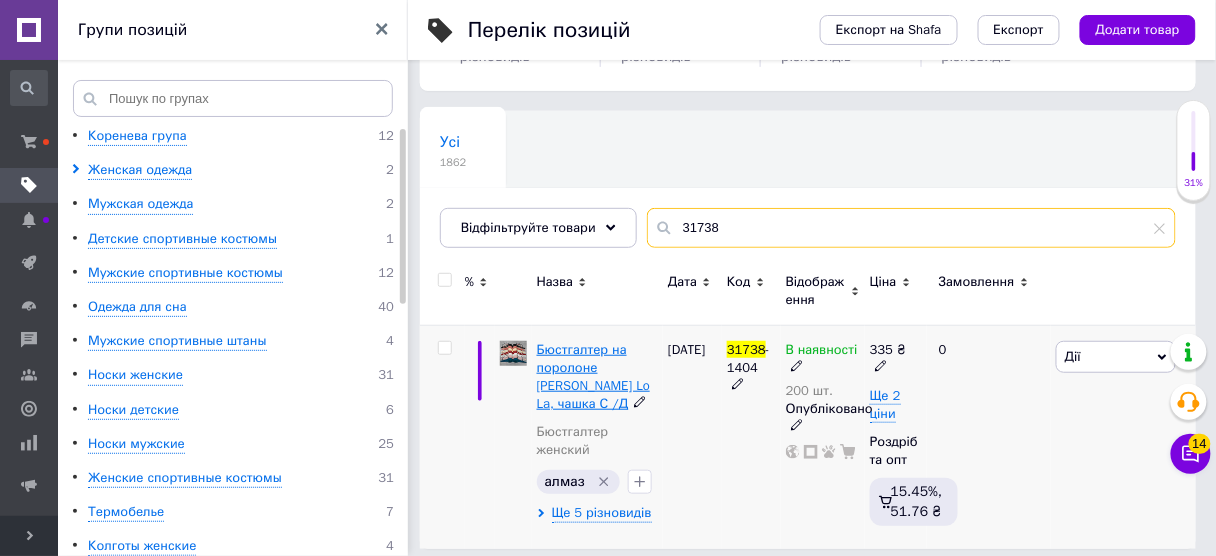 type on "31738" 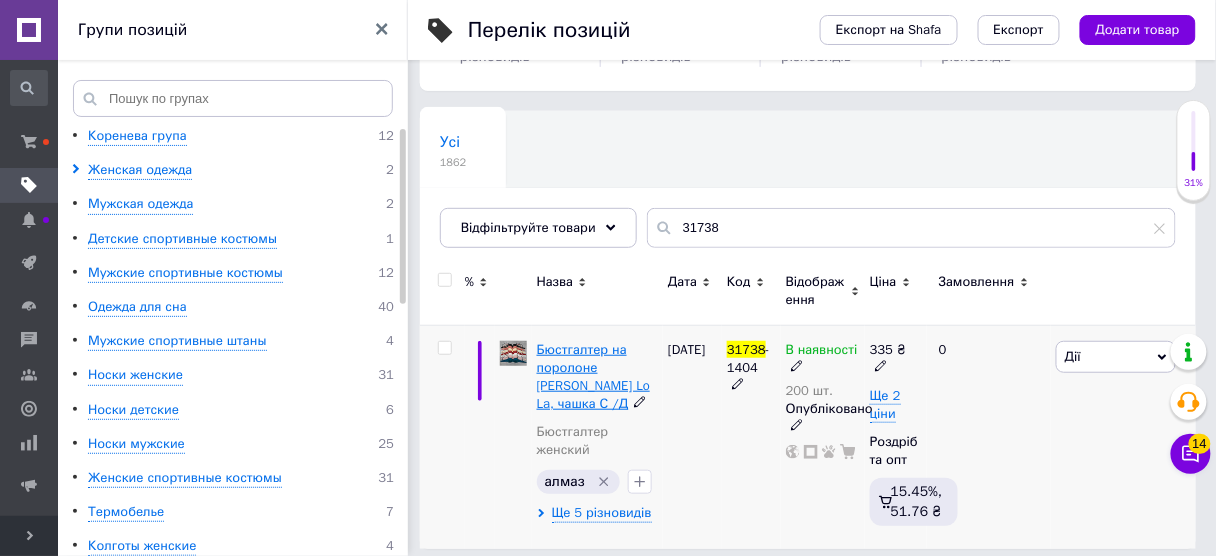 click on "Бюстгалтер на поролоне Анжелика Lu Lo La, чашка С /Д" at bounding box center [593, 377] 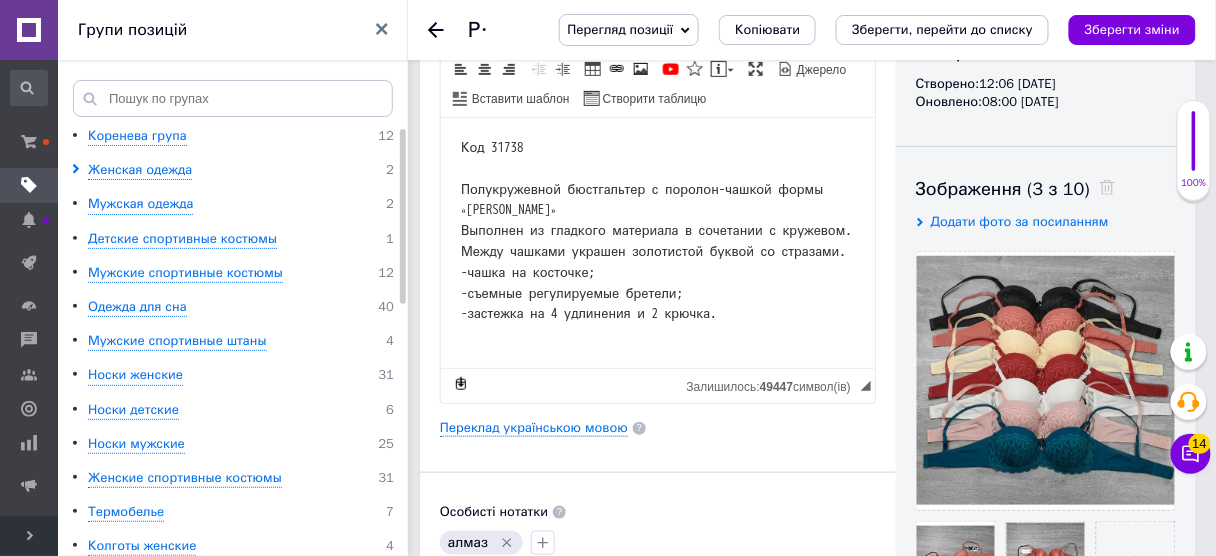 scroll, scrollTop: 560, scrollLeft: 0, axis: vertical 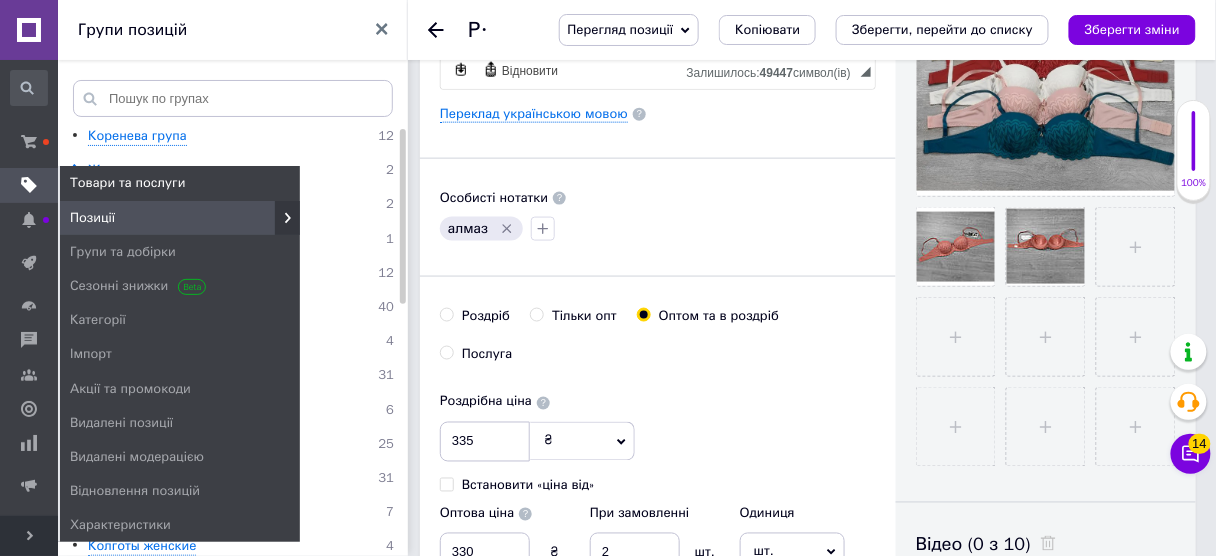 click 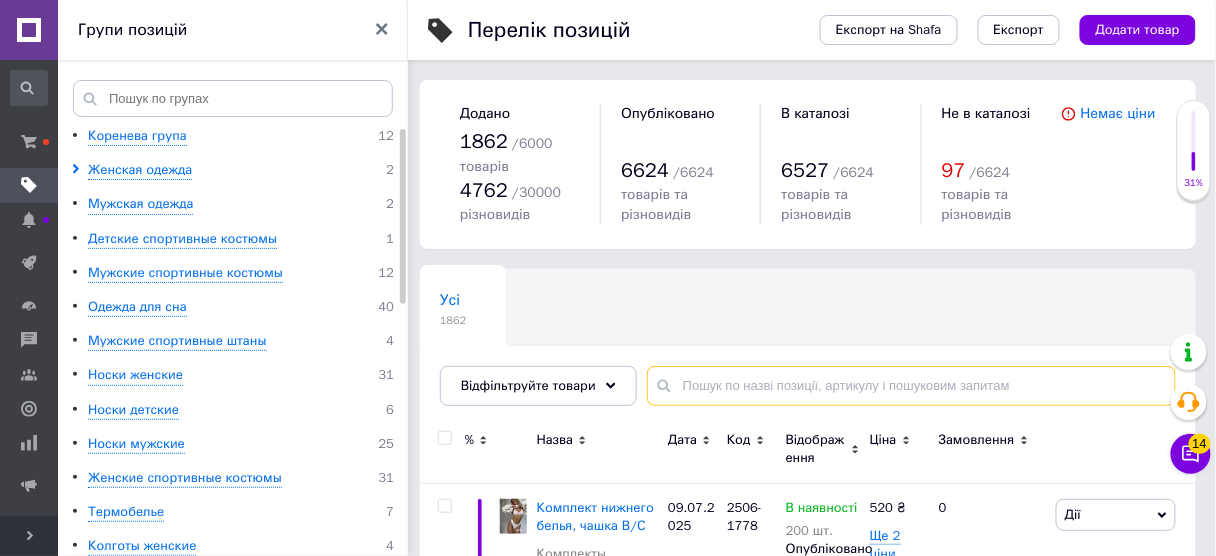 click at bounding box center [911, 386] 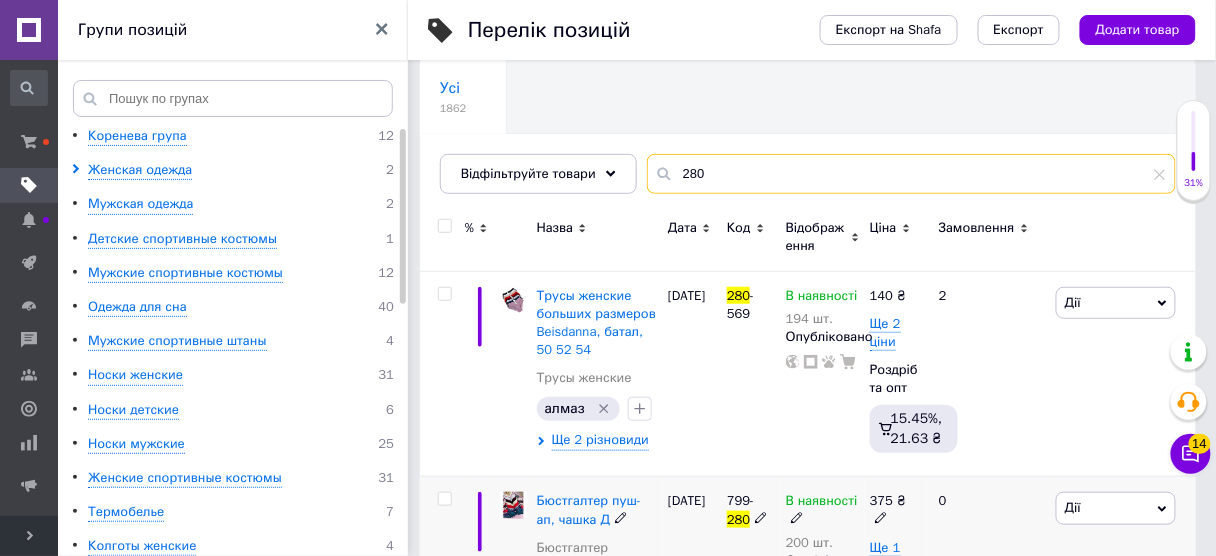 scroll, scrollTop: 240, scrollLeft: 0, axis: vertical 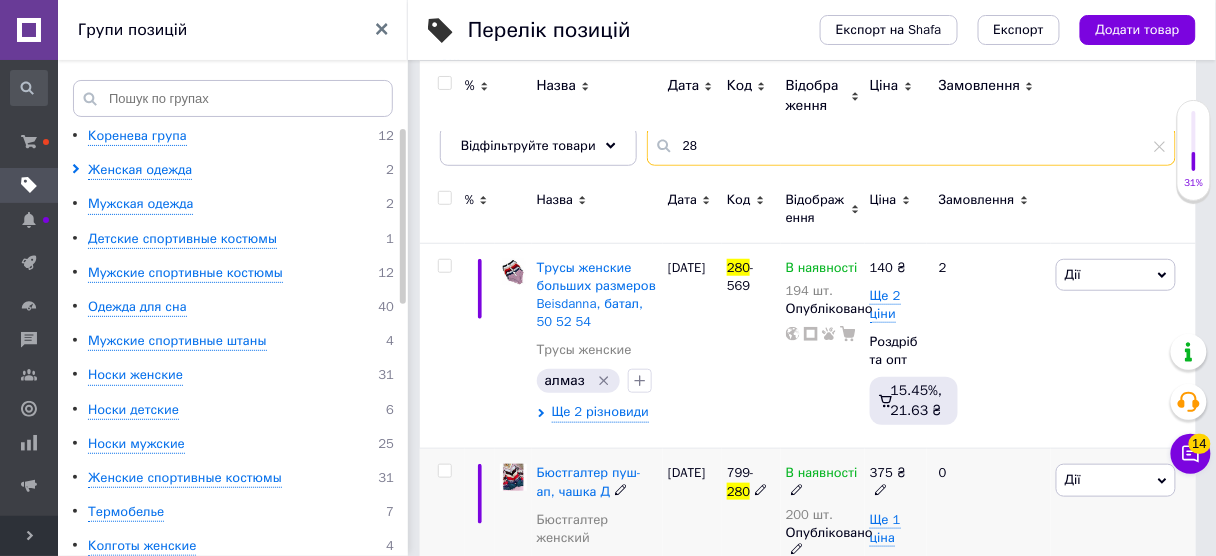 type on "2" 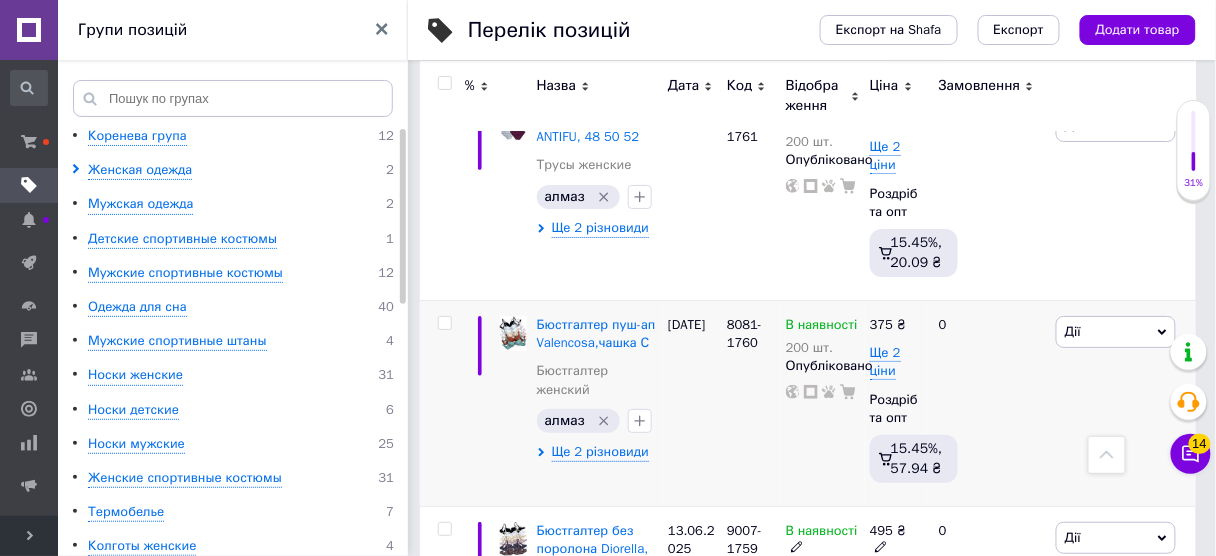 scroll, scrollTop: 4131, scrollLeft: 0, axis: vertical 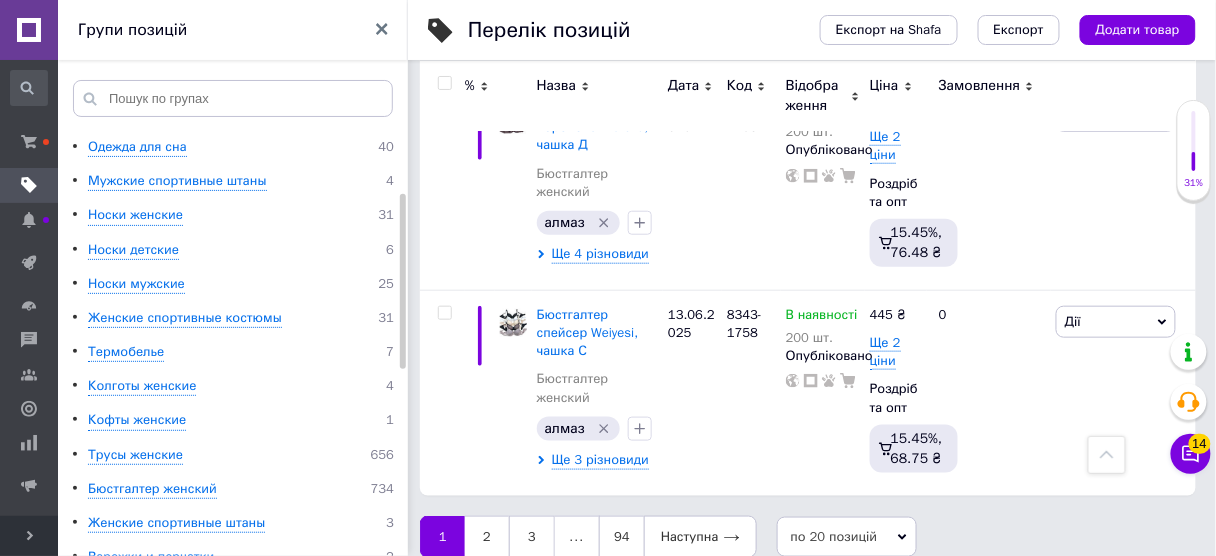 type on "1032" 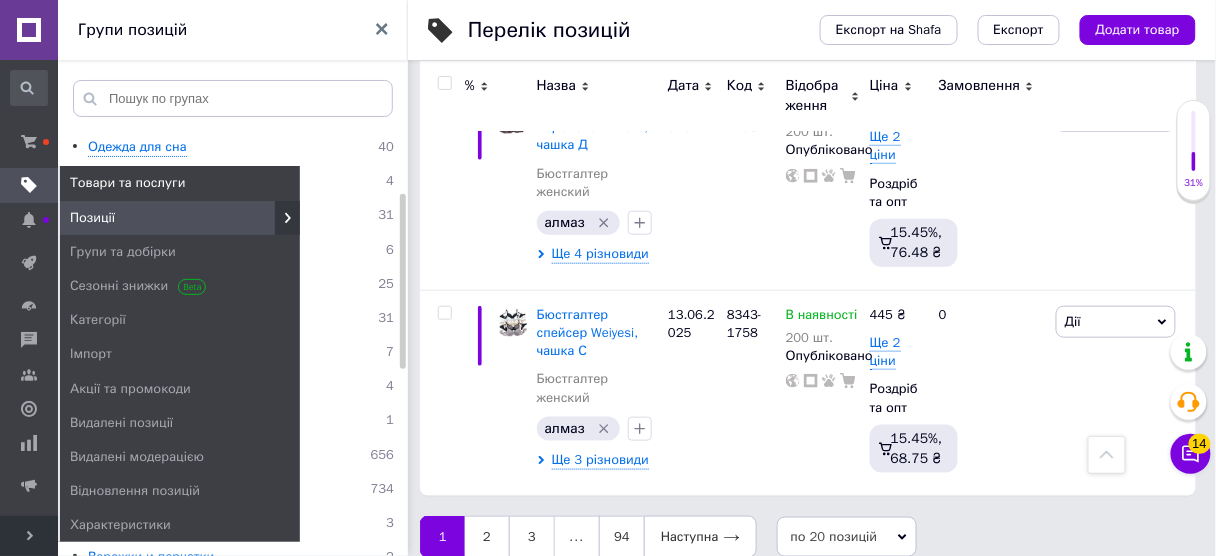 click at bounding box center (29, 185) 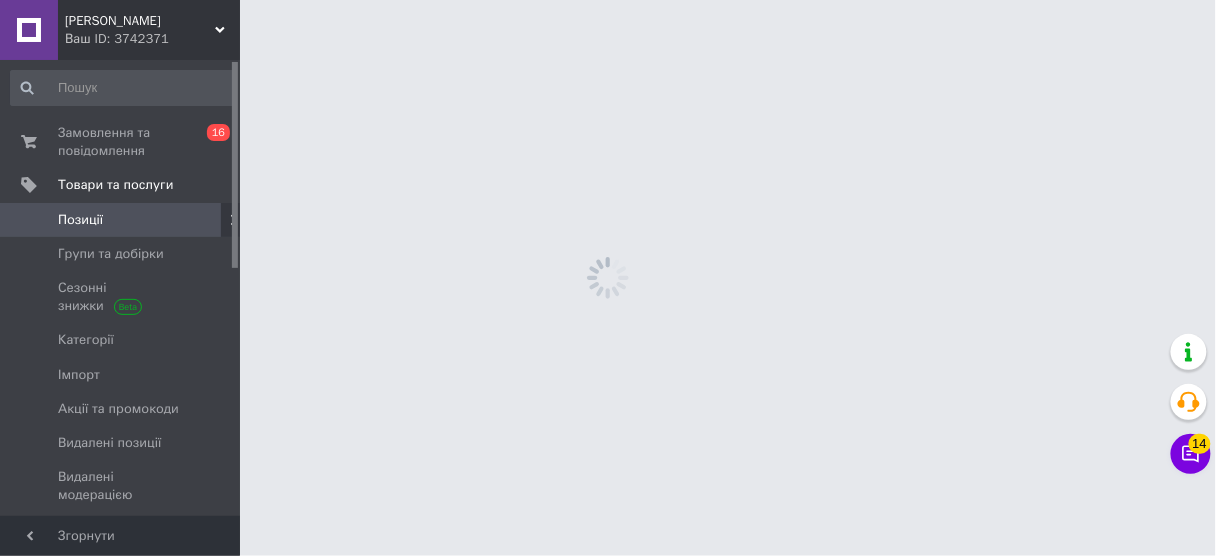 scroll, scrollTop: 0, scrollLeft: 0, axis: both 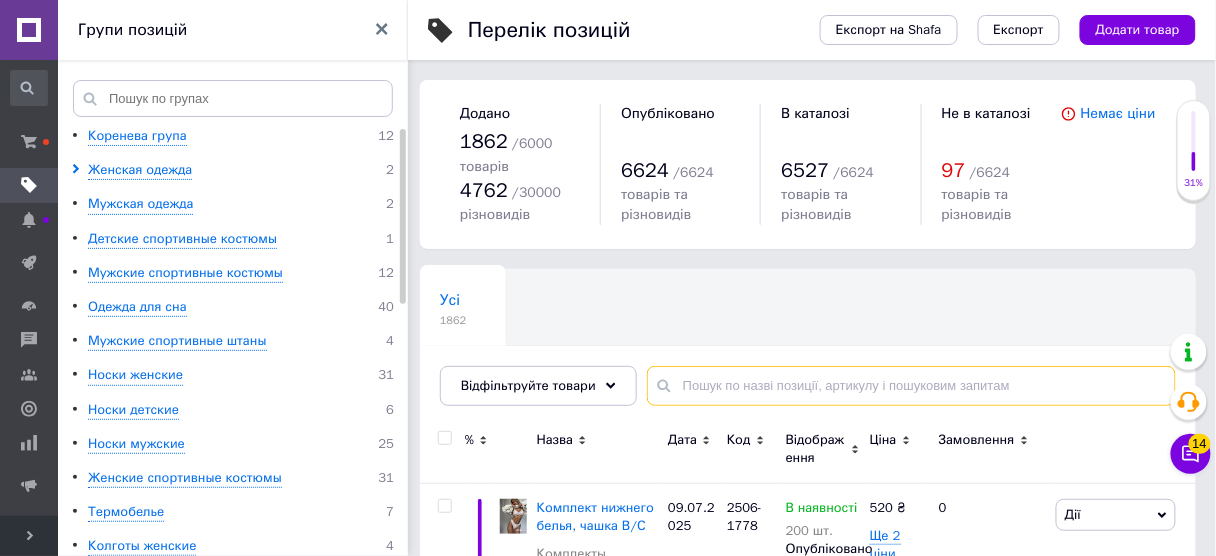 click at bounding box center (911, 386) 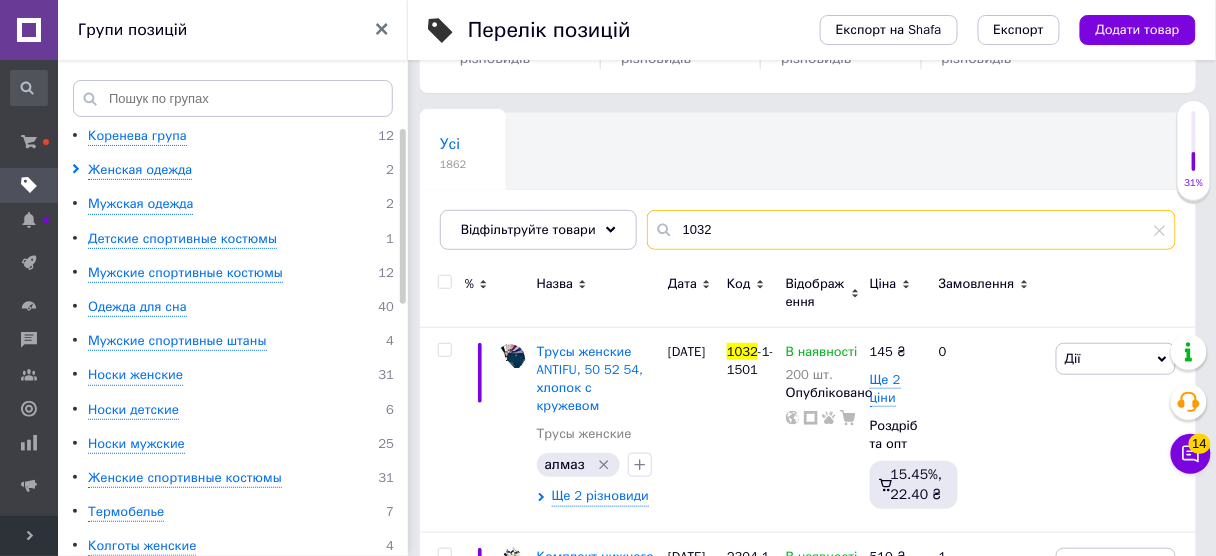 scroll, scrollTop: 160, scrollLeft: 0, axis: vertical 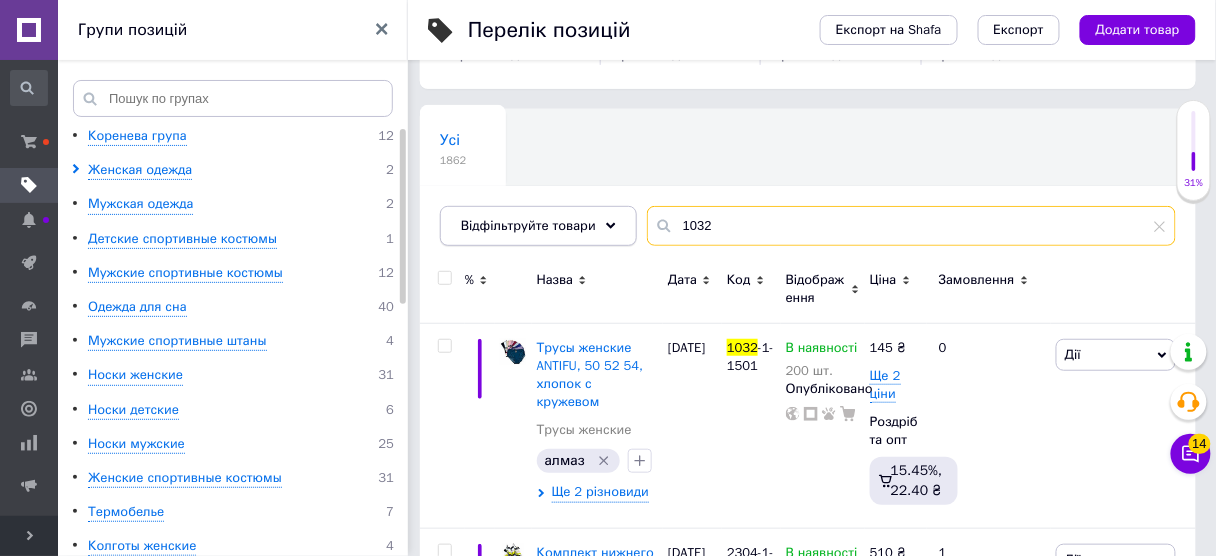 drag, startPoint x: 700, startPoint y: 224, endPoint x: 615, endPoint y: 223, distance: 85.00588 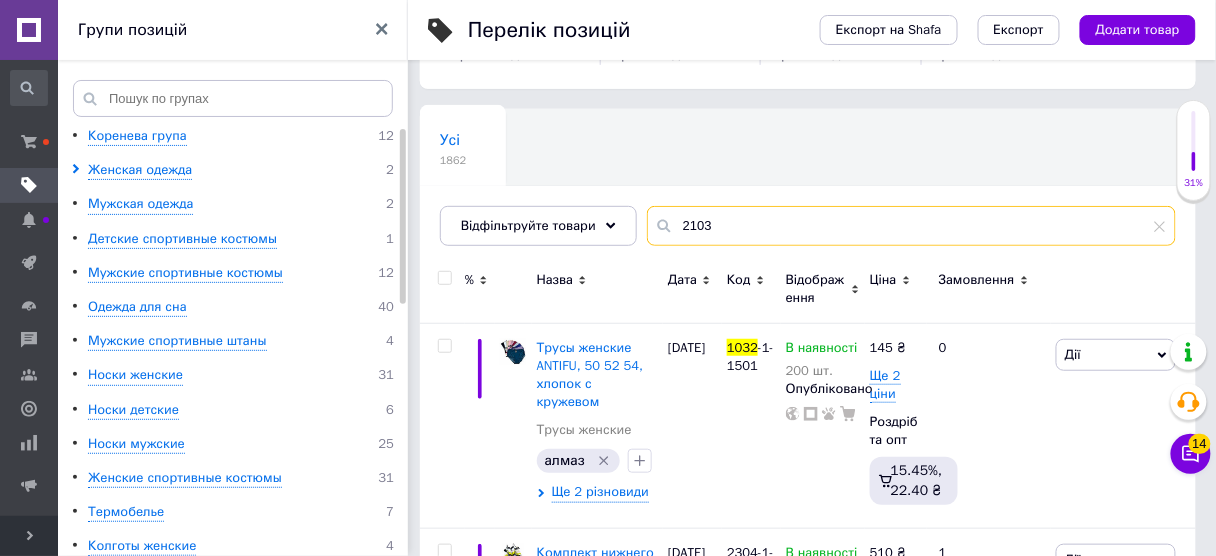 type on "2103" 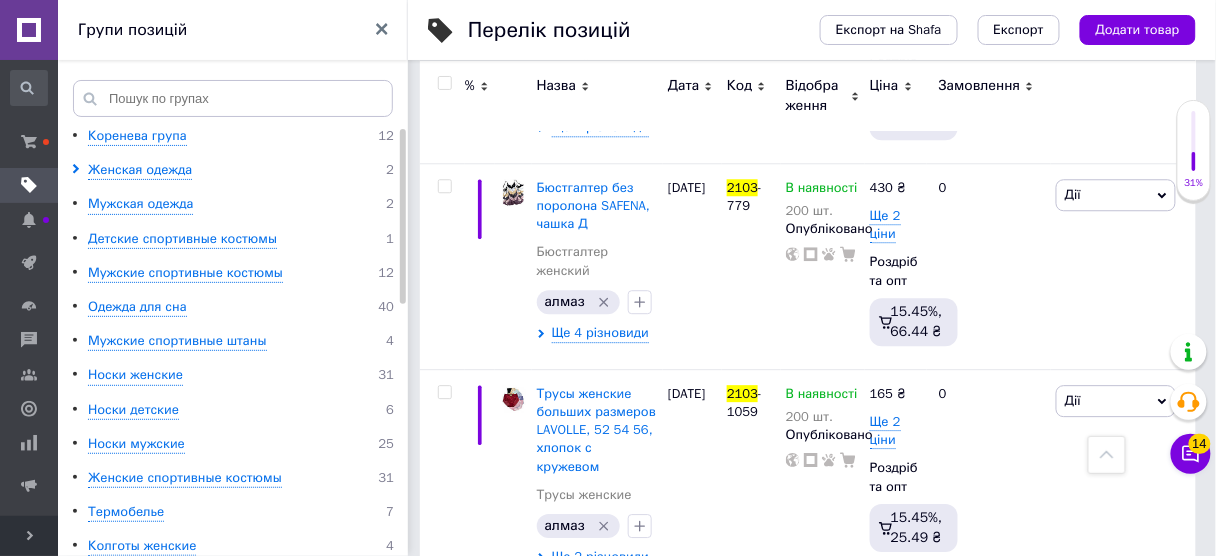 scroll, scrollTop: 1230, scrollLeft: 0, axis: vertical 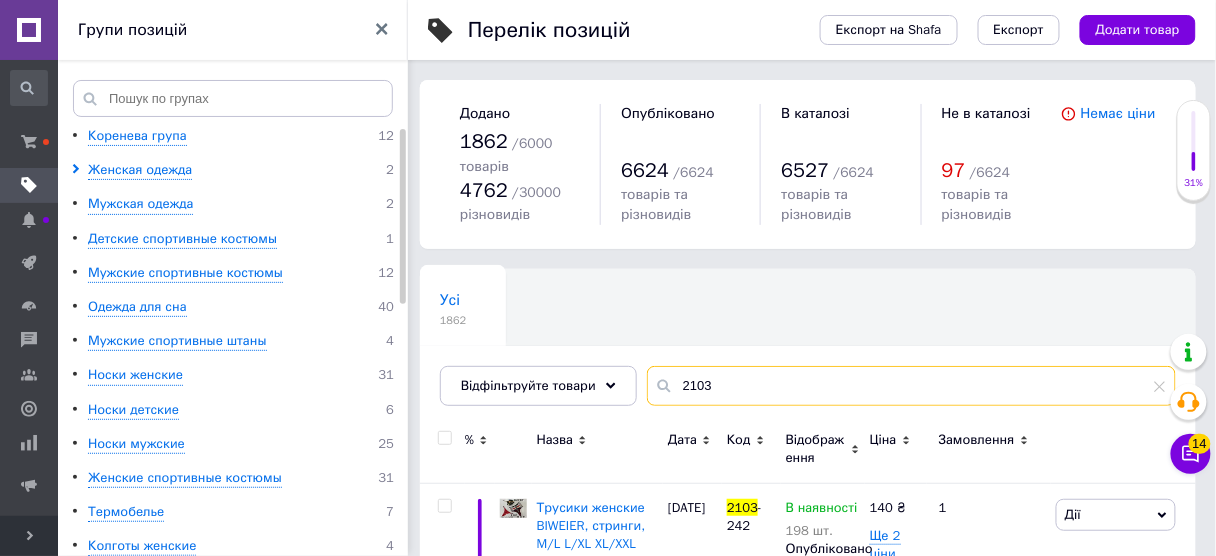 drag, startPoint x: 723, startPoint y: 381, endPoint x: 631, endPoint y: 385, distance: 92.086914 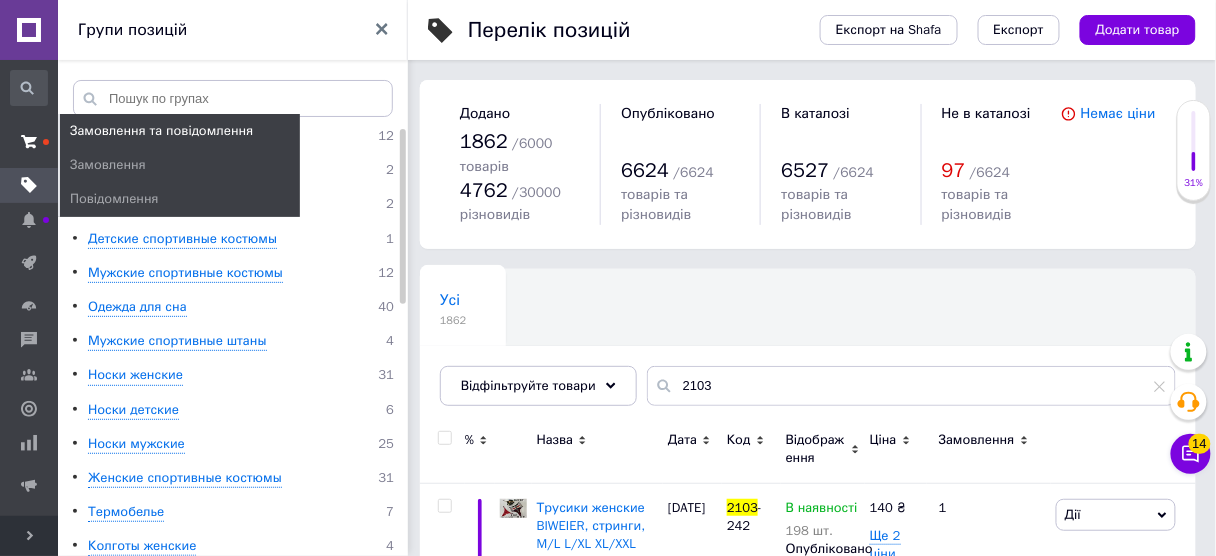 click at bounding box center [29, 142] 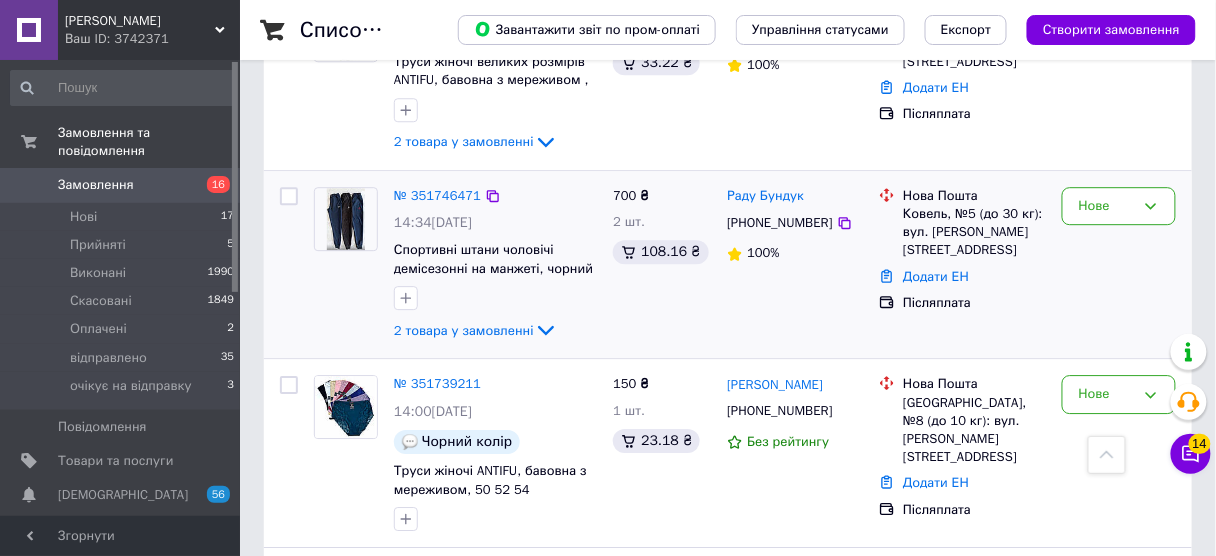 scroll, scrollTop: 1360, scrollLeft: 0, axis: vertical 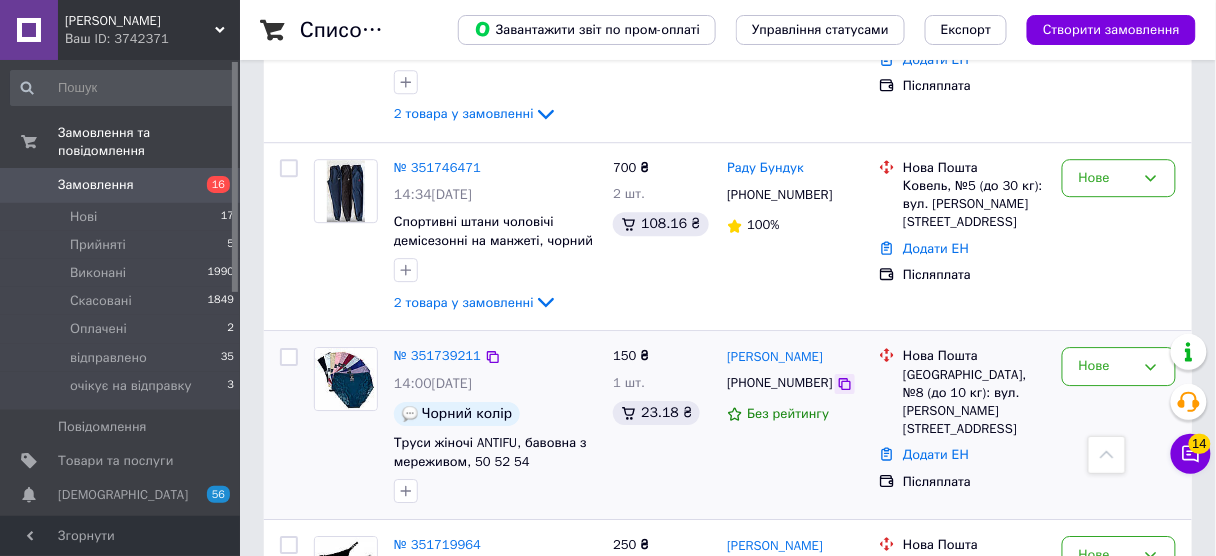 click 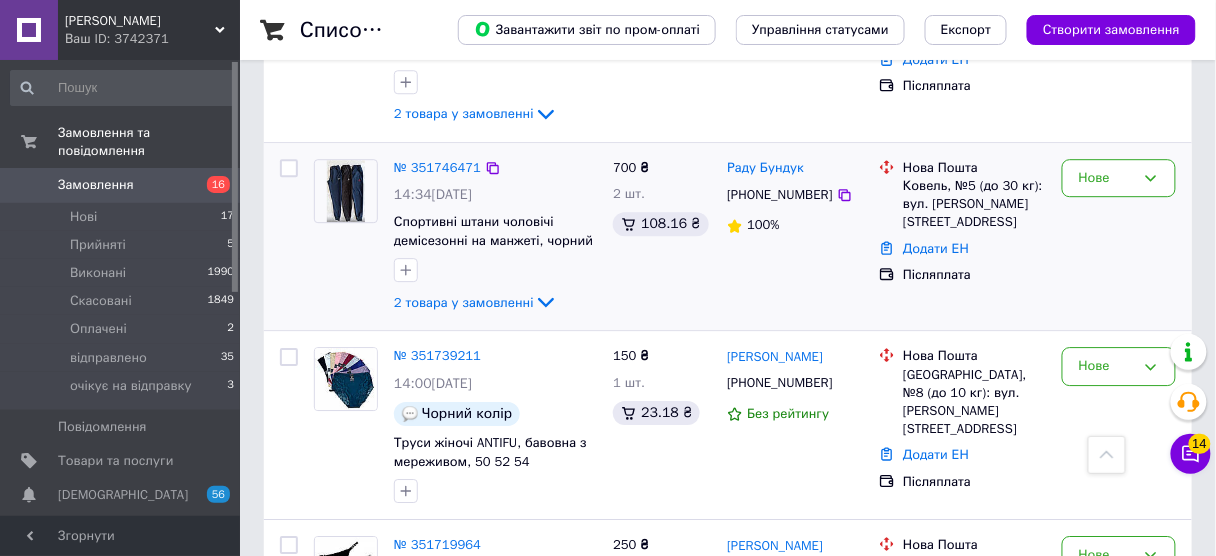 click on "Нове" at bounding box center (1119, 237) 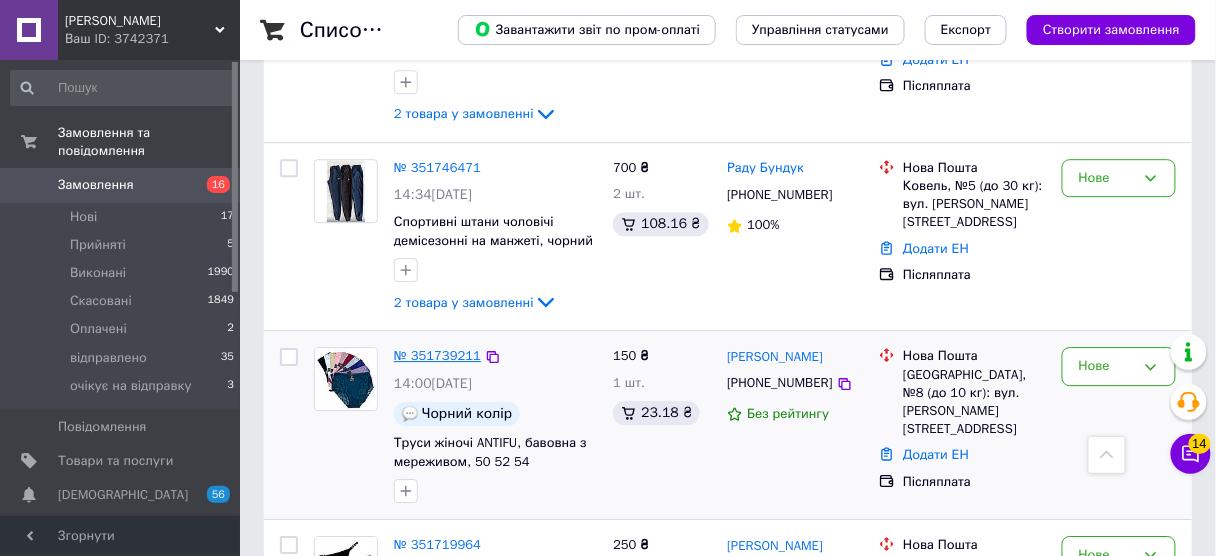 click on "№ 351739211" at bounding box center (437, 355) 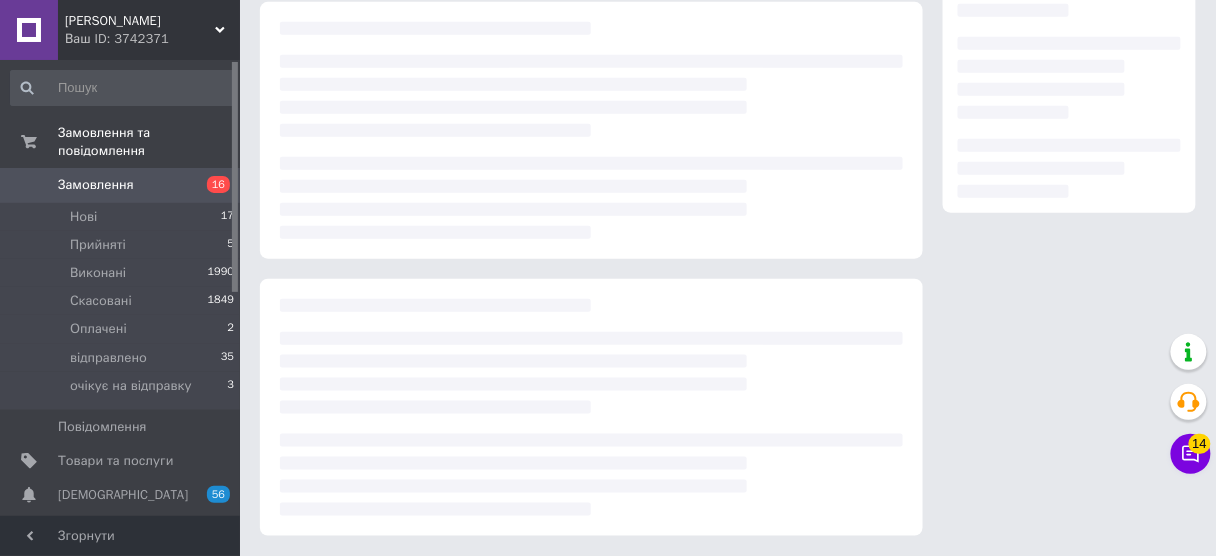 scroll, scrollTop: 357, scrollLeft: 0, axis: vertical 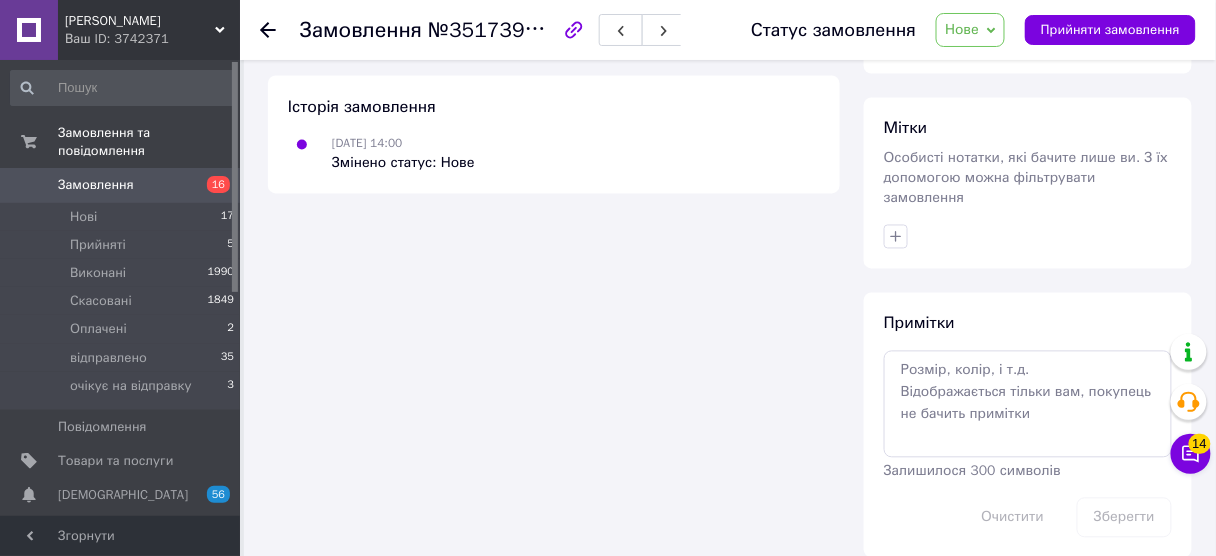 click on "Нове" at bounding box center (970, 30) 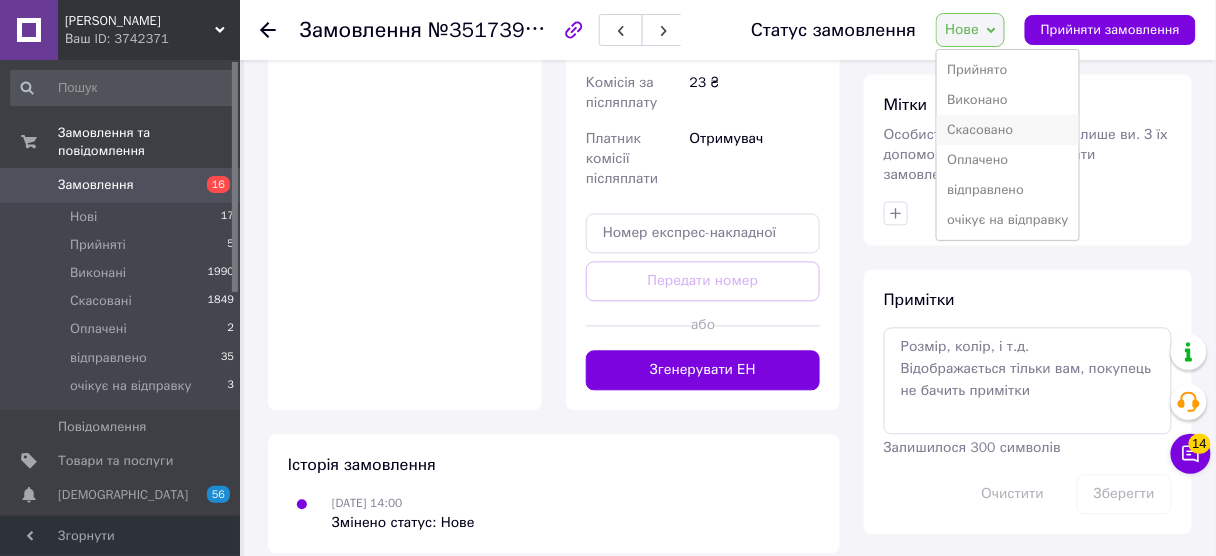 click on "Скасовано" at bounding box center (1008, 130) 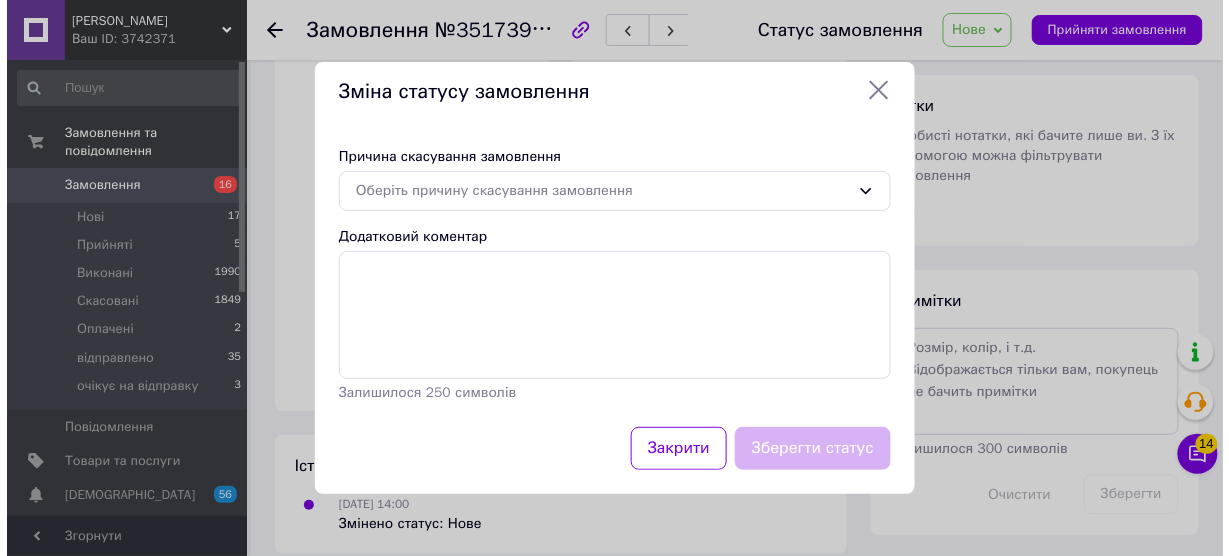scroll, scrollTop: 876, scrollLeft: 0, axis: vertical 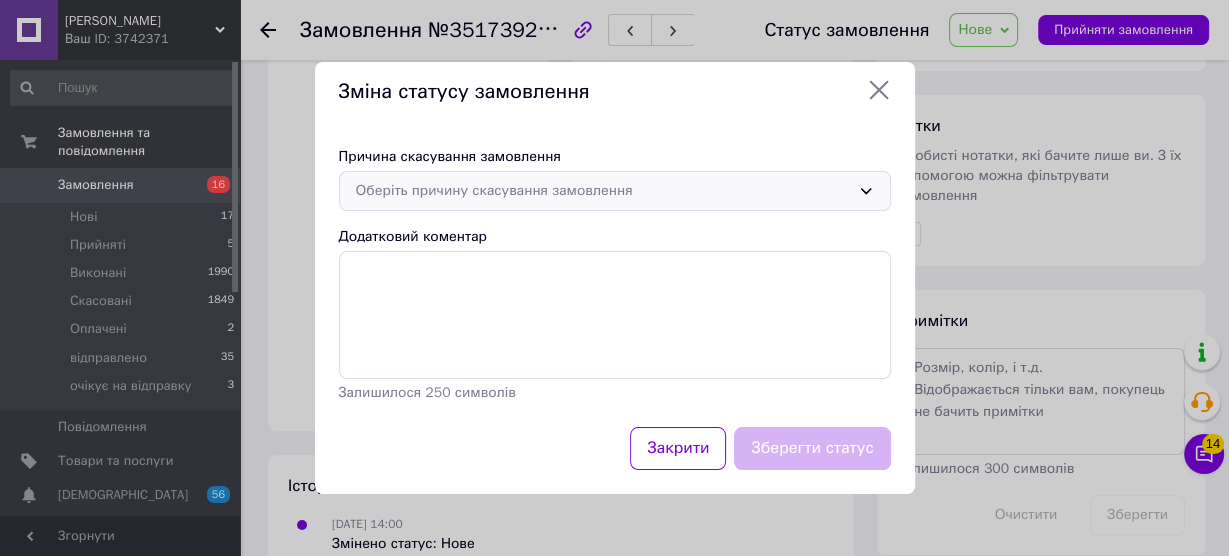 click on "Оберіть причину скасування замовлення" at bounding box center [615, 191] 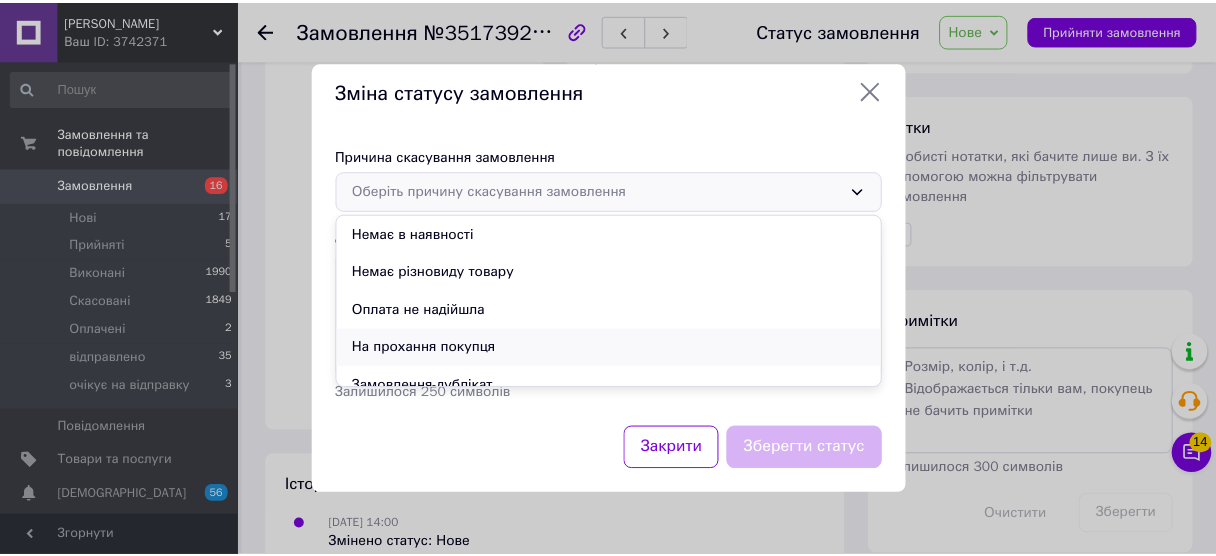 scroll, scrollTop: 80, scrollLeft: 0, axis: vertical 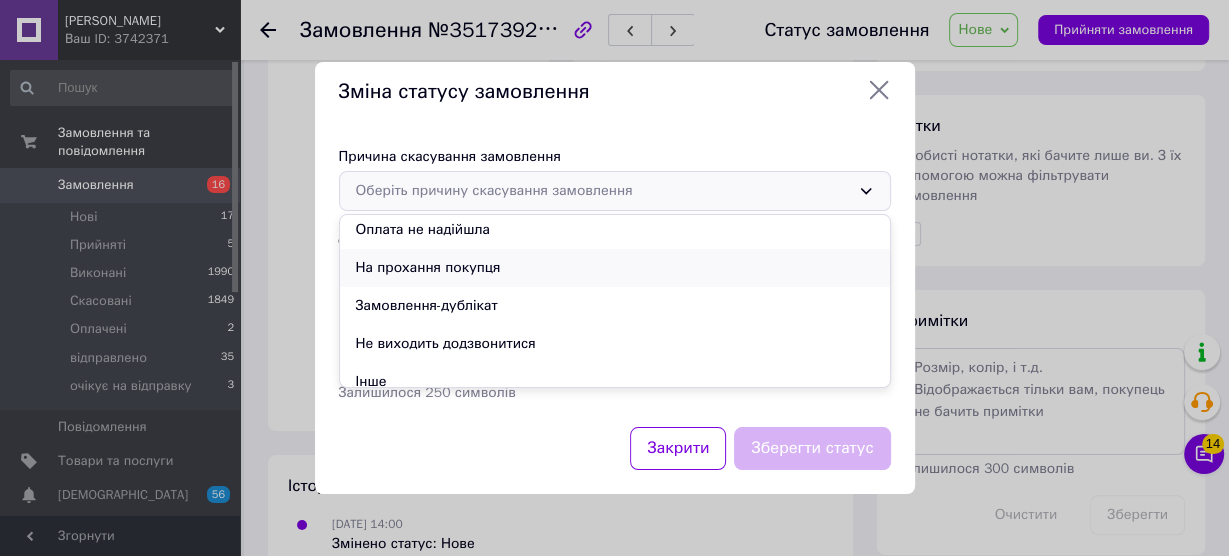 click on "На прохання покупця" at bounding box center [615, 268] 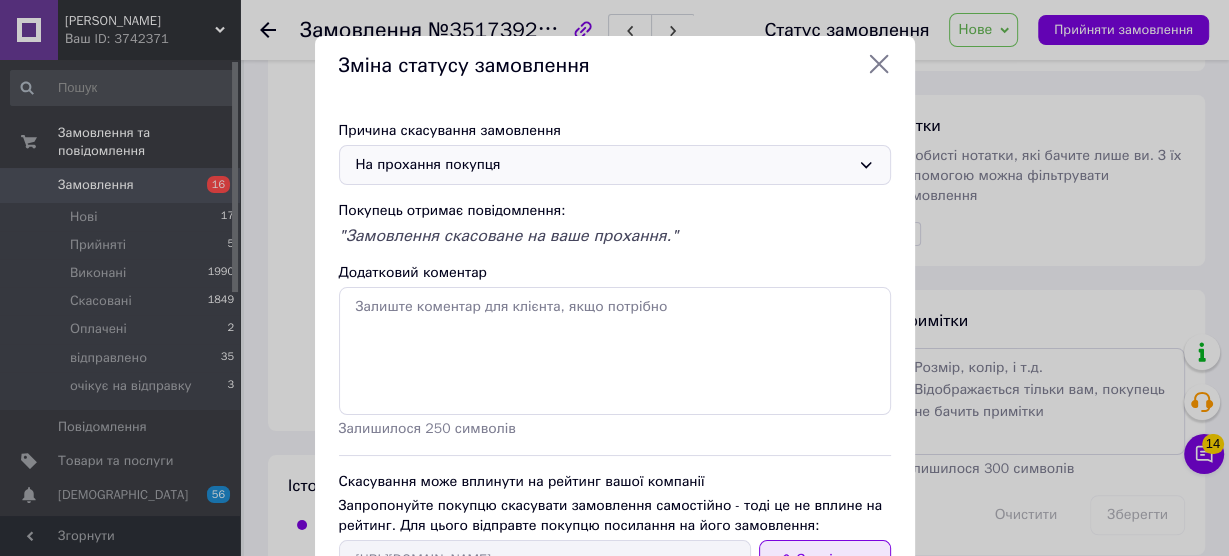 click on "Скопіювати" at bounding box center [825, 560] 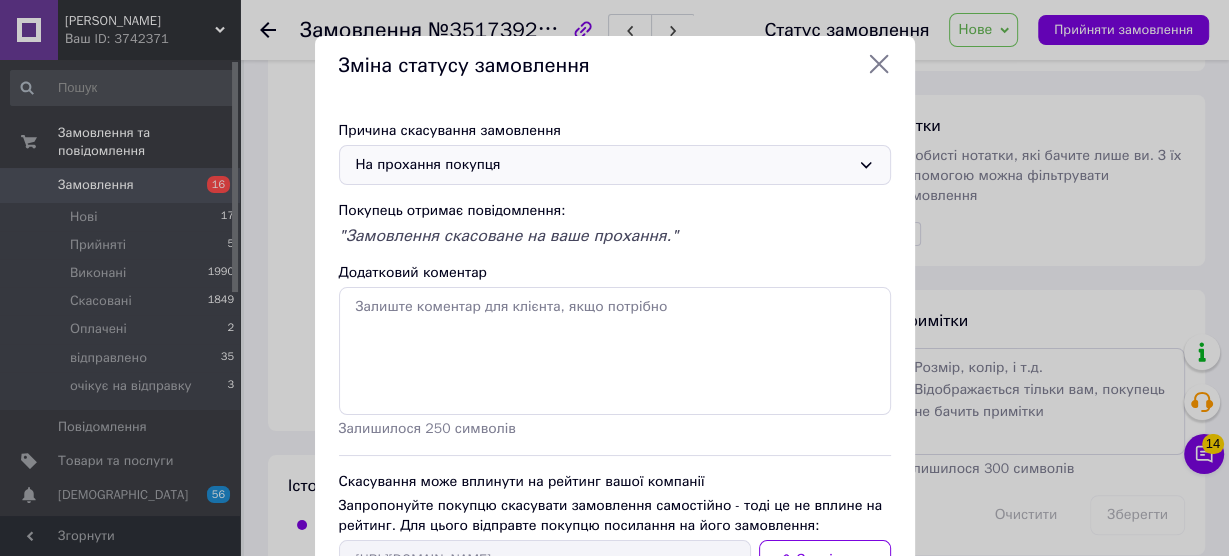 click on "Зміна статусу замовлення Причина скасування замовлення На прохання покупця Покупець отримає повідомлення: "Замовлення скасоване на ваше прохання." Додатковий коментар Залишилося 250 символів Скасування може вплинути на рейтинг вашої компанії Запропонуйте покупцю скасувати замовлення самостійно - тоді це не вплине на рейтинг. Для цього відправте покупцю посилання на його замовлення: https://my.prom.ua/cabinet/user/orders/351739211   Скопіювати Закрити Зберегти статус" at bounding box center (614, 353) 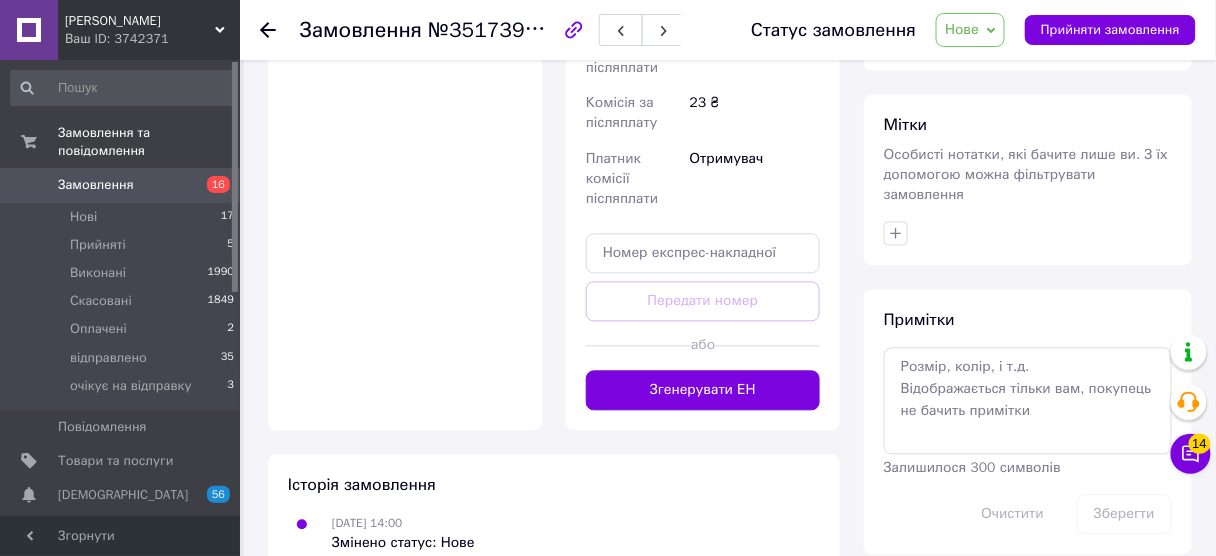 click on "Замовлення" at bounding box center [96, 185] 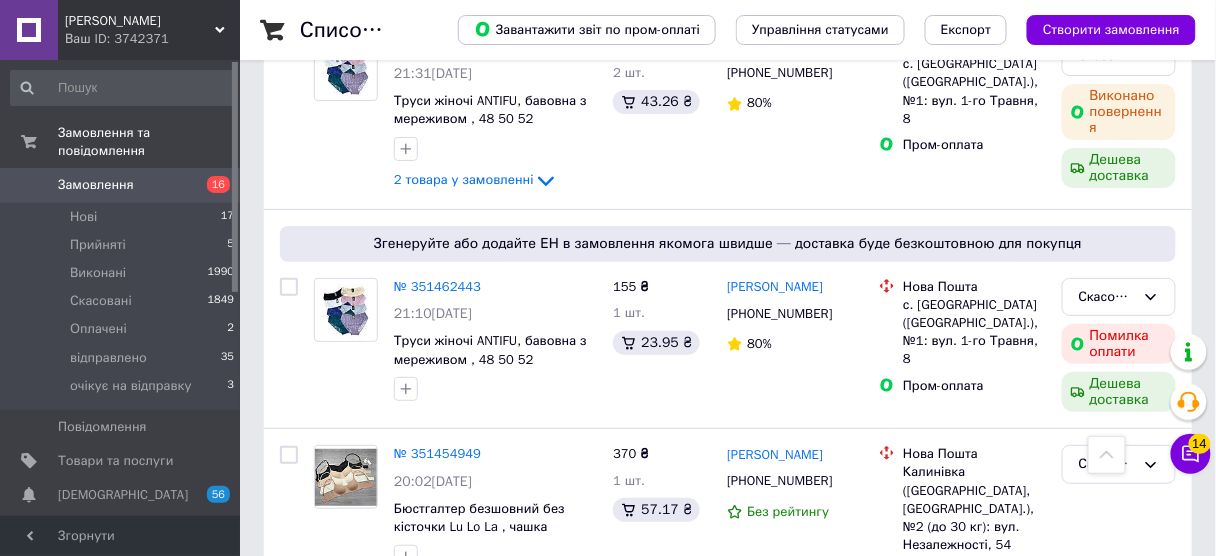 scroll, scrollTop: 3806, scrollLeft: 0, axis: vertical 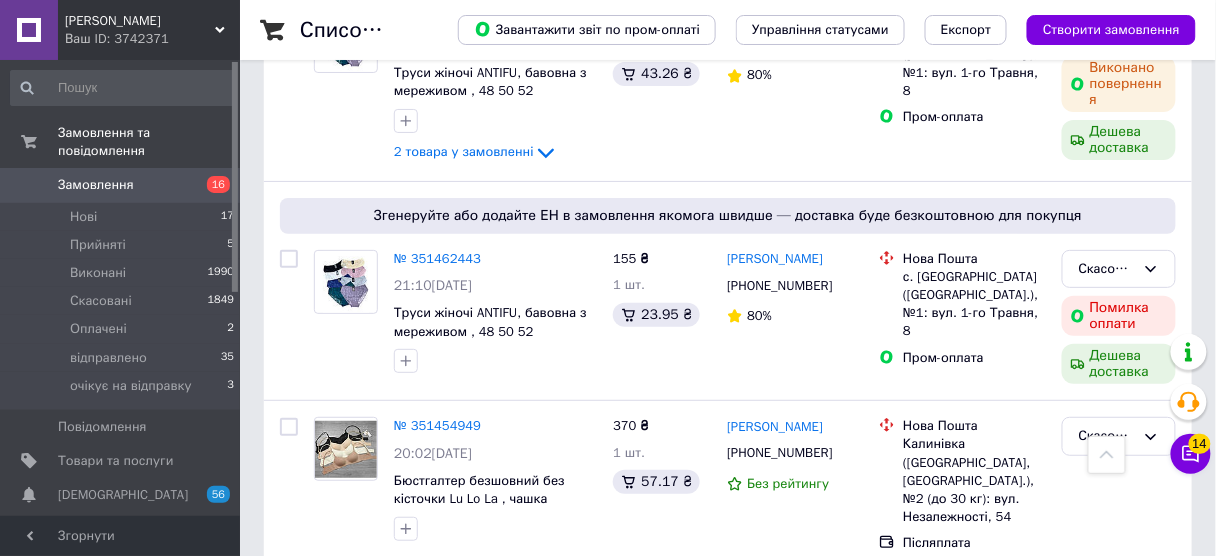 click on "2" at bounding box center (327, 614) 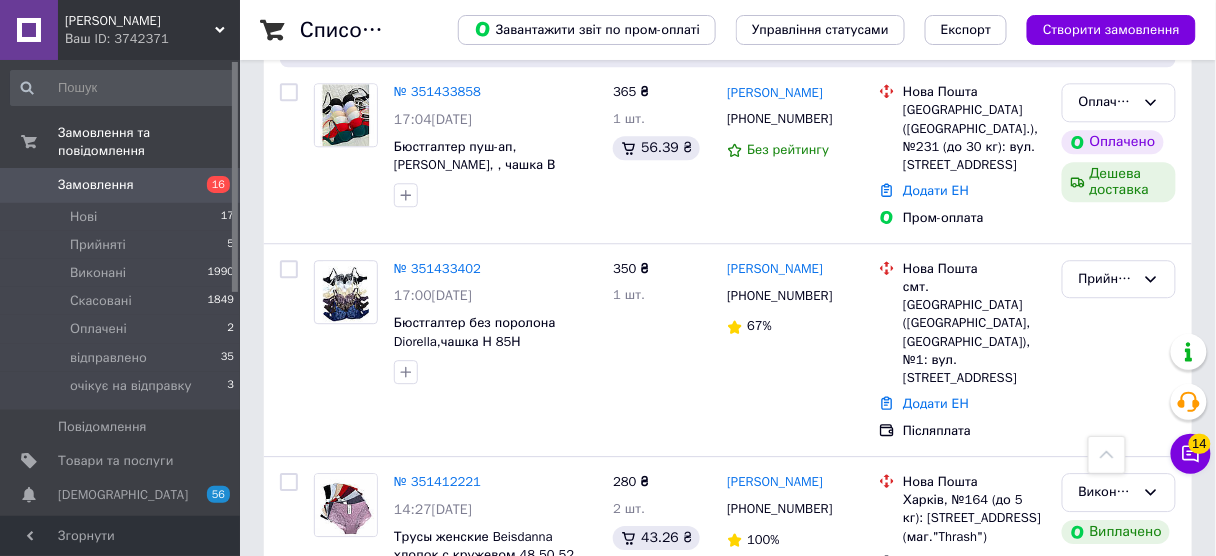 scroll, scrollTop: 1680, scrollLeft: 0, axis: vertical 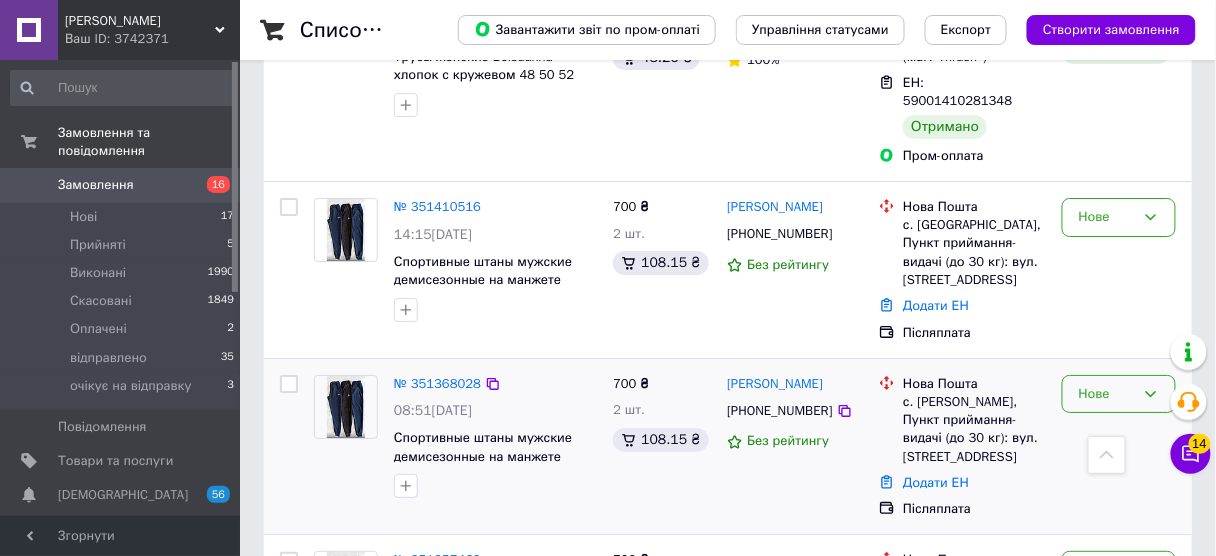 click on "Нове" at bounding box center [1107, 394] 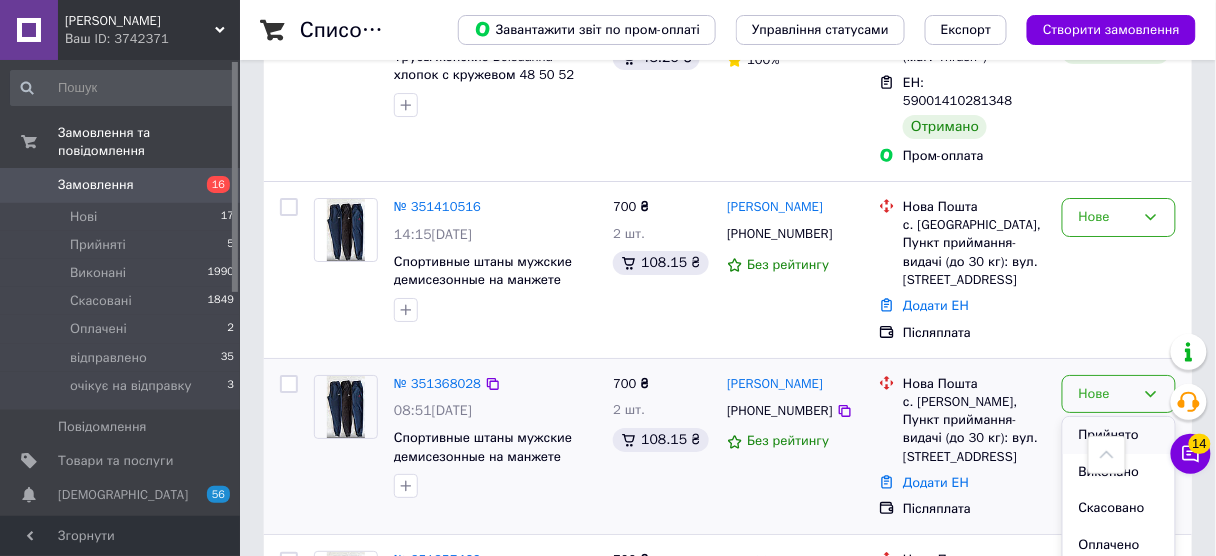 click on "Прийнято" at bounding box center [1119, 435] 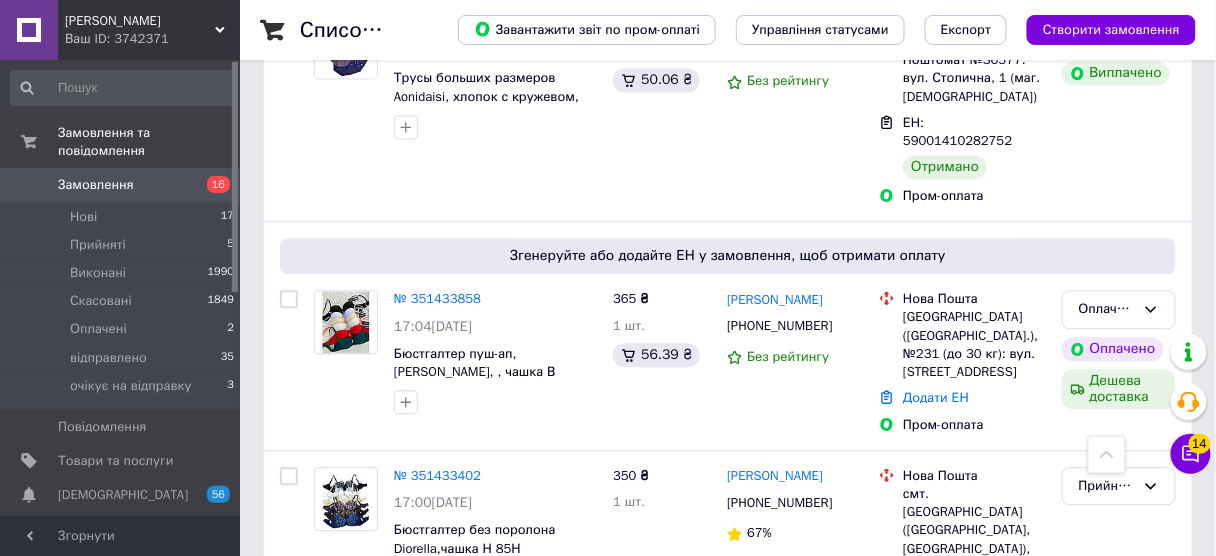 scroll, scrollTop: 800, scrollLeft: 0, axis: vertical 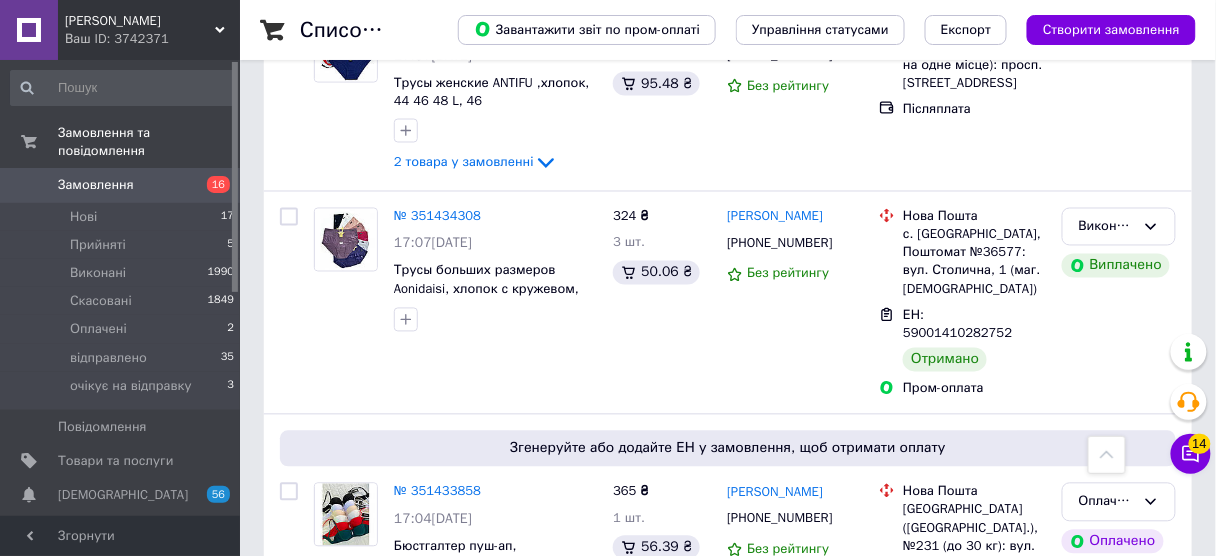 click on "Замовлення" at bounding box center [121, 185] 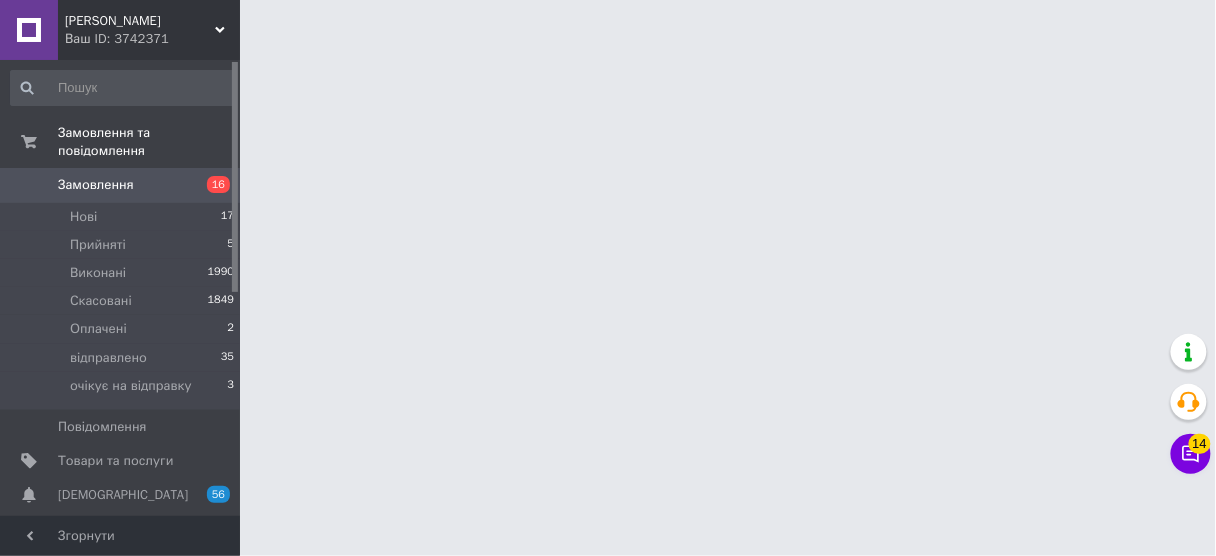 scroll, scrollTop: 0, scrollLeft: 0, axis: both 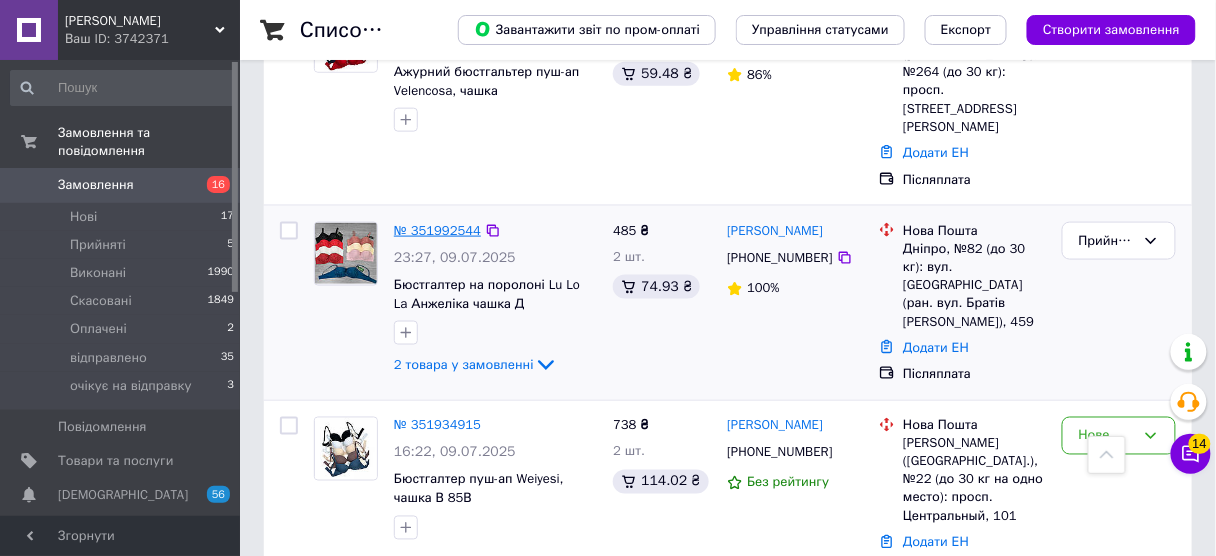 click on "№ 351992544" at bounding box center [437, 230] 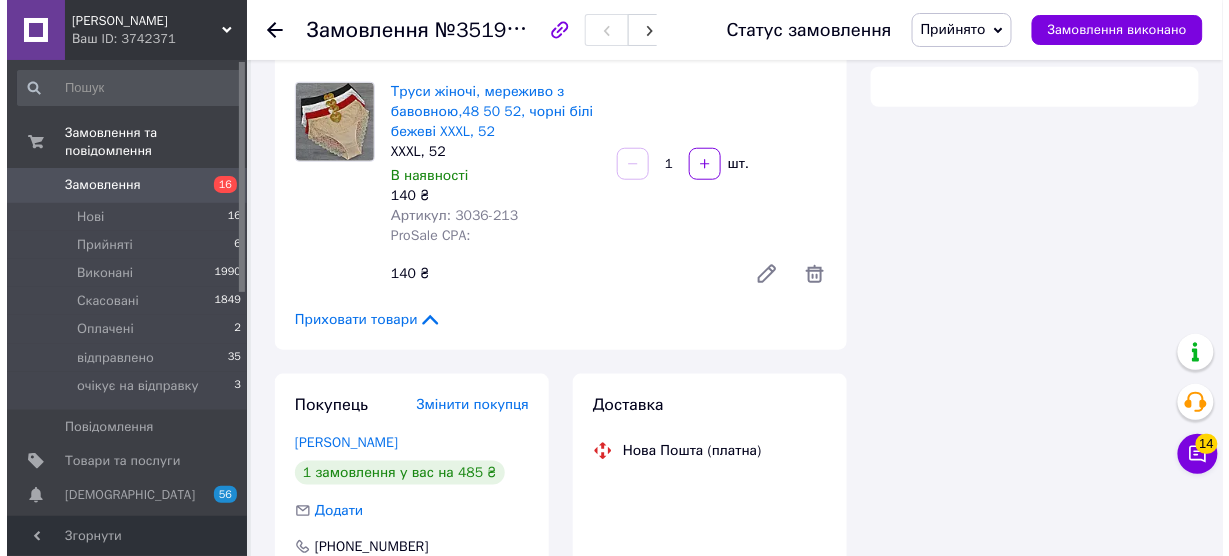 scroll, scrollTop: 560, scrollLeft: 0, axis: vertical 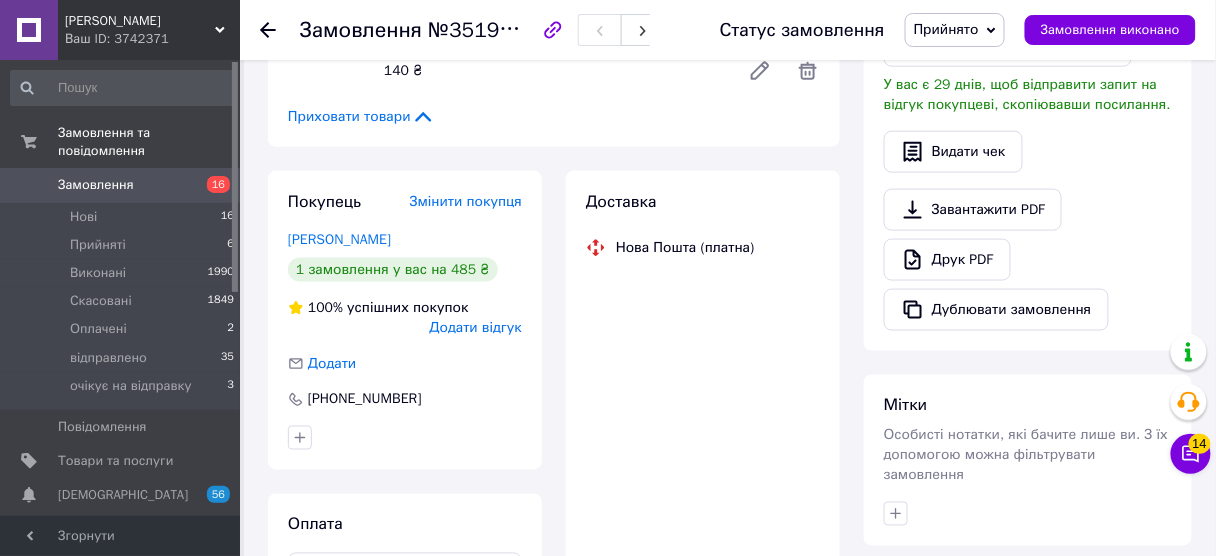 click on "Прийнято" at bounding box center [946, 29] 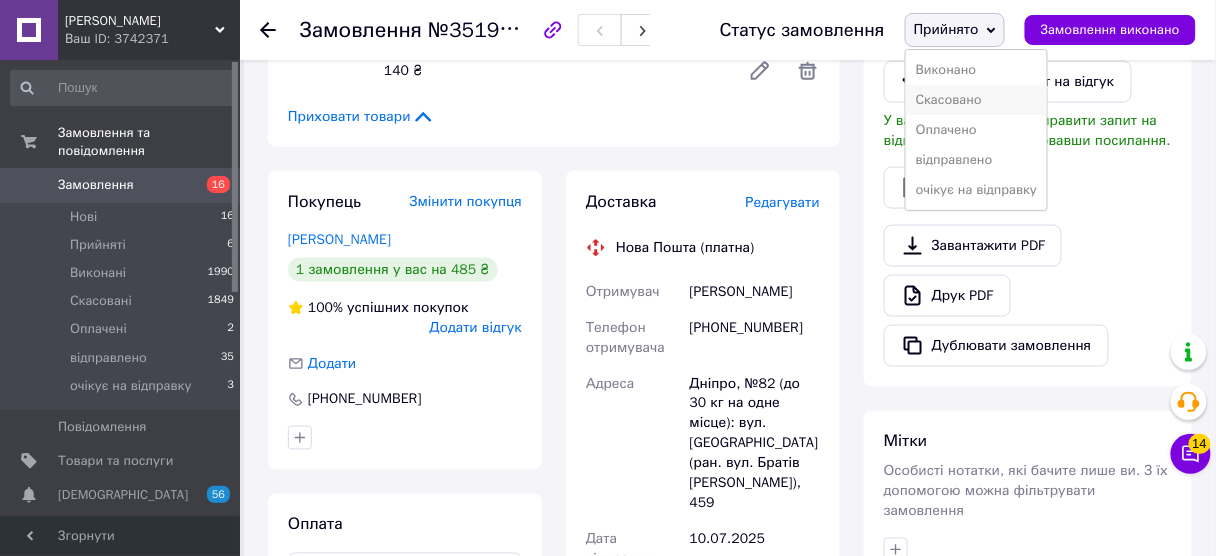 click on "Скасовано" at bounding box center [977, 100] 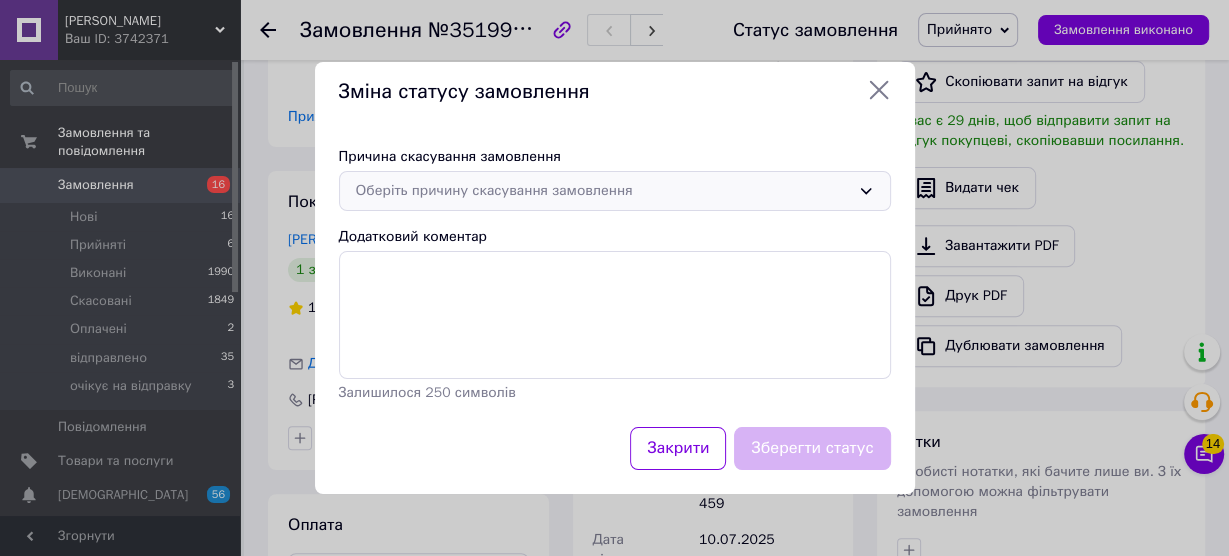 click on "Оберіть причину скасування замовлення" at bounding box center [603, 191] 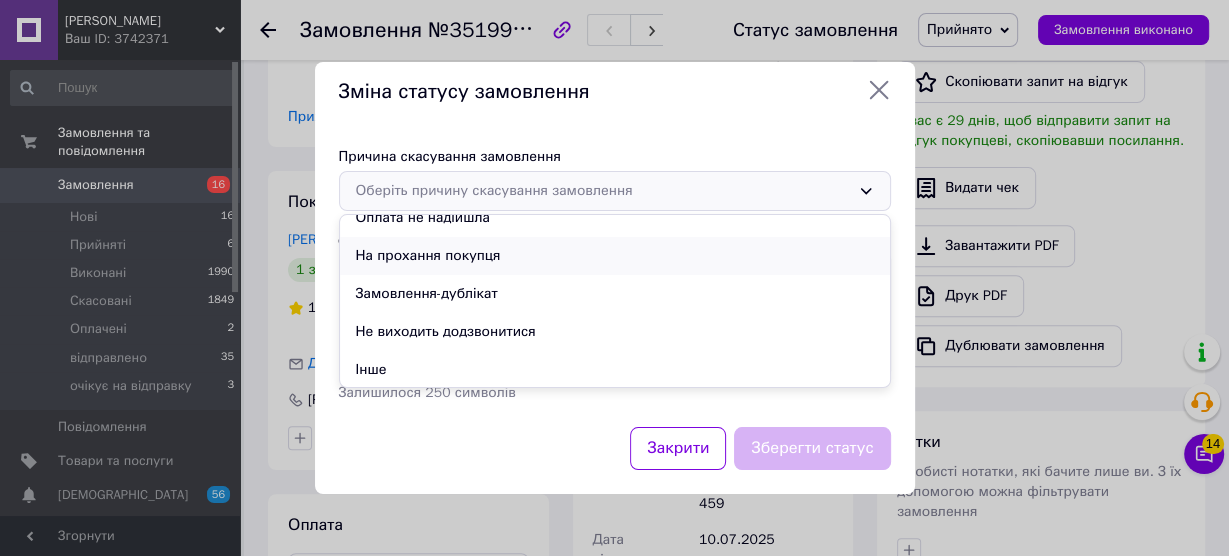 scroll, scrollTop: 94, scrollLeft: 0, axis: vertical 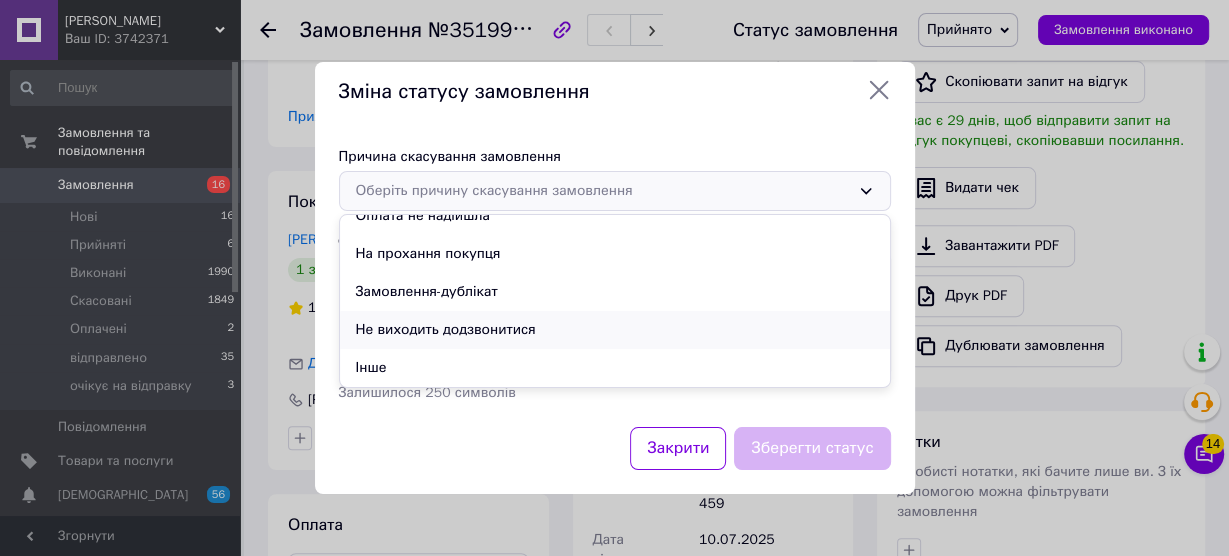 click on "Не виходить додзвонитися" at bounding box center (615, 330) 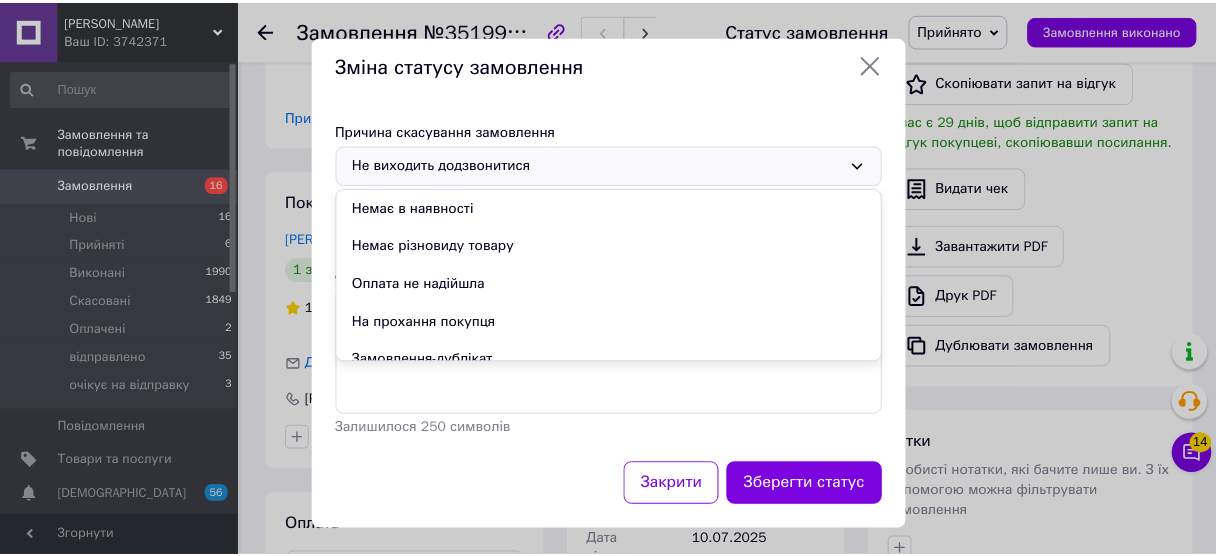 scroll, scrollTop: 94, scrollLeft: 0, axis: vertical 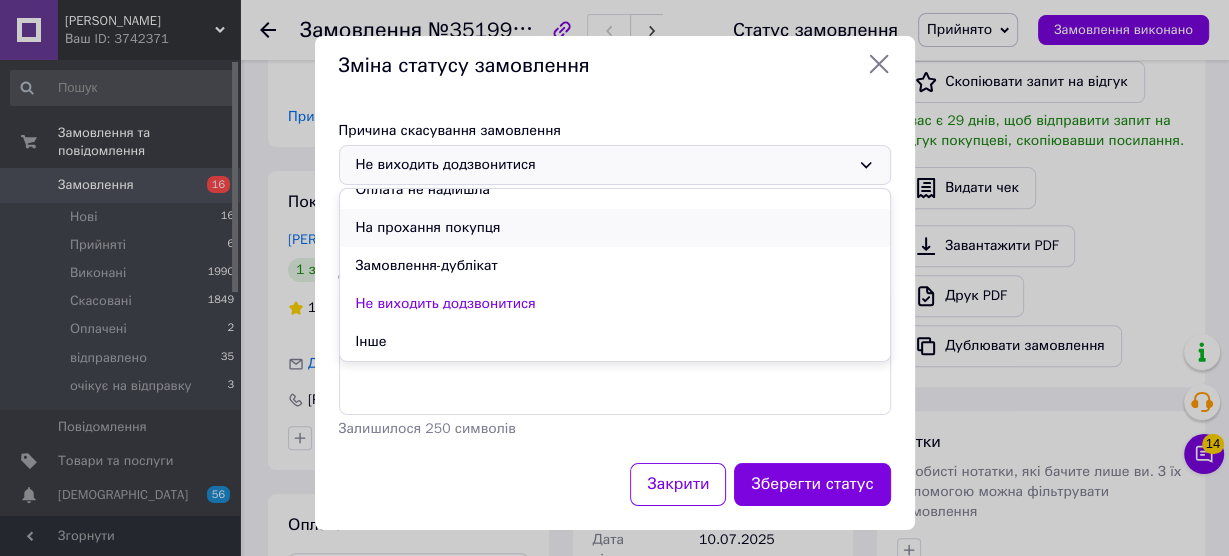 click on "На прохання покупця" at bounding box center [615, 228] 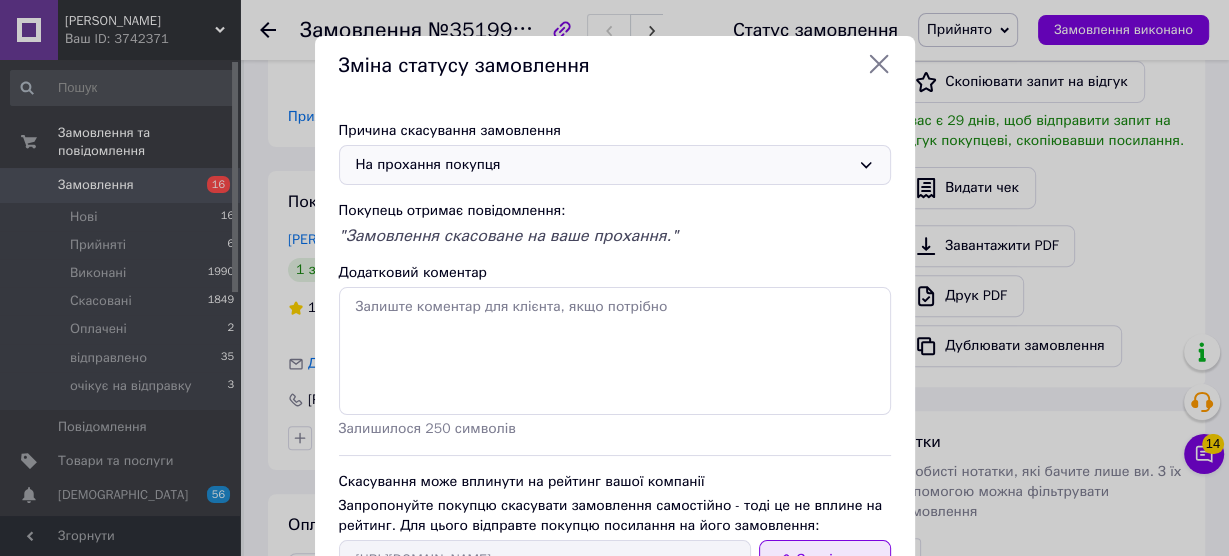 click on "Скопіювати" at bounding box center [825, 560] 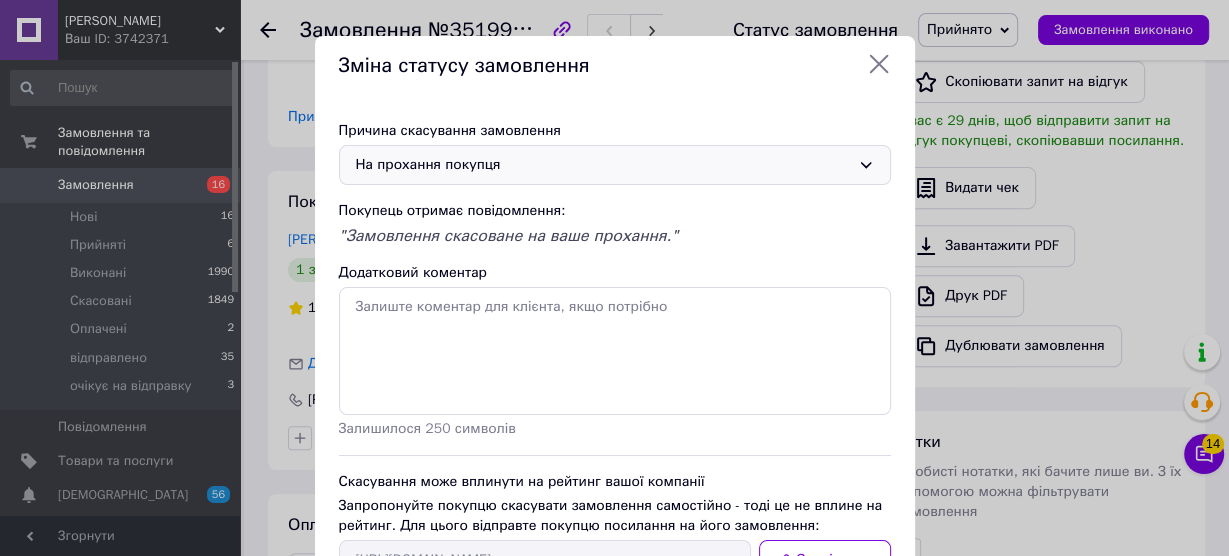 click on "Зміна статусу замовлення Причина скасування замовлення На прохання покупця Покупець отримає повідомлення: "Замовлення скасоване на ваше прохання." Додатковий коментар Залишилося 250 символів Скасування може вплинути на рейтинг вашої компанії Запропонуйте покупцю скасувати замовлення самостійно - тоді це не вплине на рейтинг. Для цього відправте покупцю посилання на його замовлення: https://my.prom.ua/cabinet/user/orders/351992544   Скопіювати Закрити Зберегти статус" at bounding box center [614, 353] 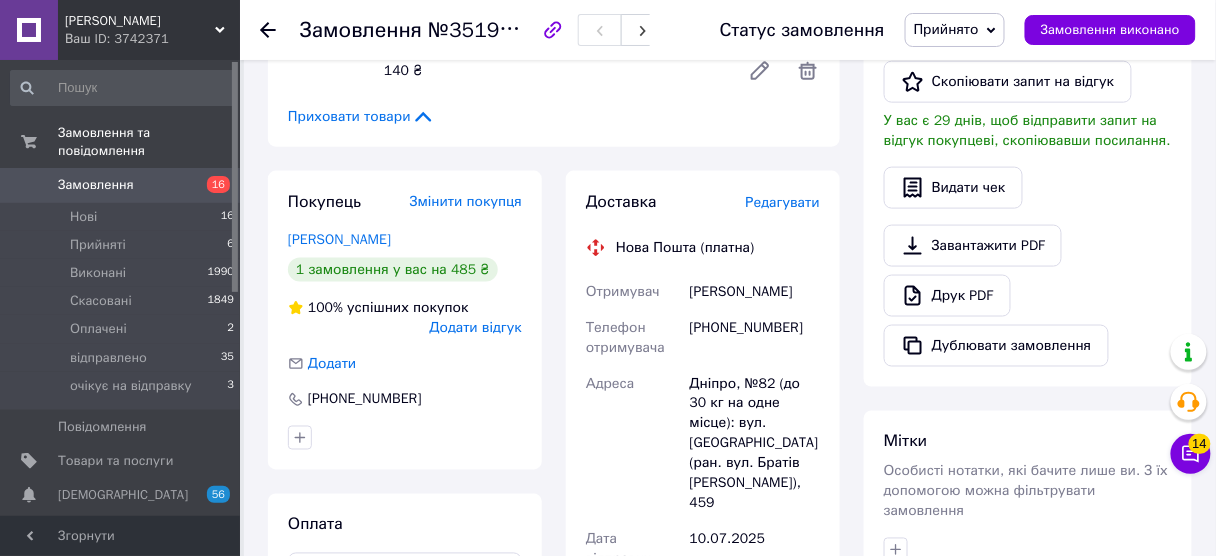 click on "16" at bounding box center (212, 185) 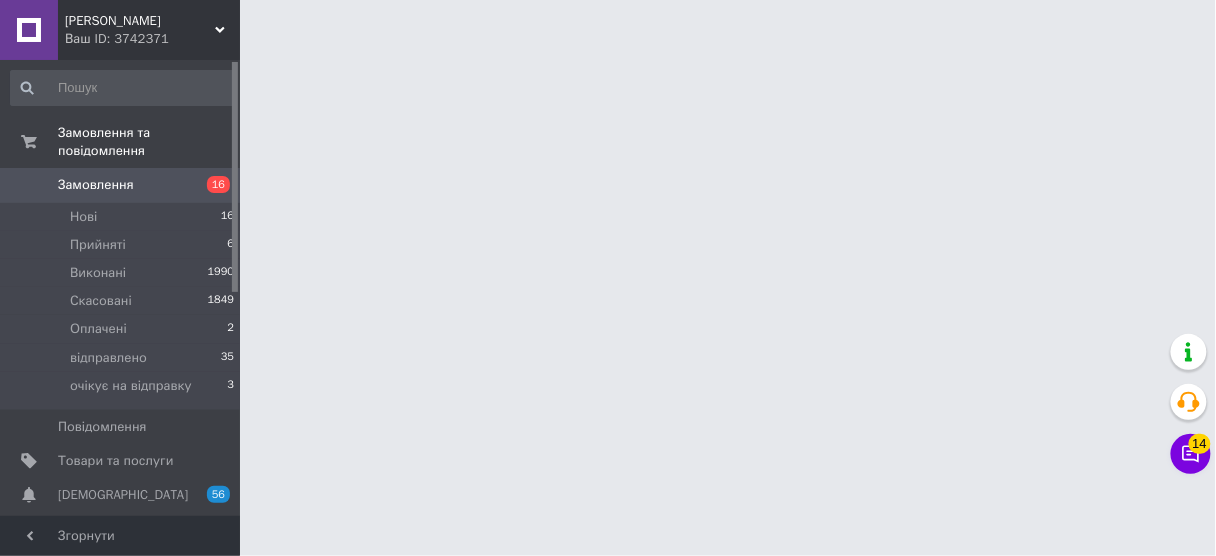 scroll, scrollTop: 0, scrollLeft: 0, axis: both 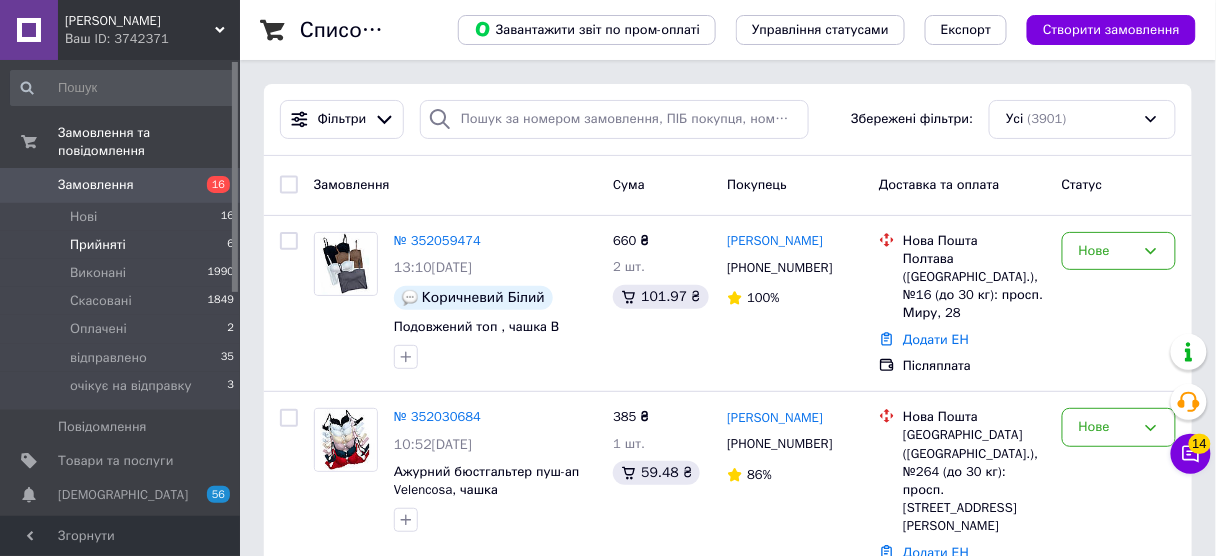 click on "Прийняті 6" at bounding box center (123, 245) 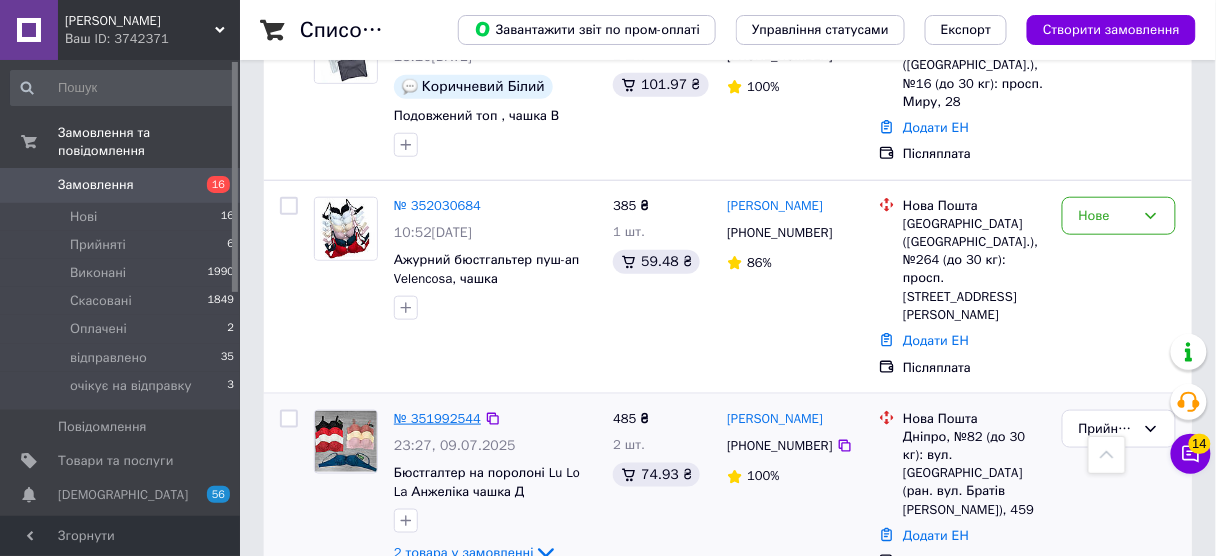 scroll, scrollTop: 400, scrollLeft: 0, axis: vertical 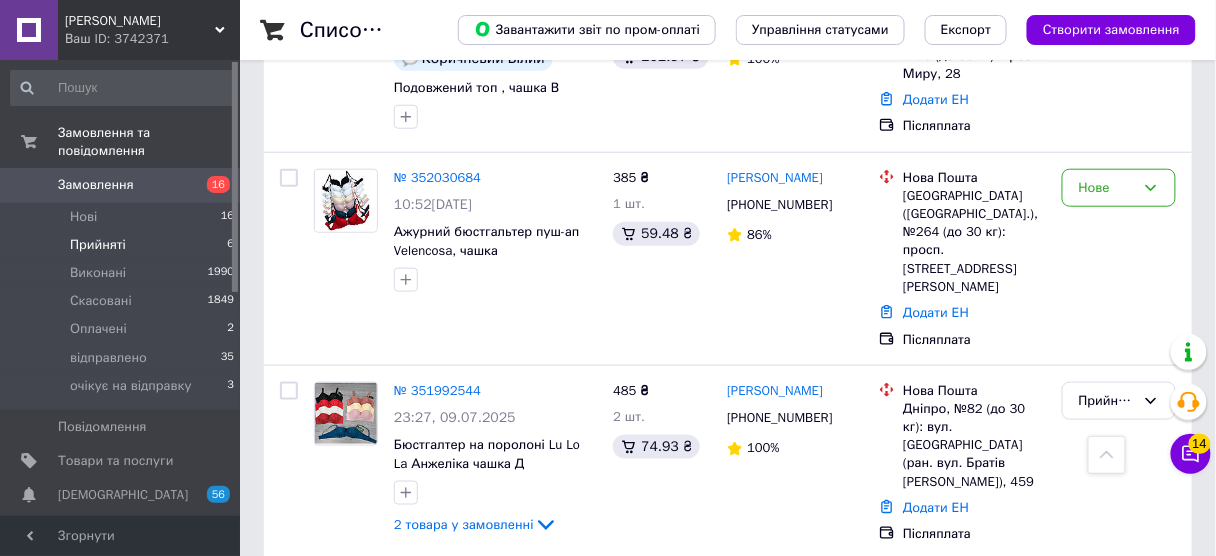 click on "Прийняті 6" at bounding box center (123, 245) 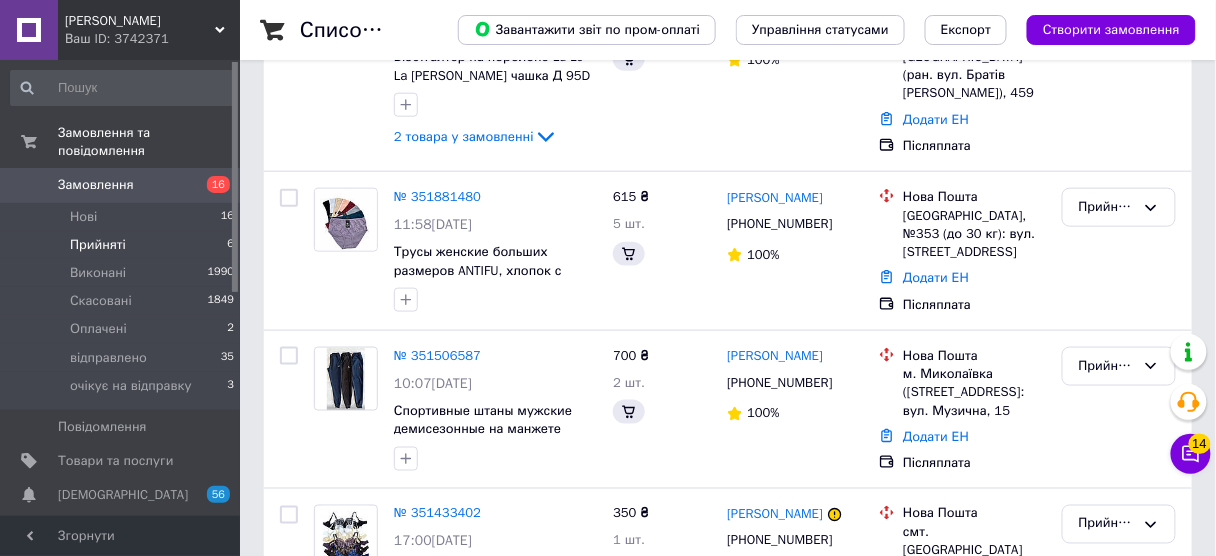 scroll, scrollTop: 0, scrollLeft: 0, axis: both 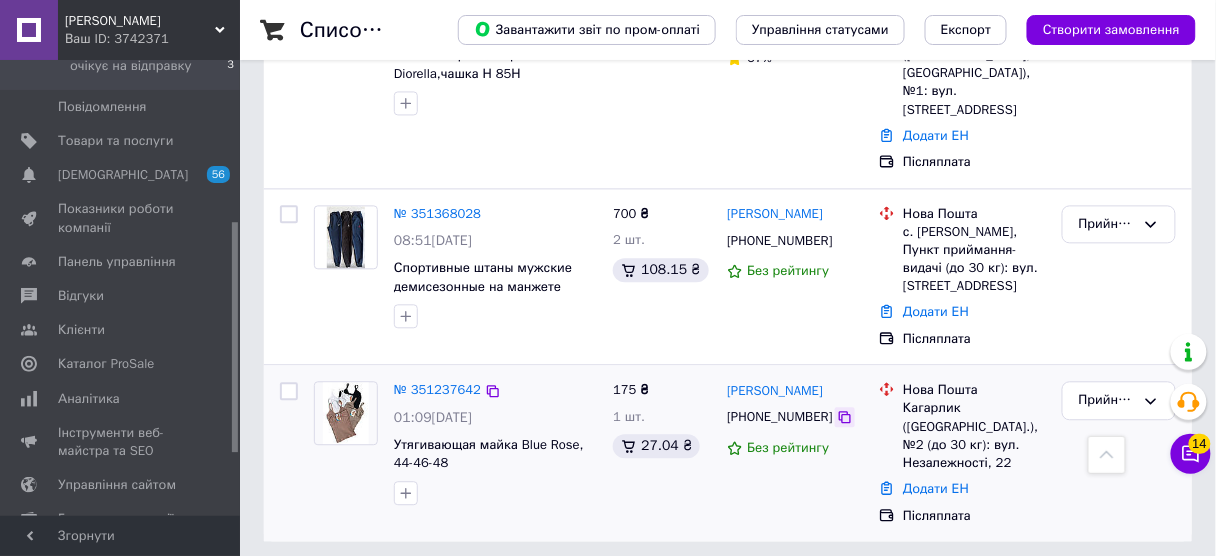 click 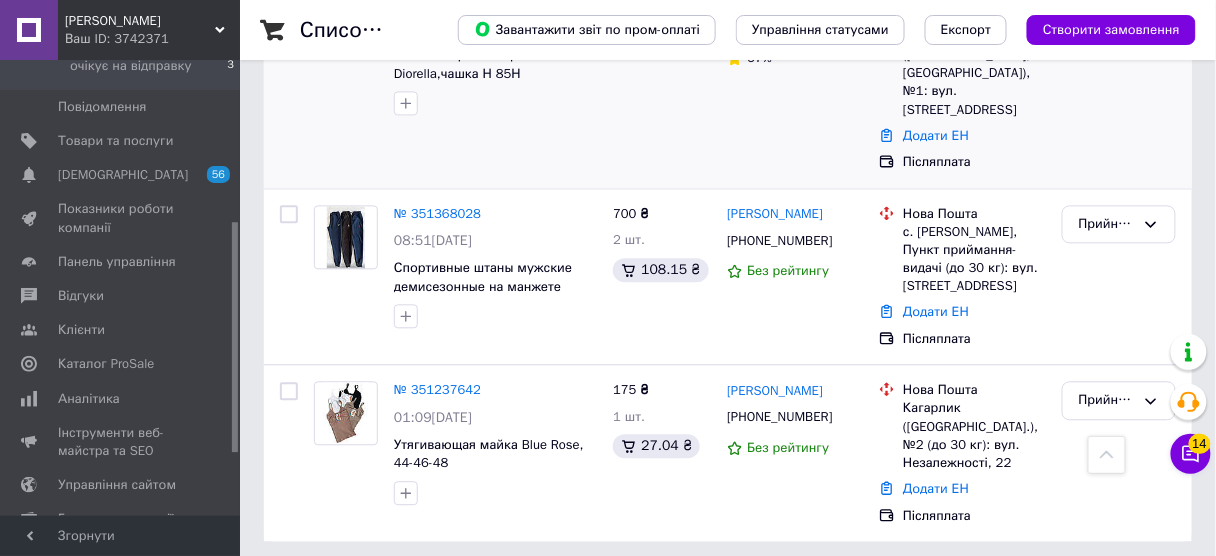drag, startPoint x: 1168, startPoint y: 177, endPoint x: 1104, endPoint y: 184, distance: 64.381676 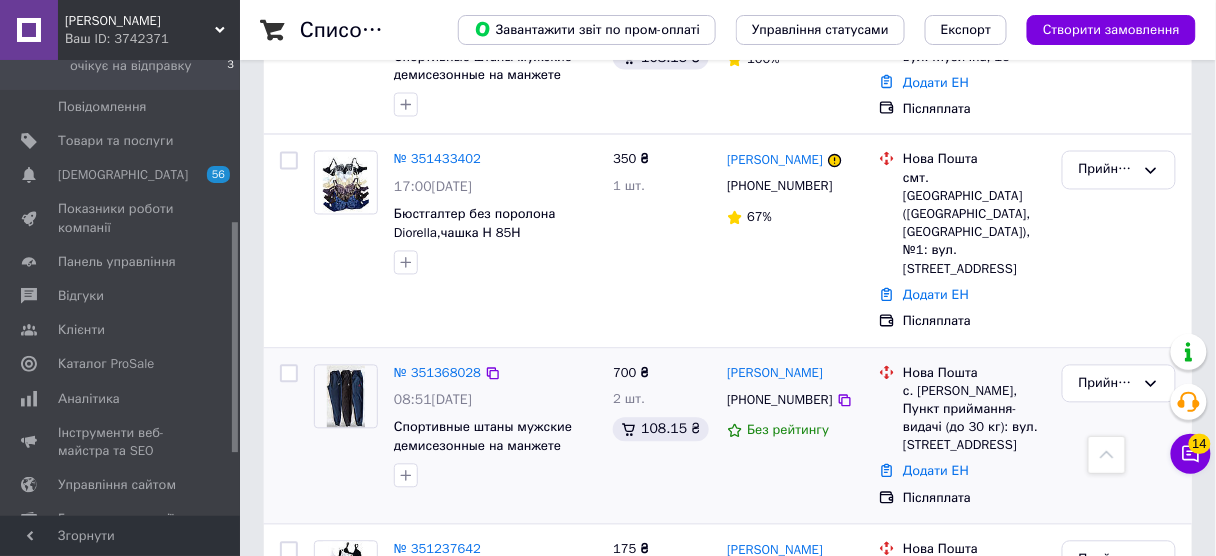 scroll, scrollTop: 664, scrollLeft: 0, axis: vertical 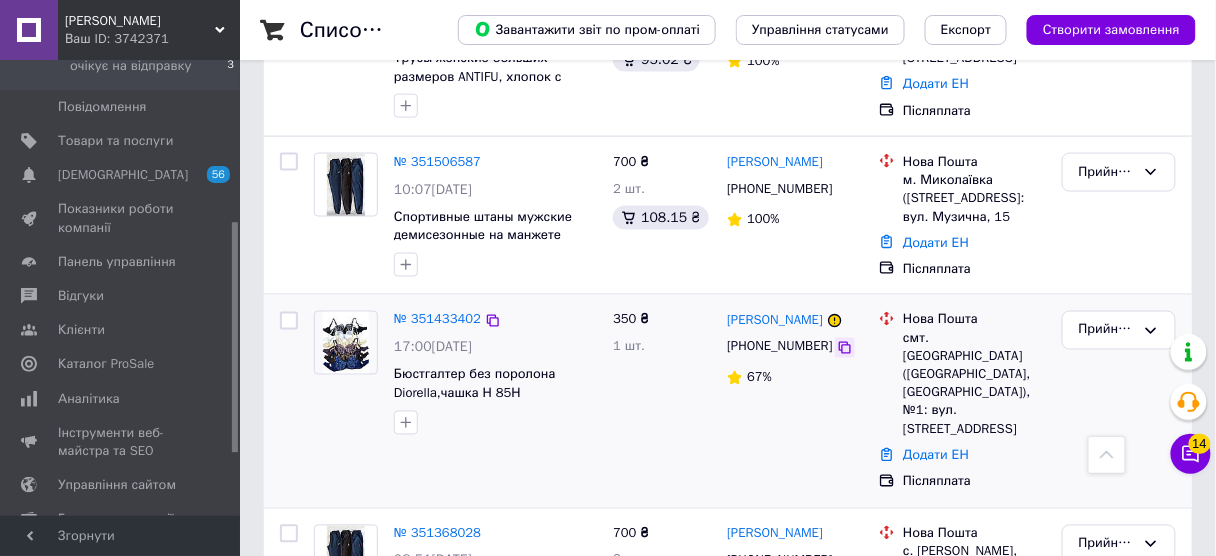 click 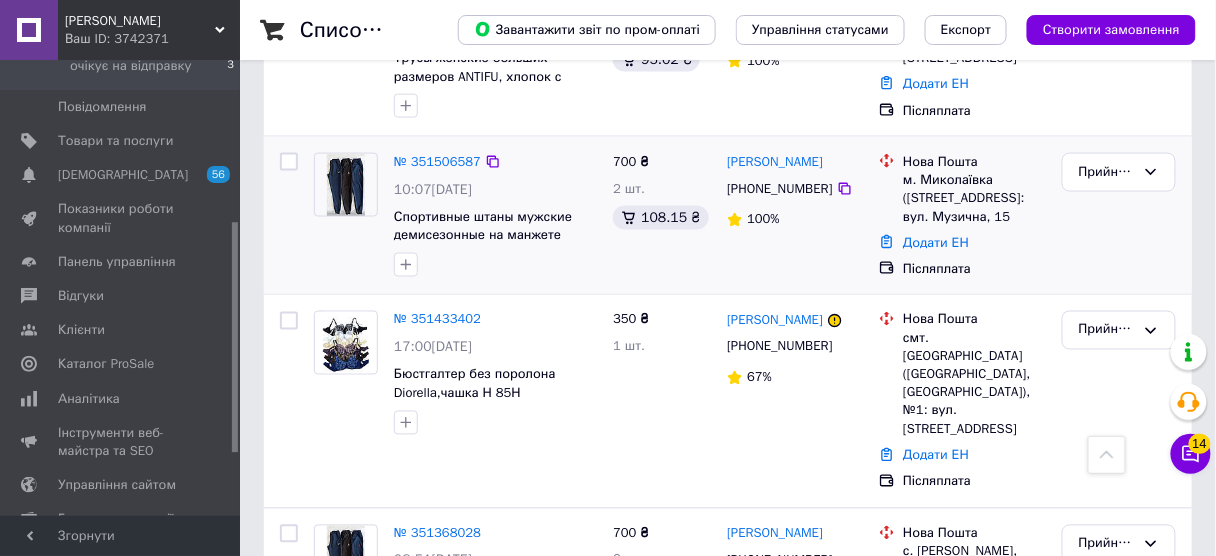 click on "Нова Пошта м. Миколаївка (Донецька обл., Краматорський р-н.), №1: вул. Музична, 15 Додати ЕН Післяплата" at bounding box center [962, 216] 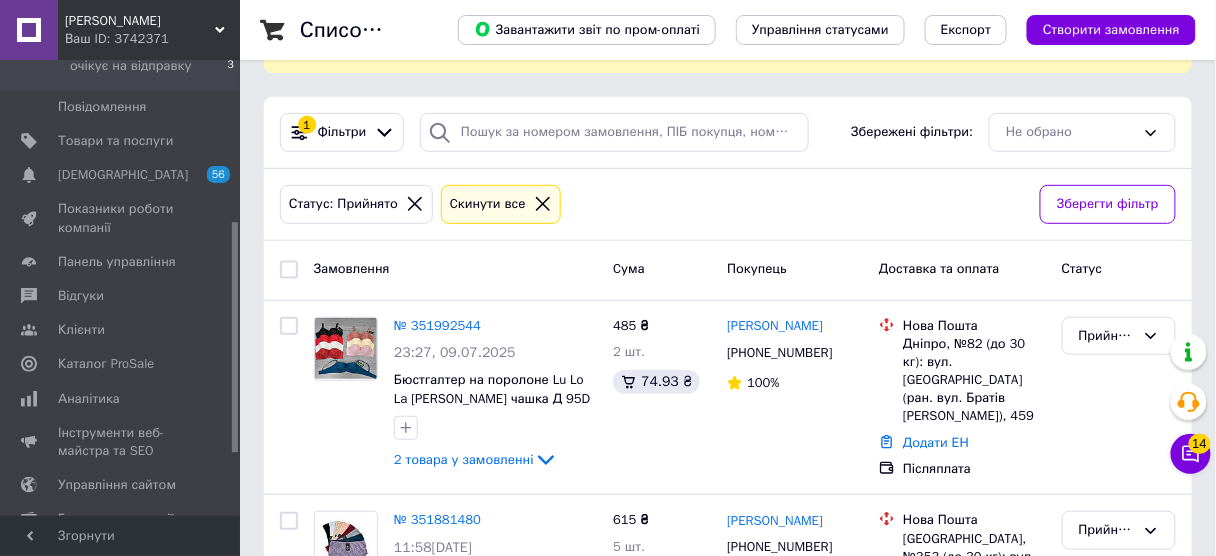 scroll, scrollTop: 104, scrollLeft: 0, axis: vertical 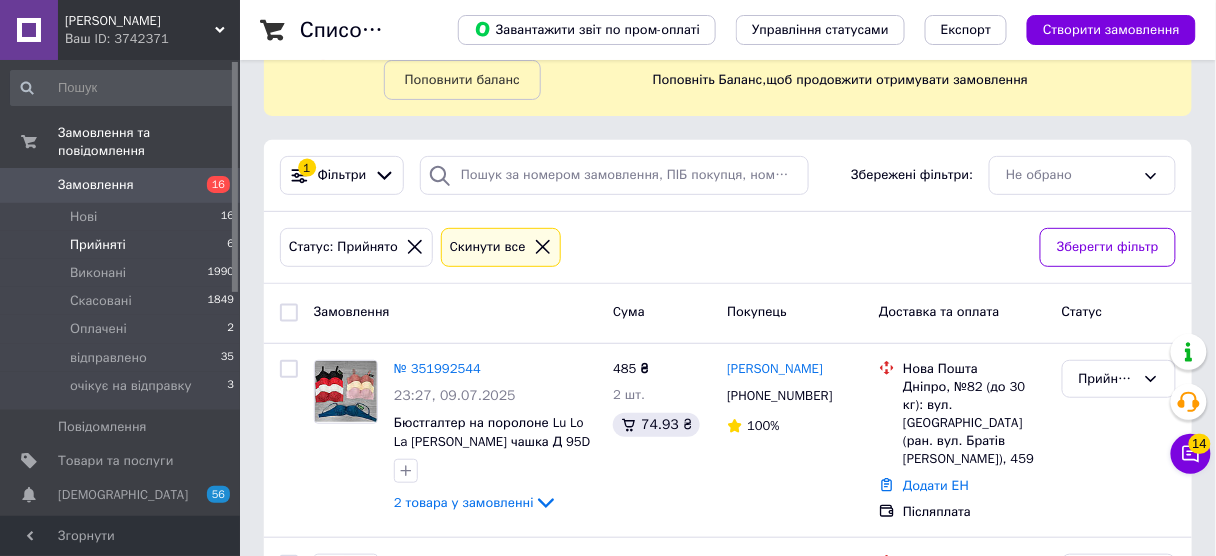 click on "16" at bounding box center (212, 185) 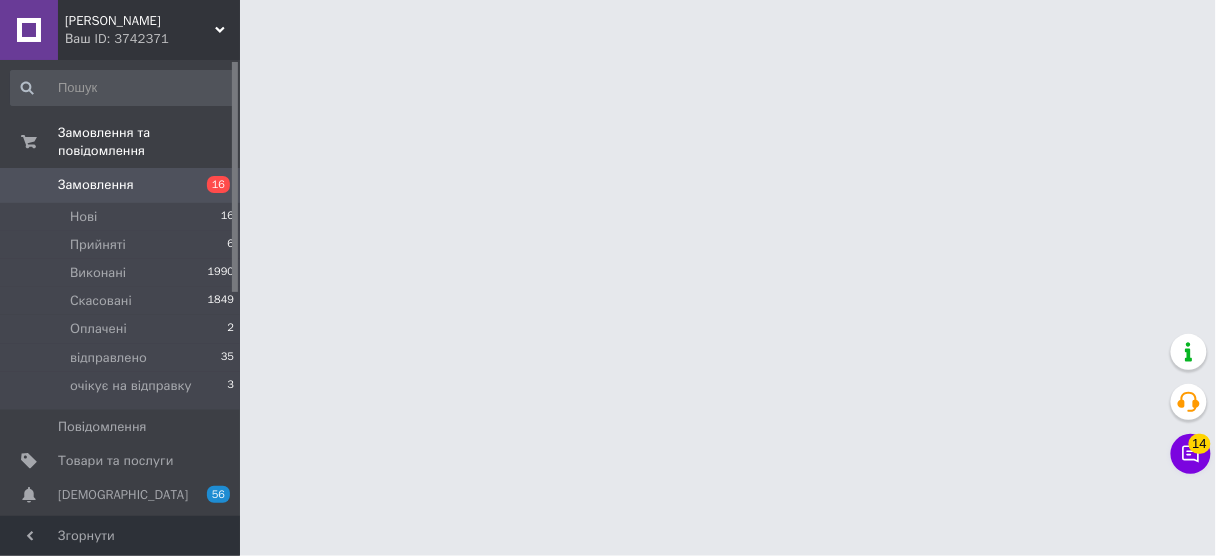 scroll, scrollTop: 0, scrollLeft: 0, axis: both 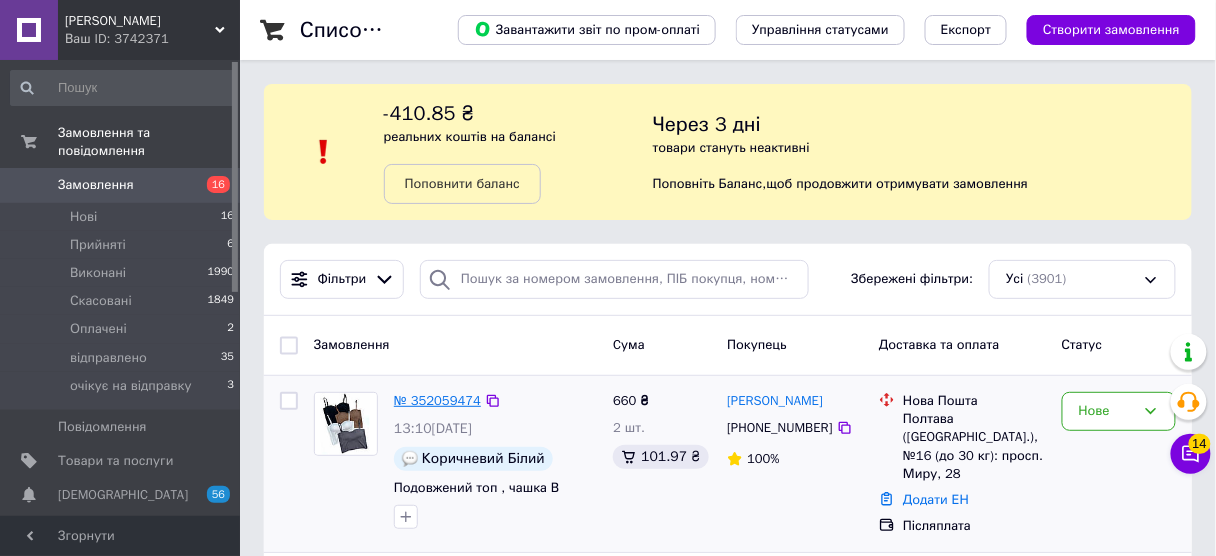 click on "№ 352059474" at bounding box center [437, 400] 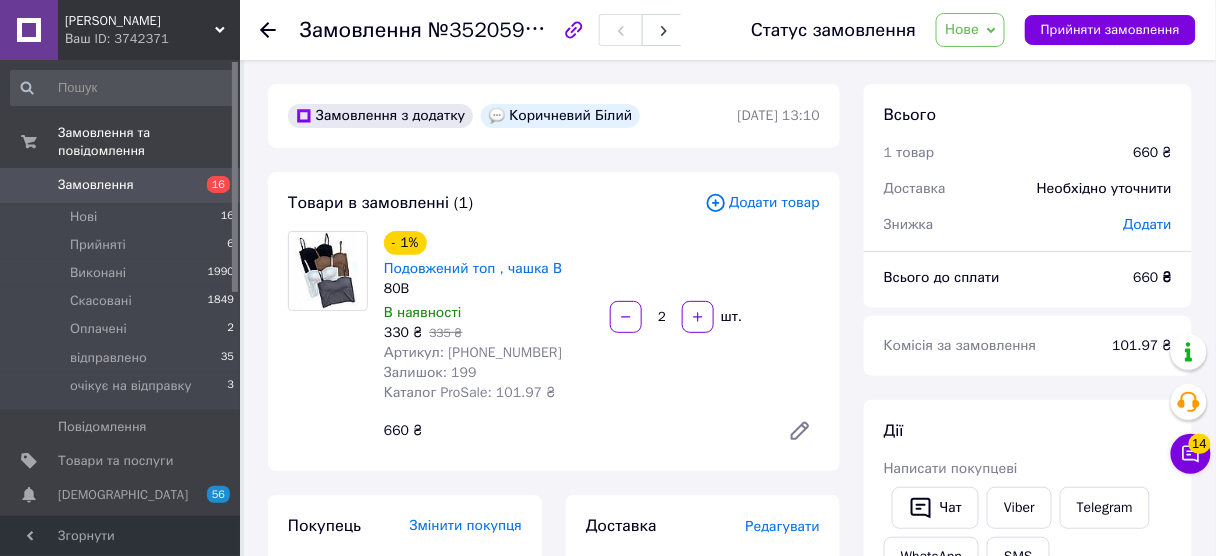 scroll, scrollTop: 320, scrollLeft: 0, axis: vertical 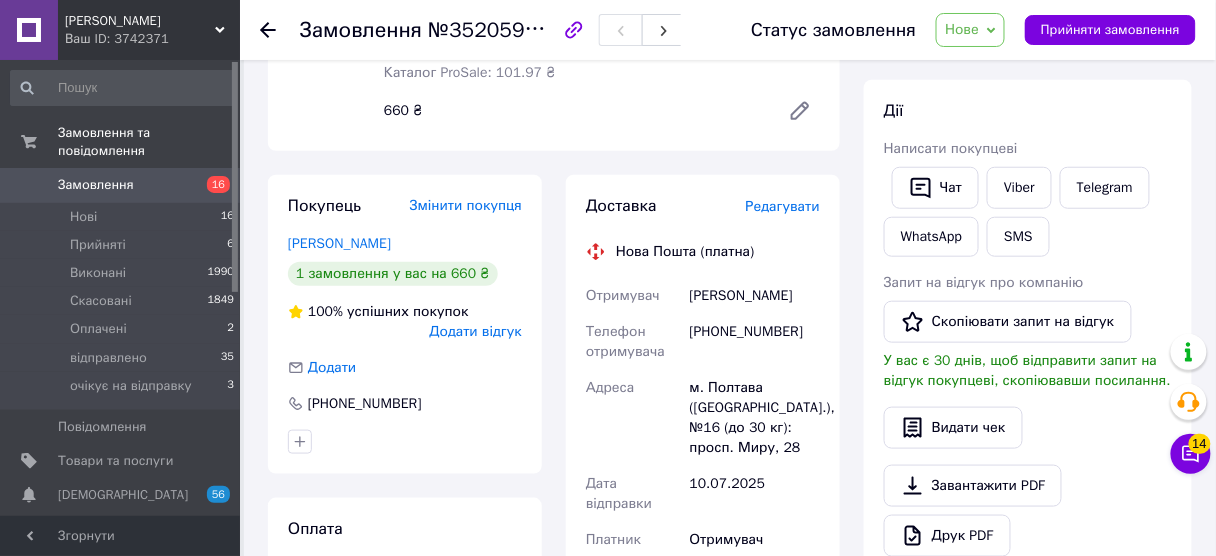 click on "[PHONE_NUMBER]" at bounding box center (755, 342) 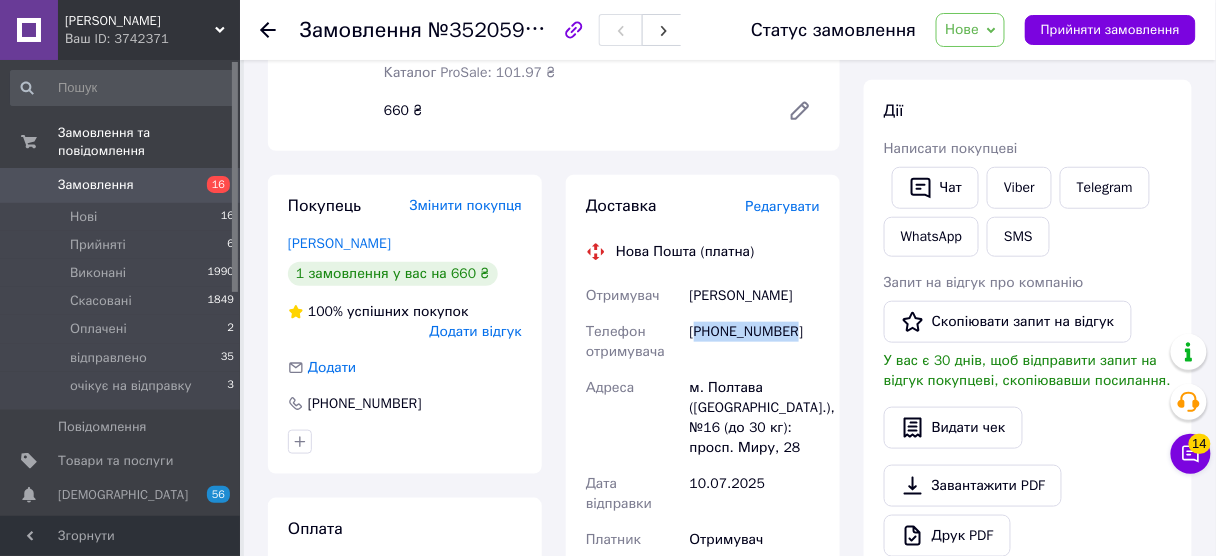 click on "[PHONE_NUMBER]" at bounding box center (755, 342) 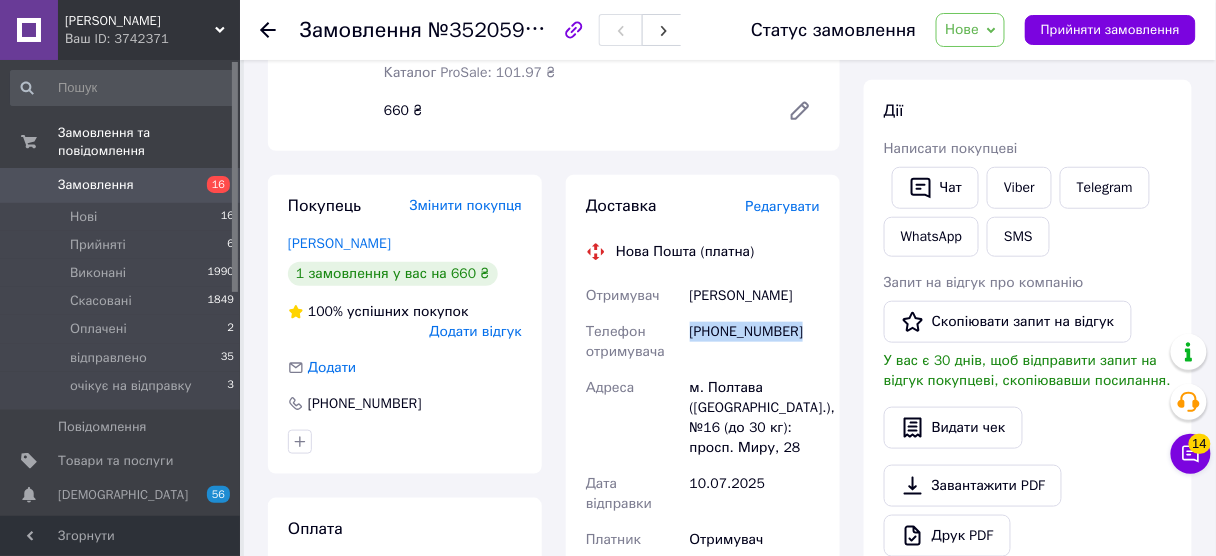 click on "[PHONE_NUMBER]" at bounding box center (755, 342) 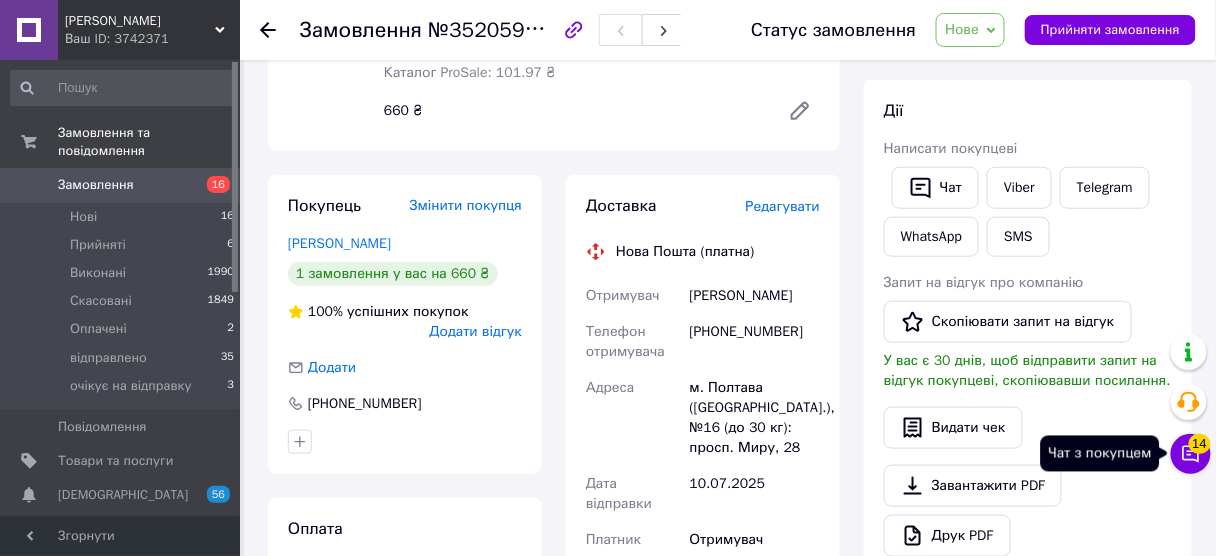 click on "14" at bounding box center (1200, 444) 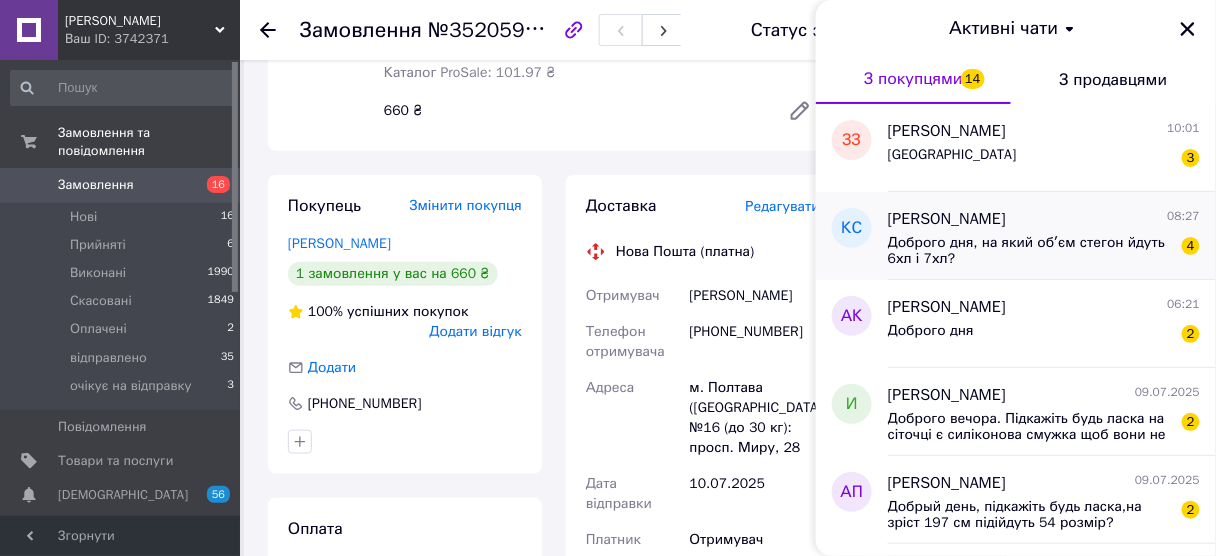 click on "Доброго дня, на який обʼєм стегон йдуть 6хл і 7хл?" at bounding box center [1030, 251] 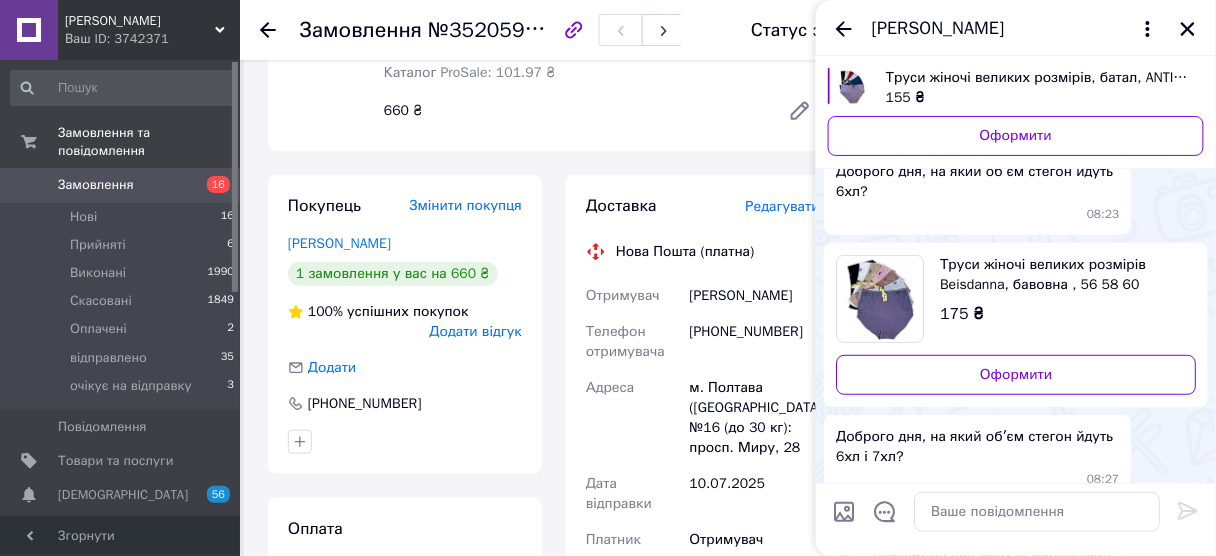 scroll, scrollTop: 61, scrollLeft: 0, axis: vertical 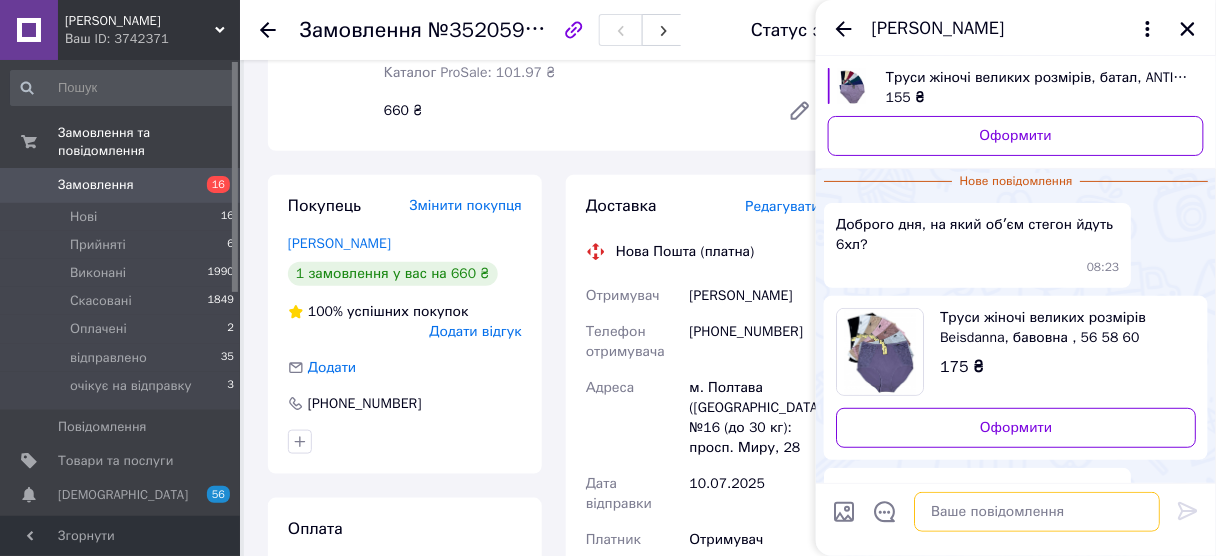click at bounding box center [1037, 512] 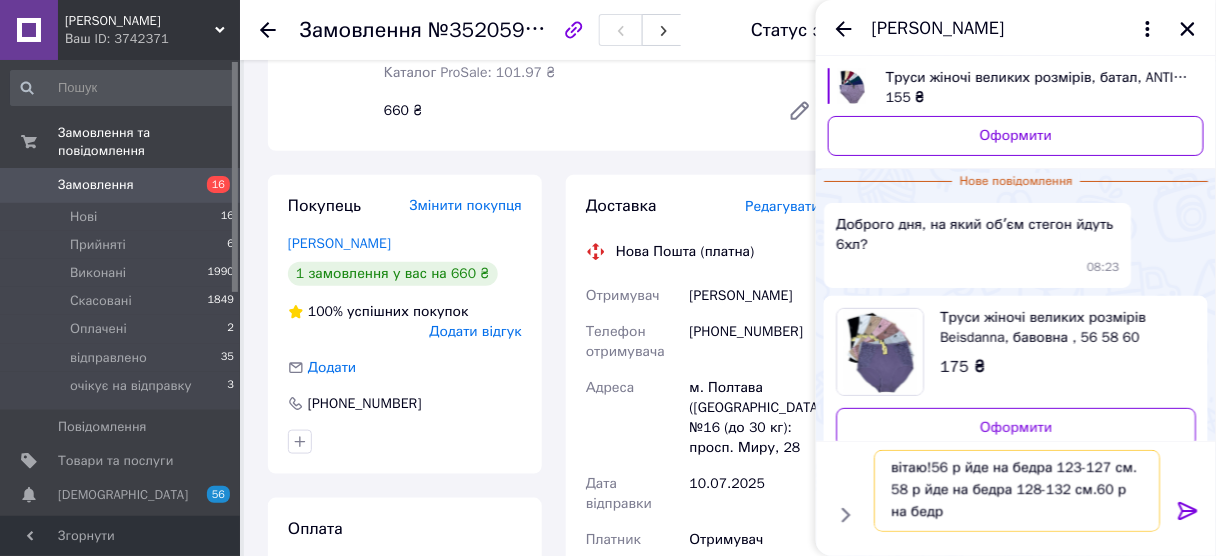 scroll, scrollTop: 1, scrollLeft: 0, axis: vertical 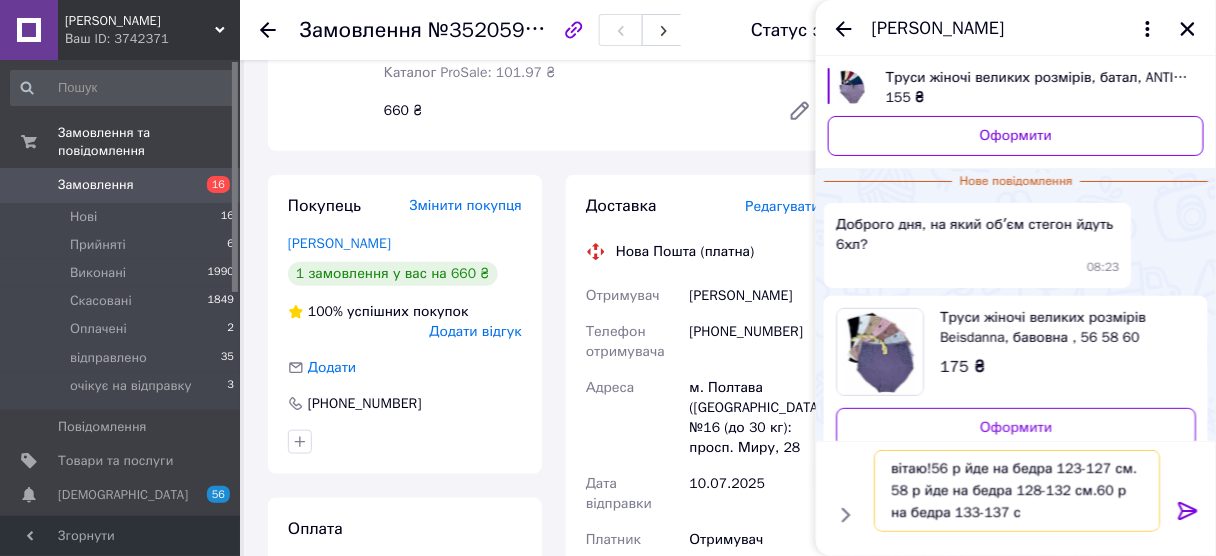 type on "вітаю!56 р йде на бедра 123-127 см. 58 р йде на бедра 128-132 см.60 р на бедра 133-137 см" 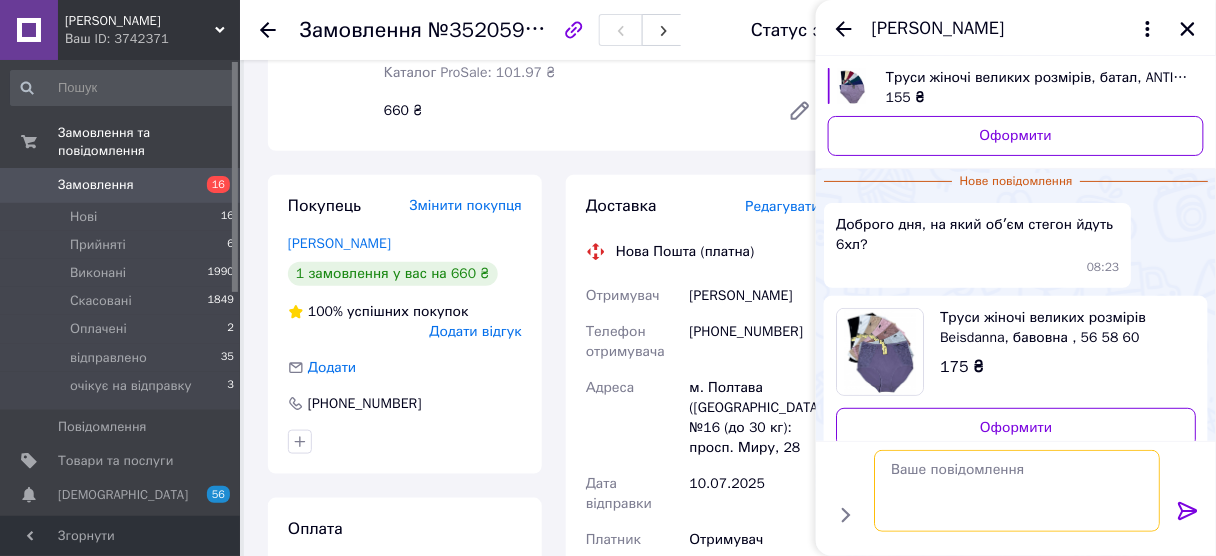 scroll, scrollTop: 0, scrollLeft: 0, axis: both 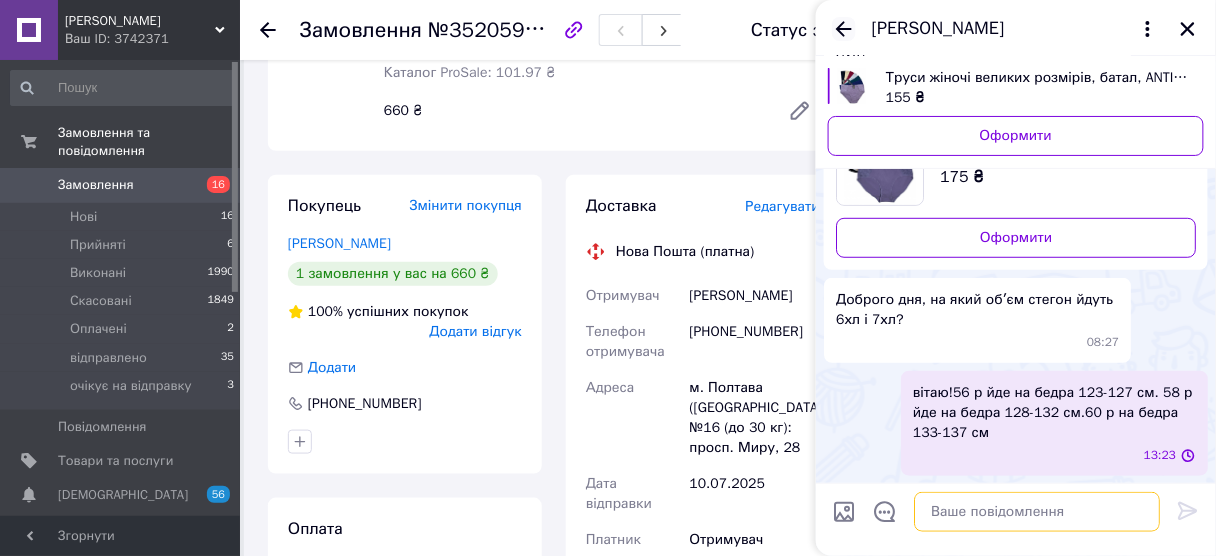 type 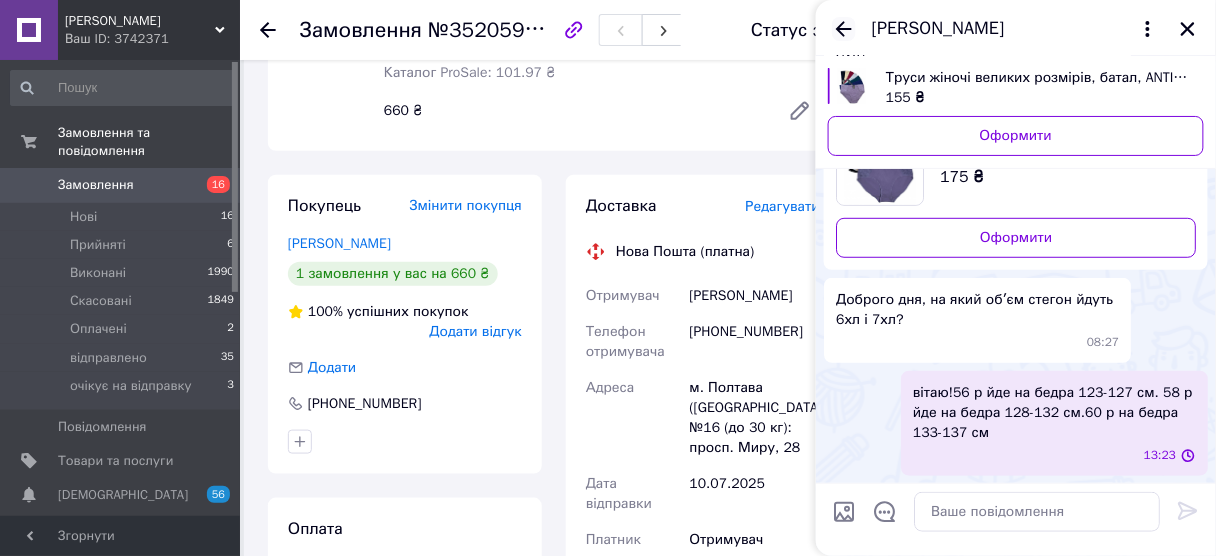 click 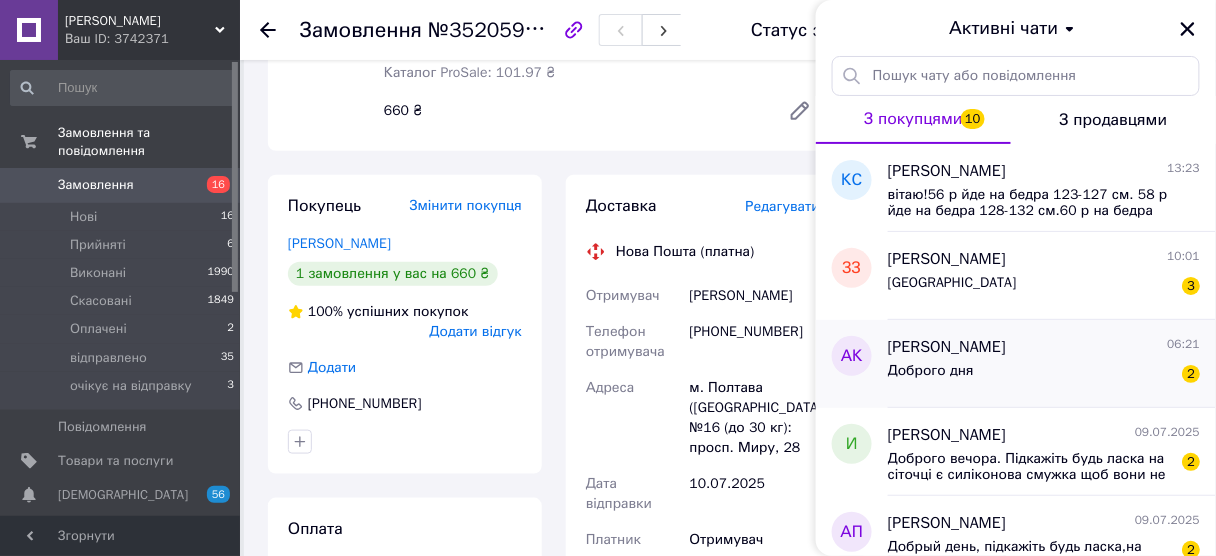 click on "Доброго дня 2" at bounding box center (1044, 375) 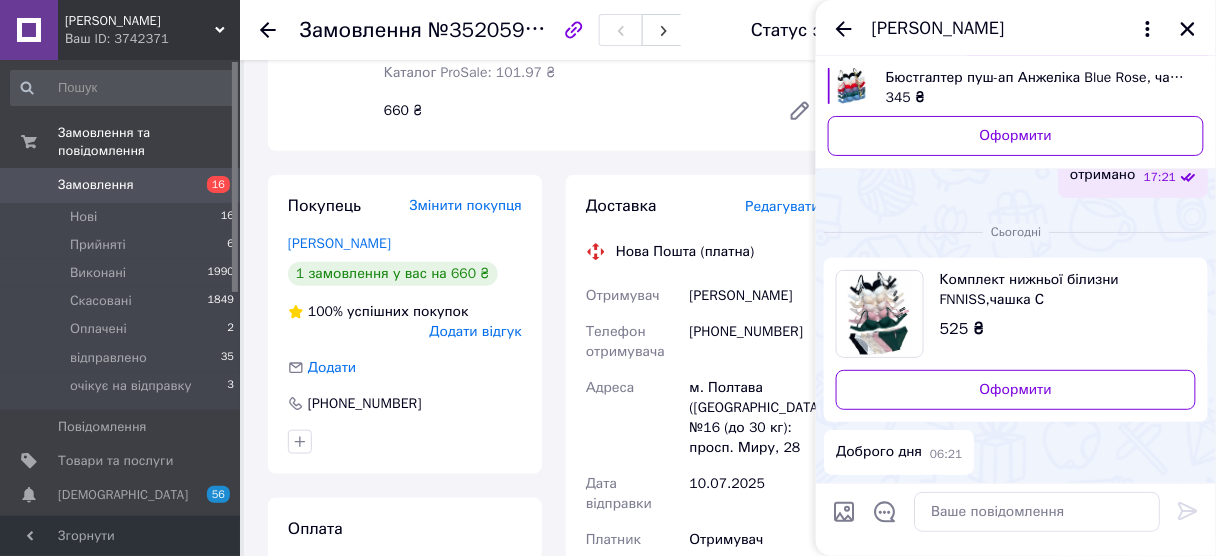 scroll, scrollTop: 2410, scrollLeft: 0, axis: vertical 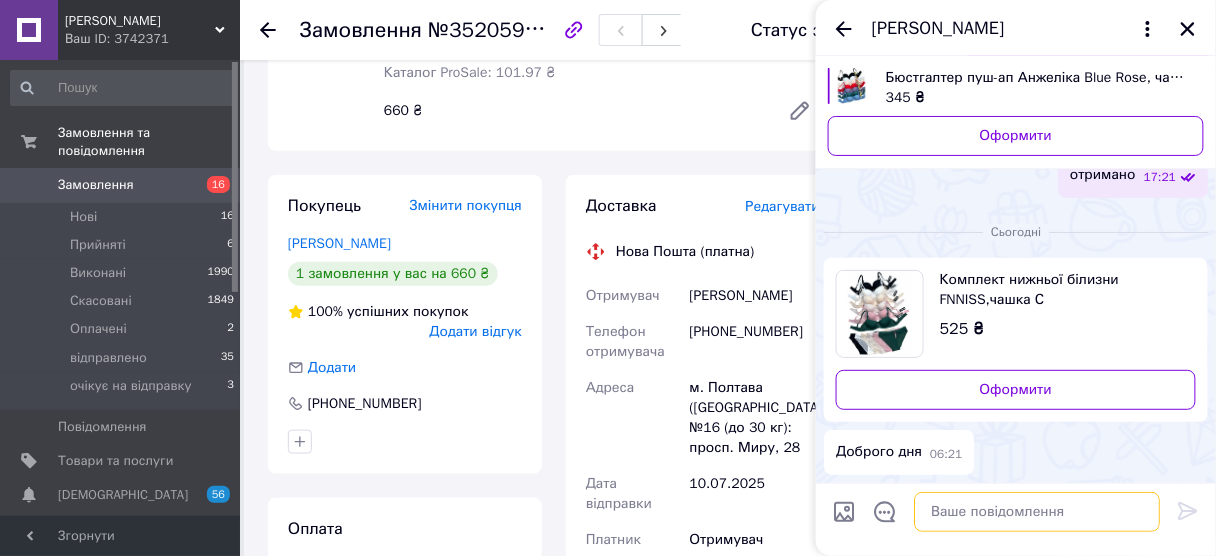 click at bounding box center [1037, 512] 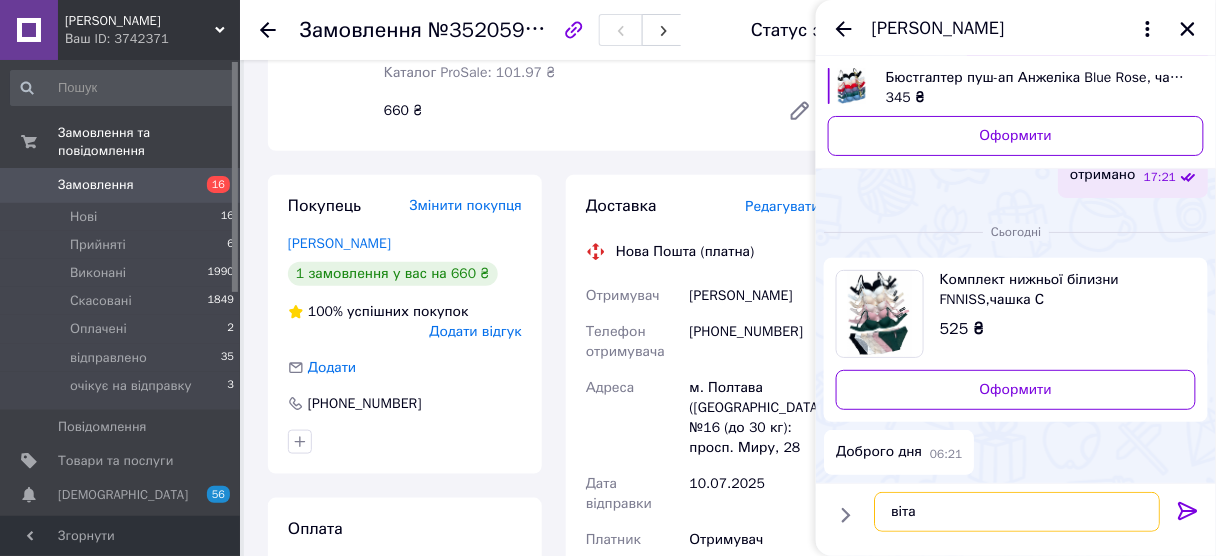 type on "вітаю" 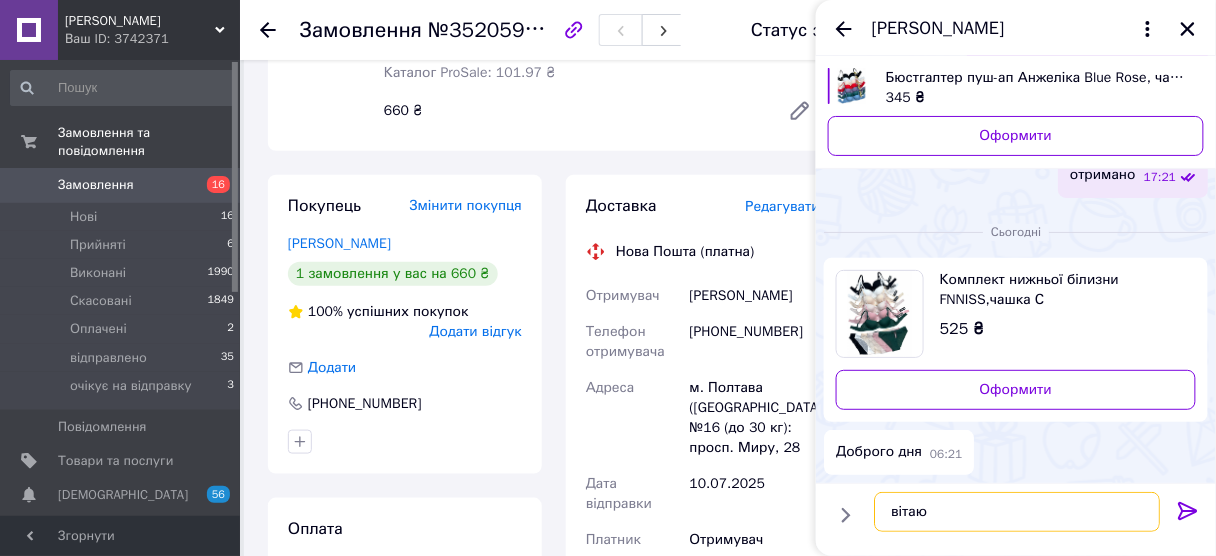 type 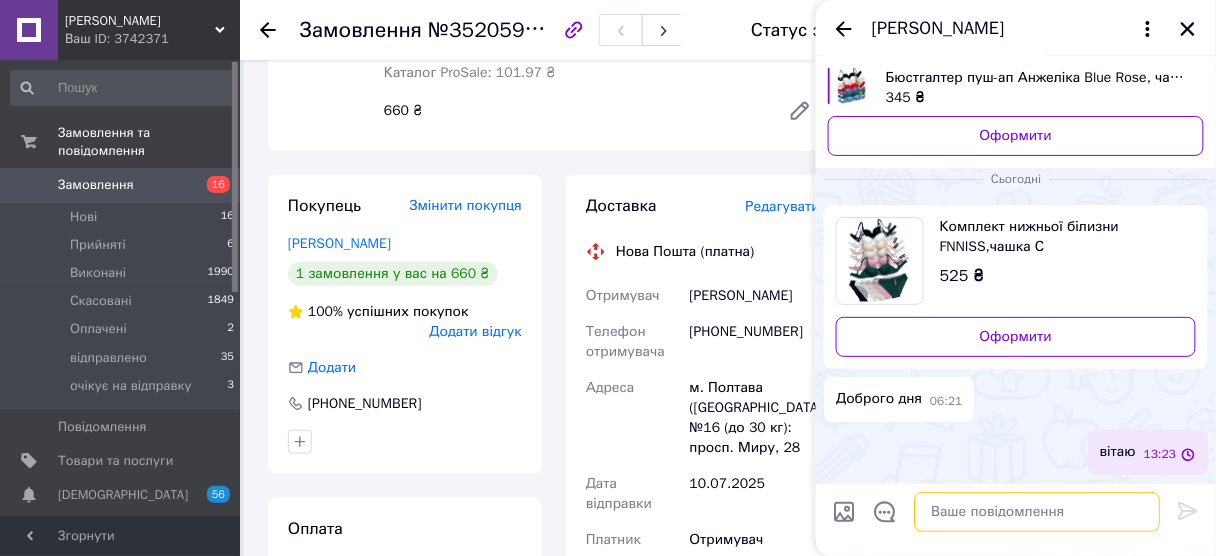 scroll, scrollTop: 2464, scrollLeft: 0, axis: vertical 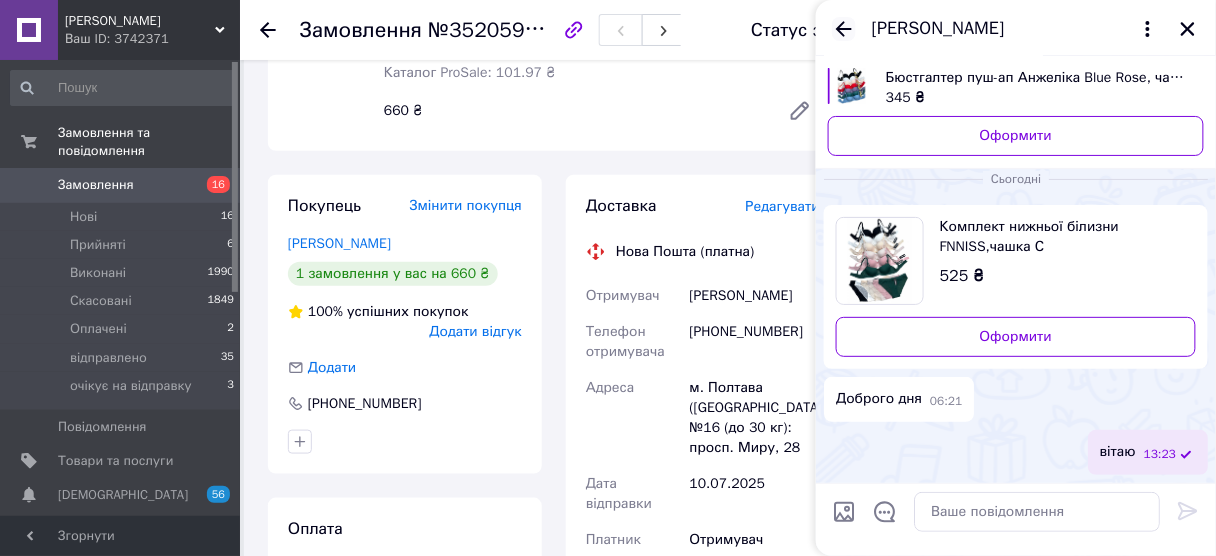 click 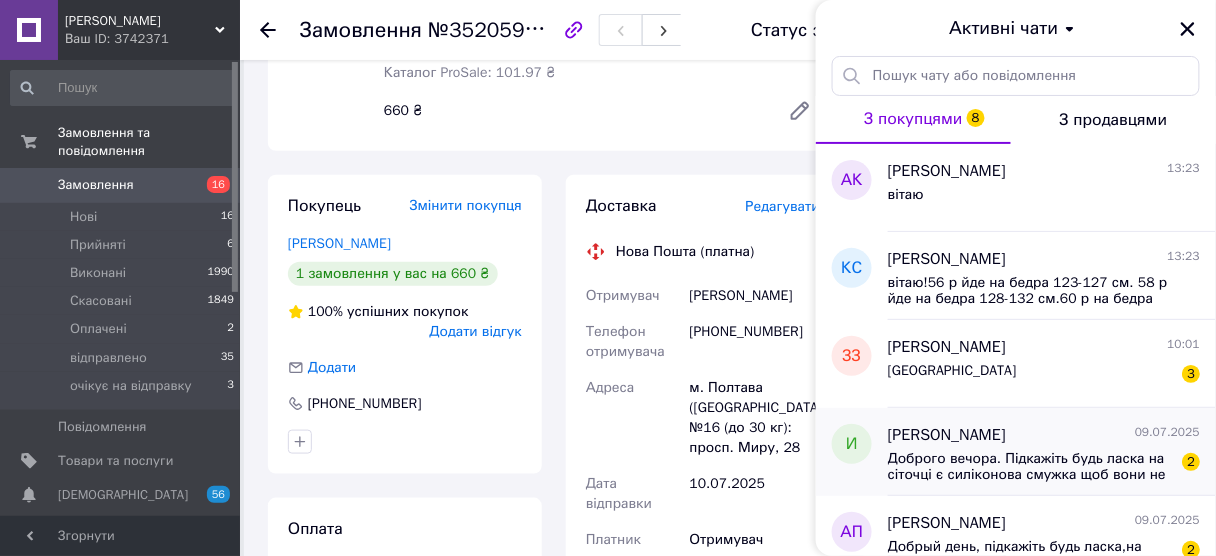 click on "Ирина  Передерий" at bounding box center (947, 435) 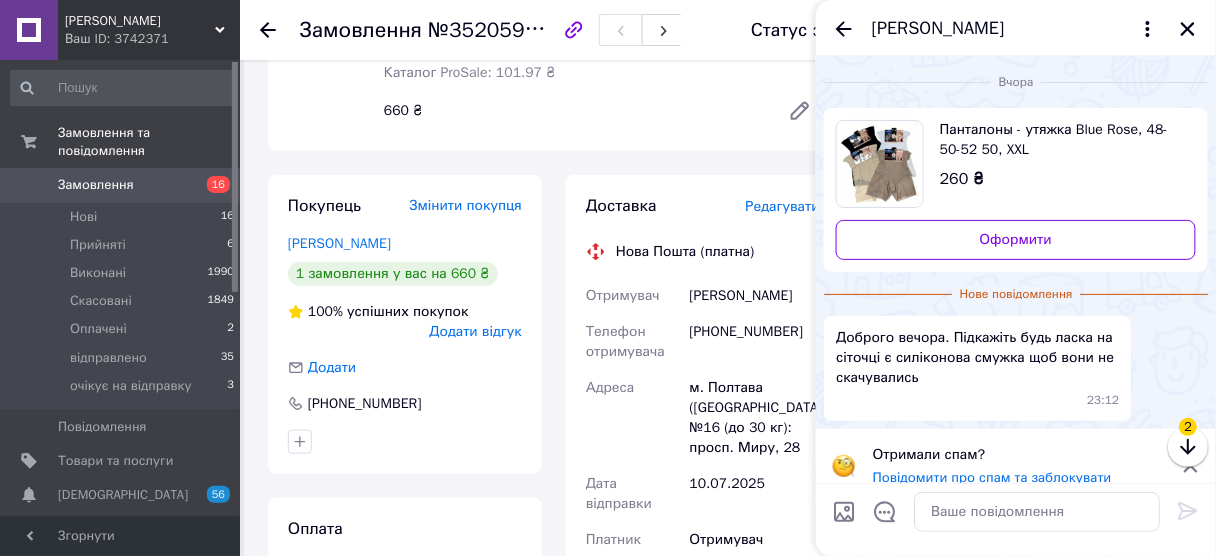scroll, scrollTop: 18, scrollLeft: 0, axis: vertical 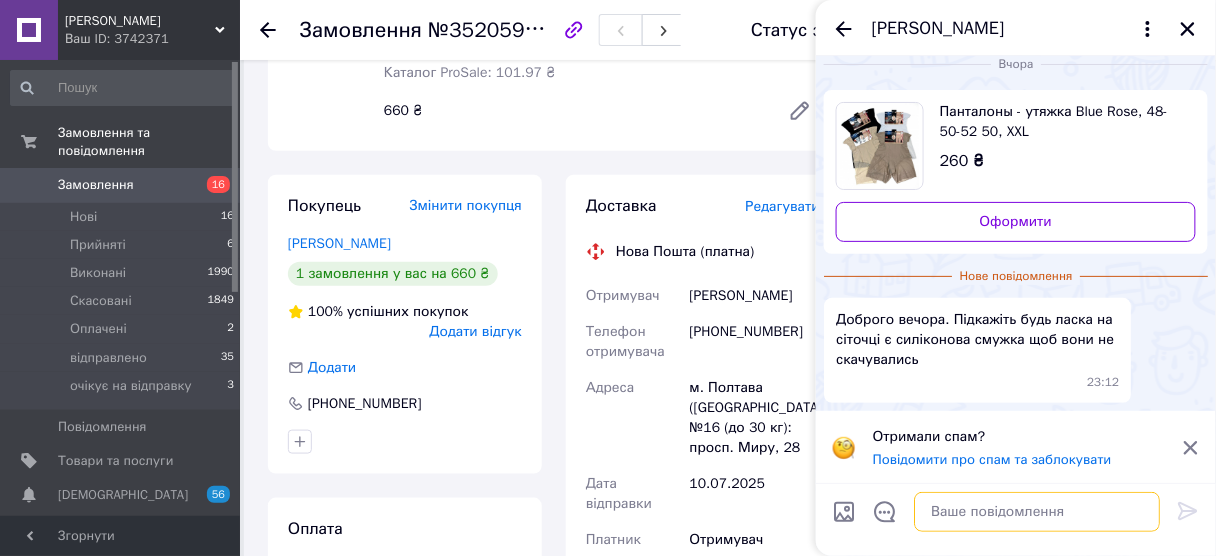 click at bounding box center (1037, 512) 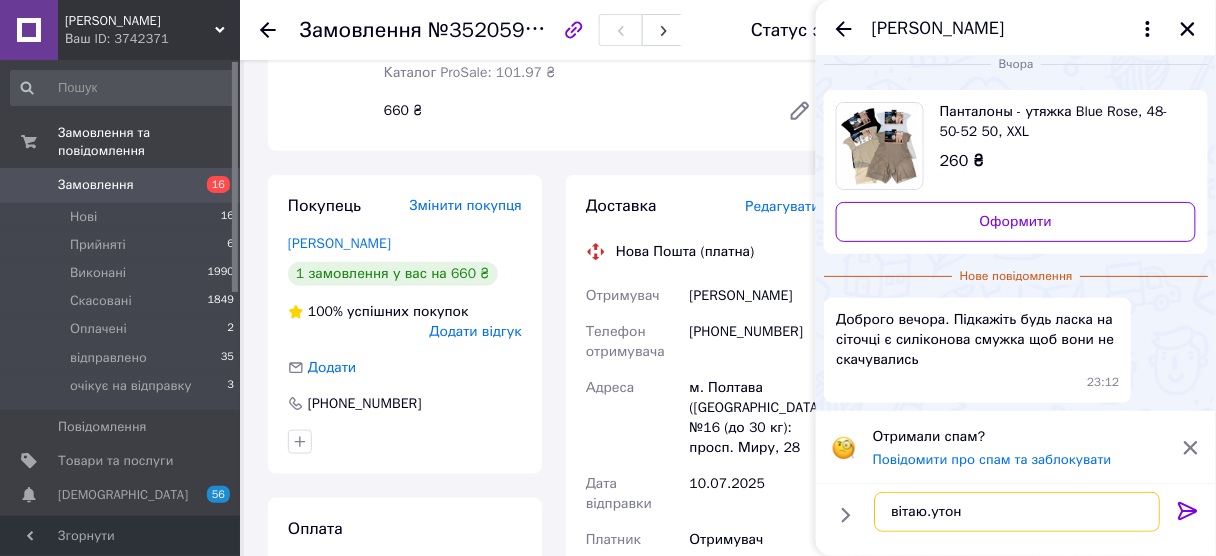 type on "вітаю.утоню" 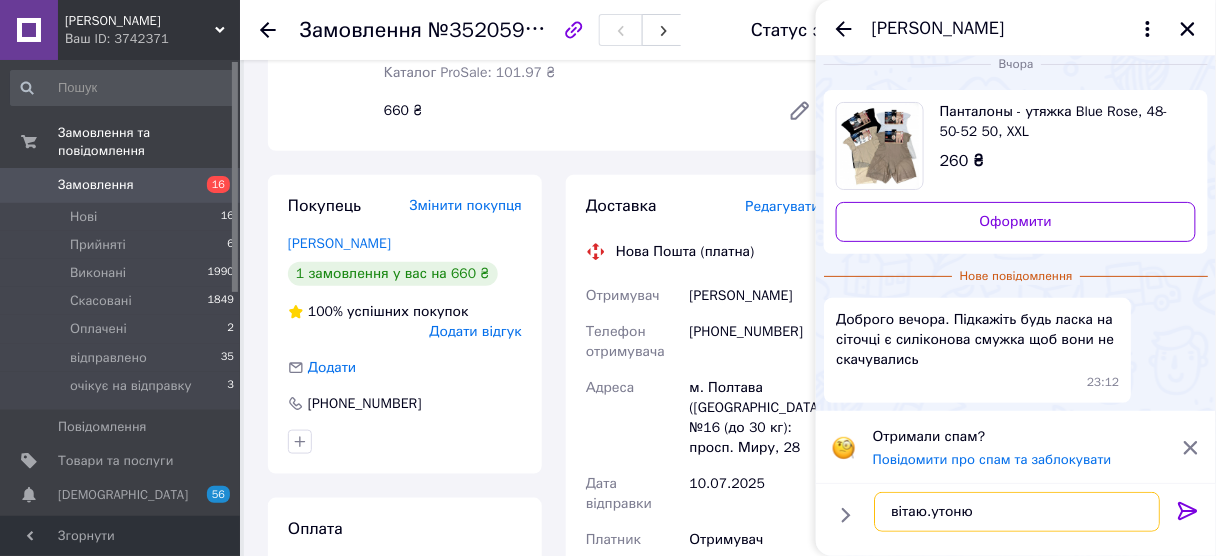type 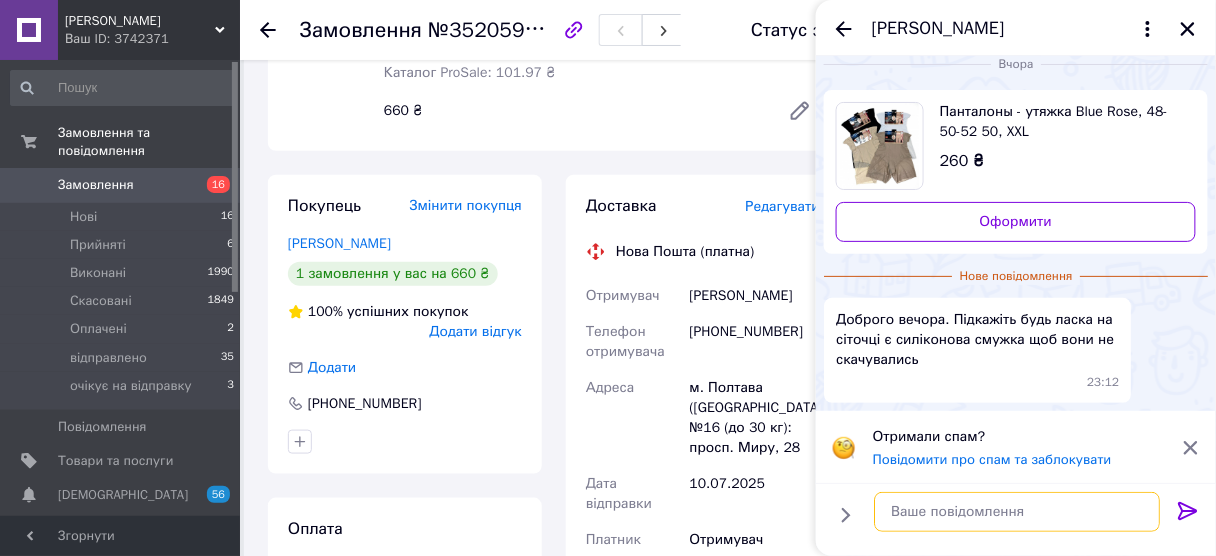 scroll, scrollTop: 14, scrollLeft: 0, axis: vertical 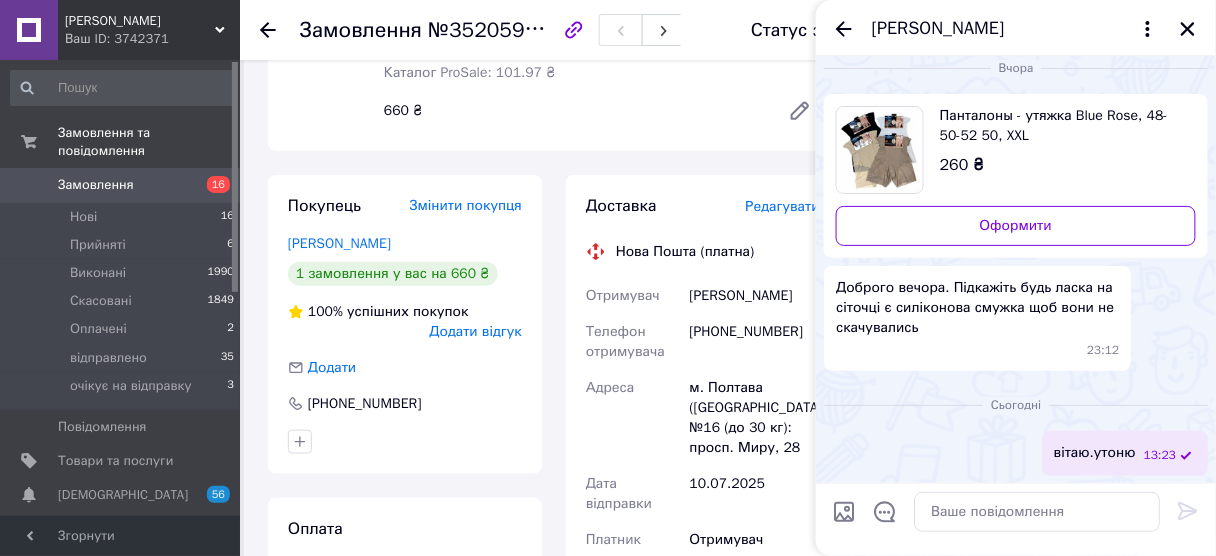 click on "Ирина  Передерий" at bounding box center (1016, 28) 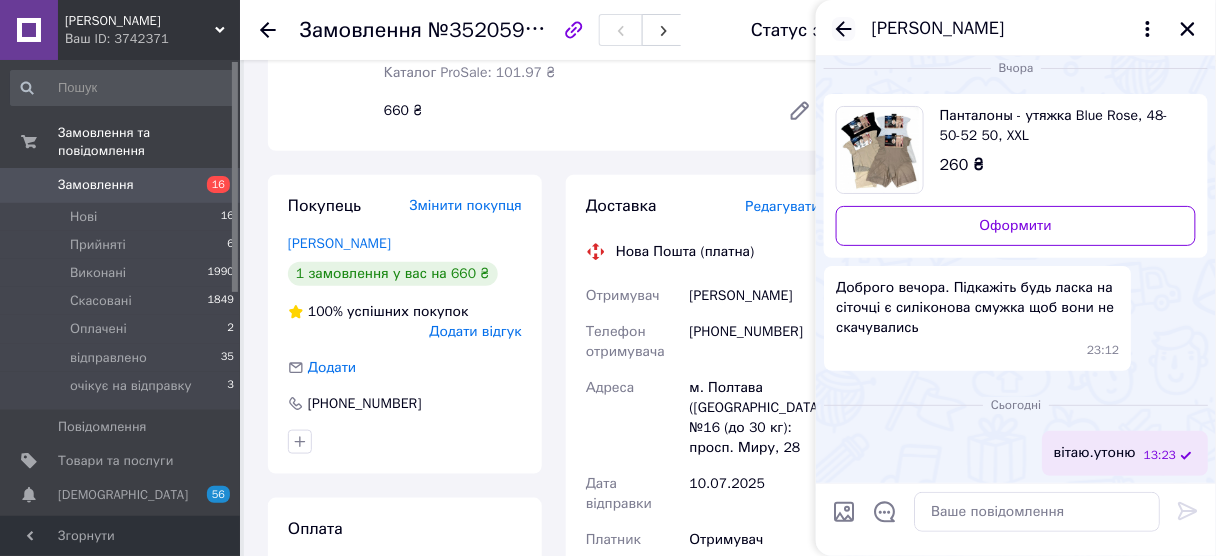 click 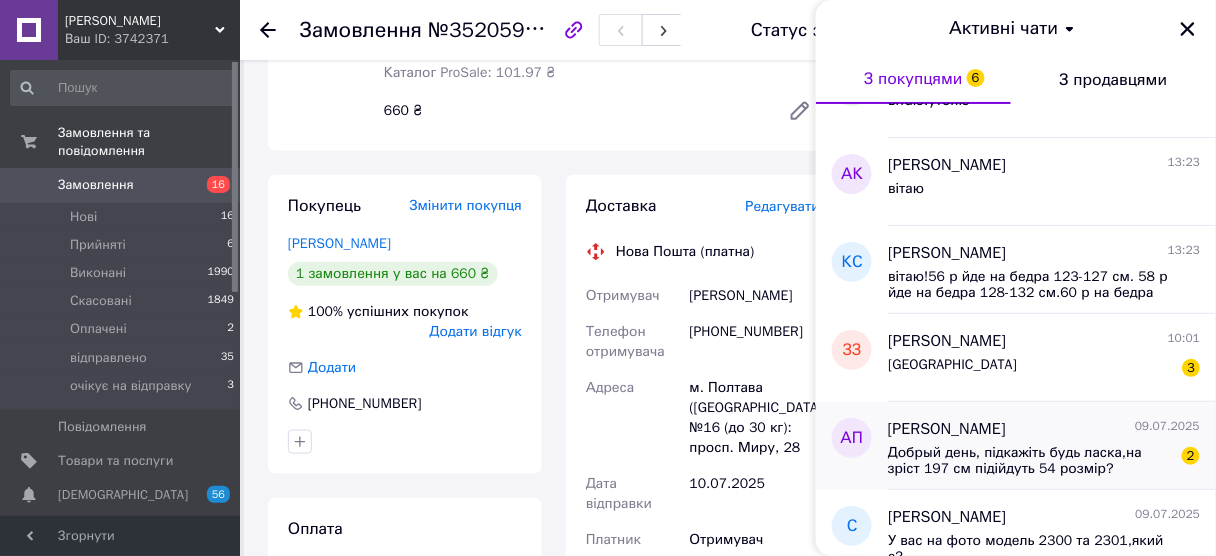 scroll, scrollTop: 80, scrollLeft: 0, axis: vertical 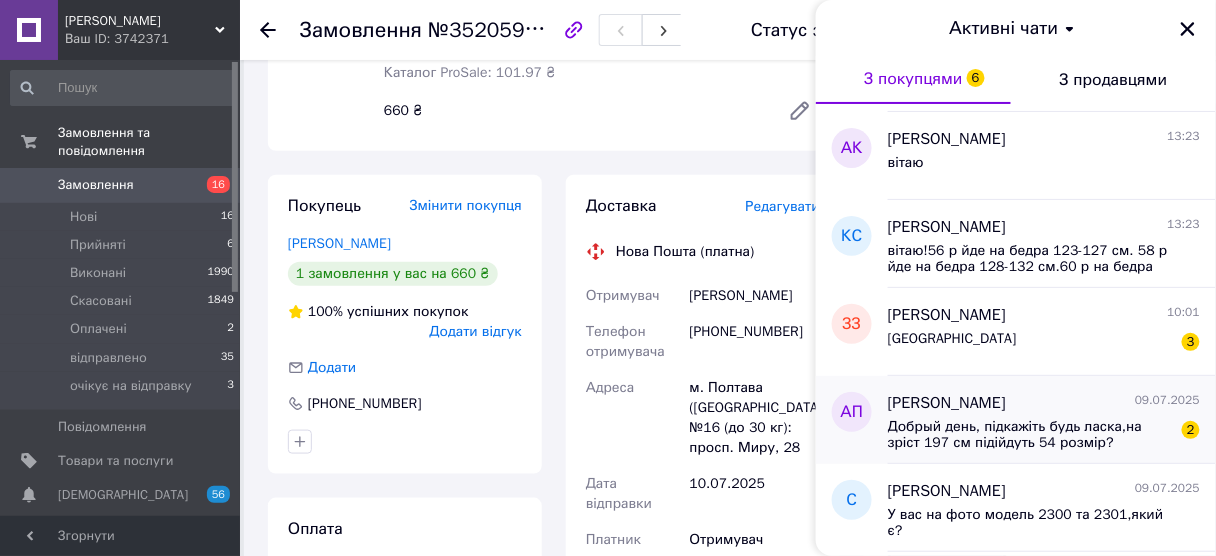 click on "Добрый день, підкажіть будь ласка,на зріст 197 см підійдуть 54 розмір?" at bounding box center [1030, 435] 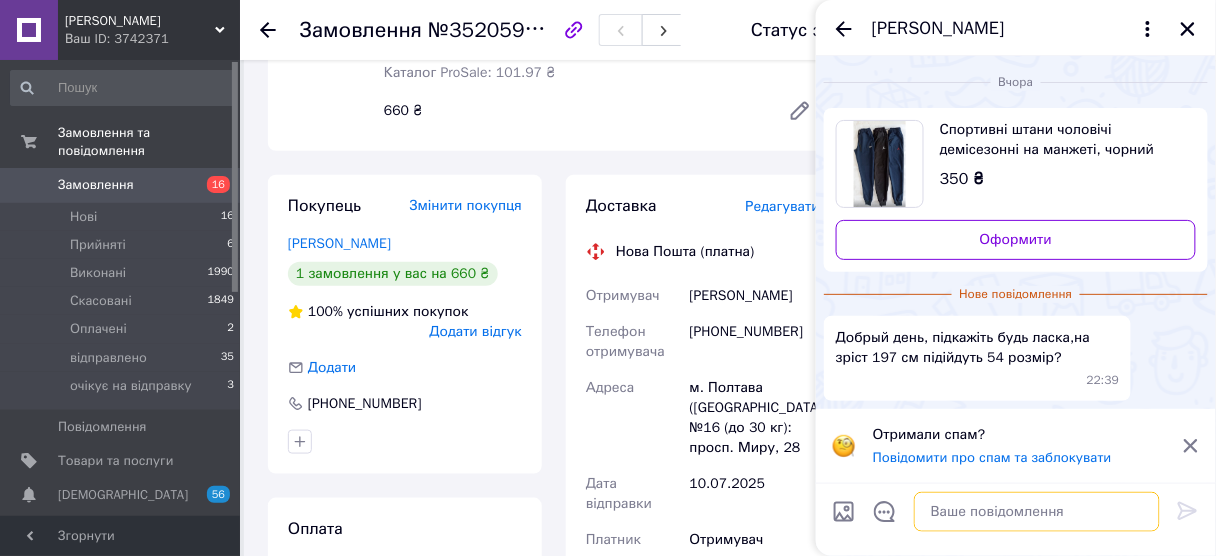 click at bounding box center [1037, 512] 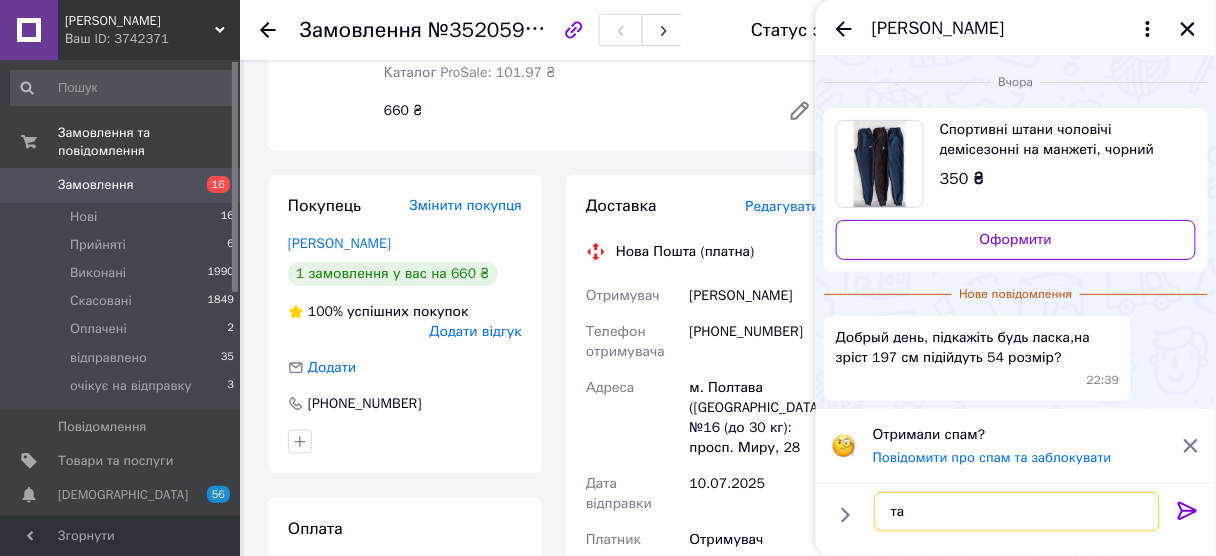 type on "так" 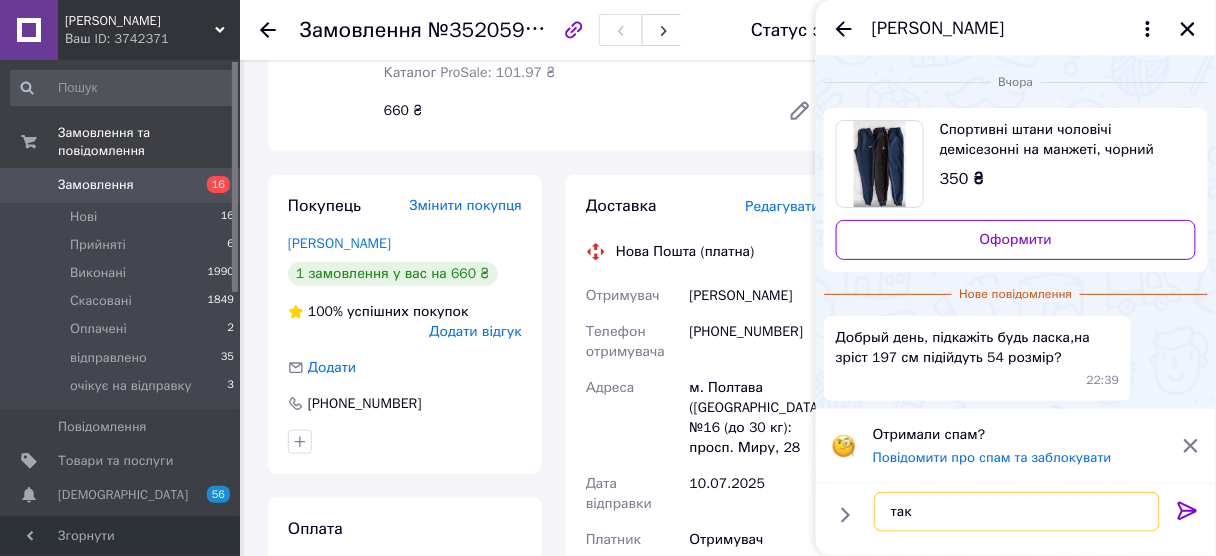 type 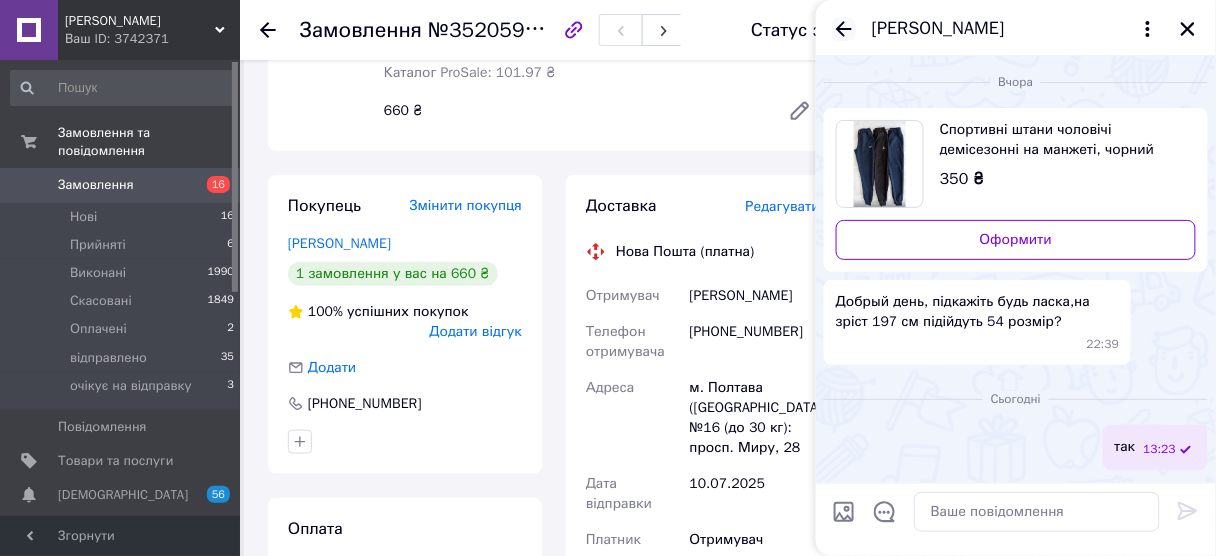 click 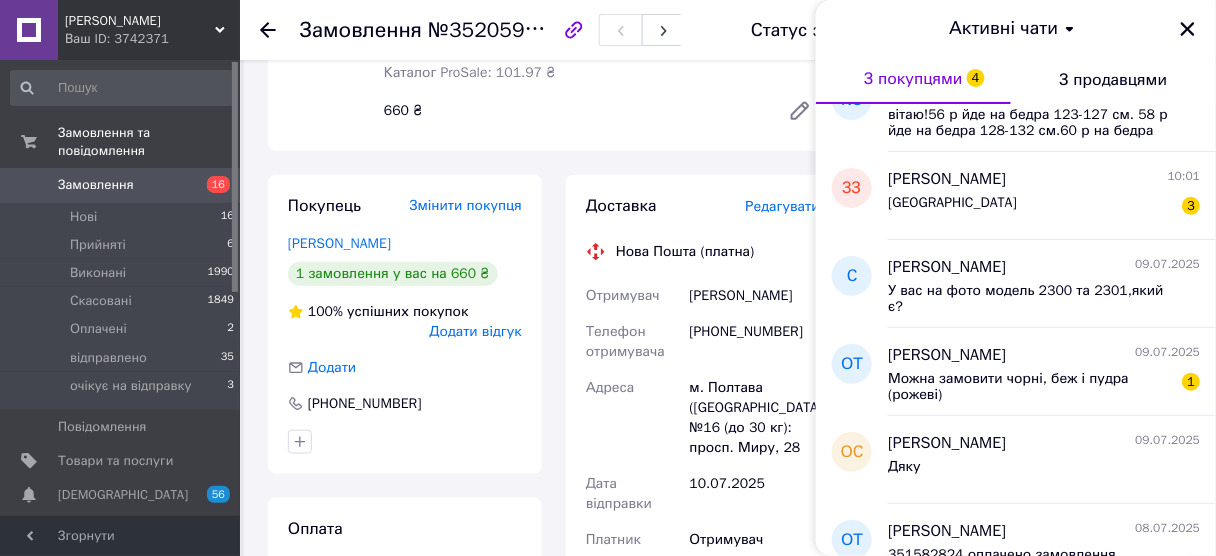 scroll, scrollTop: 400, scrollLeft: 0, axis: vertical 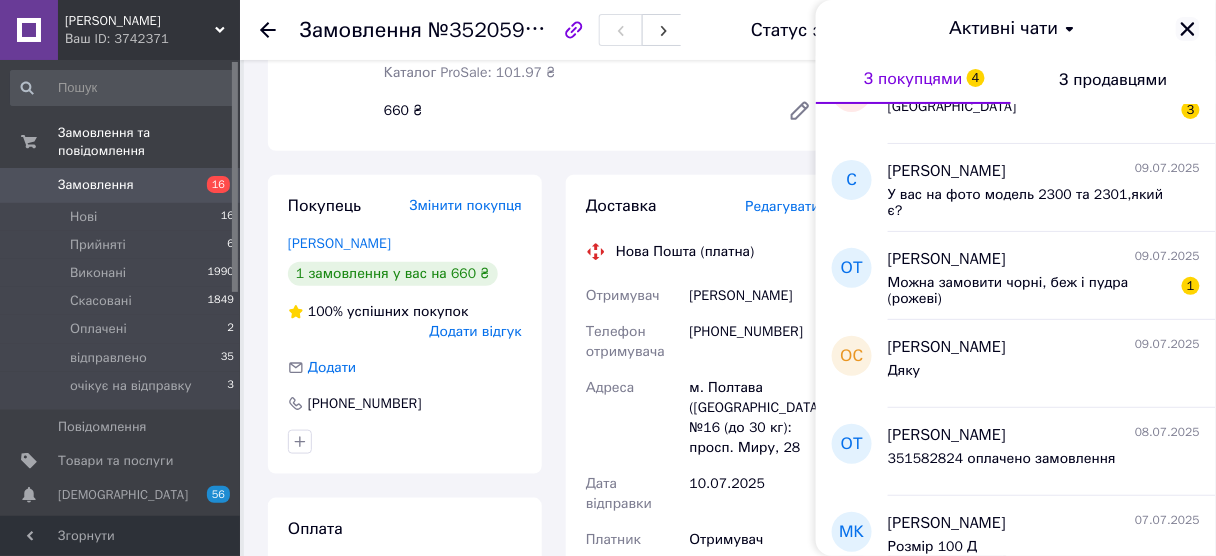 click 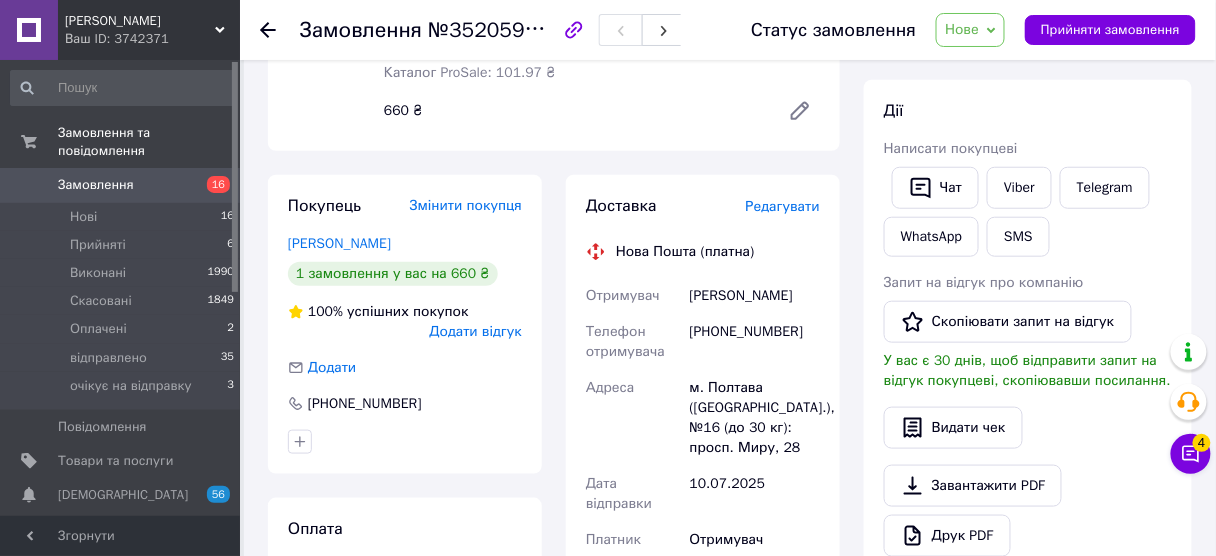 click on "Замовлення" at bounding box center [96, 185] 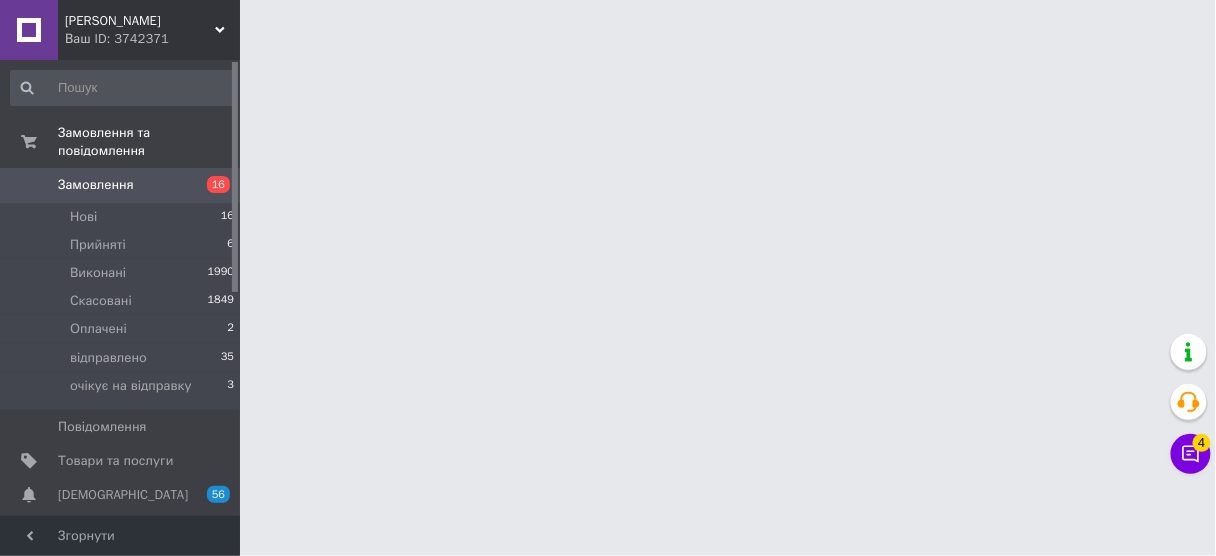 scroll, scrollTop: 0, scrollLeft: 0, axis: both 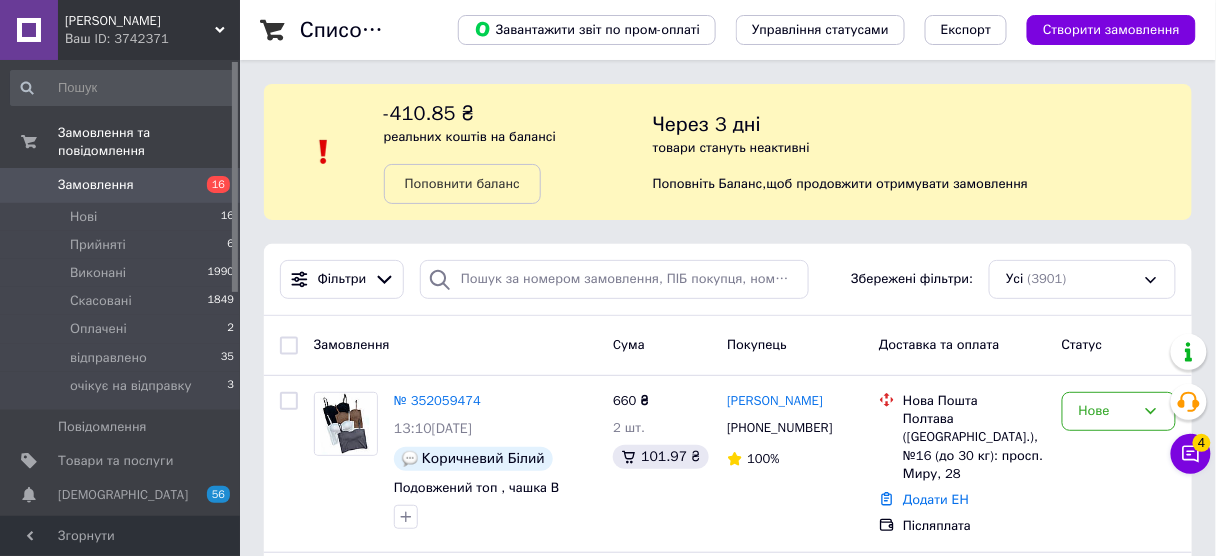 drag, startPoint x: 1129, startPoint y: 192, endPoint x: 1025, endPoint y: 197, distance: 104.120125 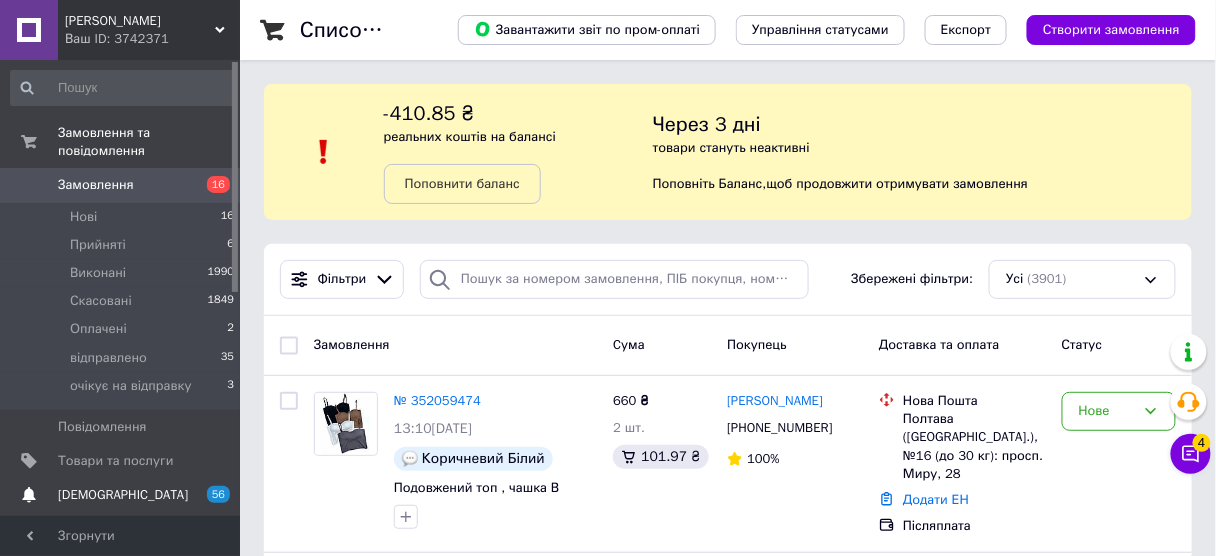 click on "[DEMOGRAPHIC_DATA]" at bounding box center [123, 495] 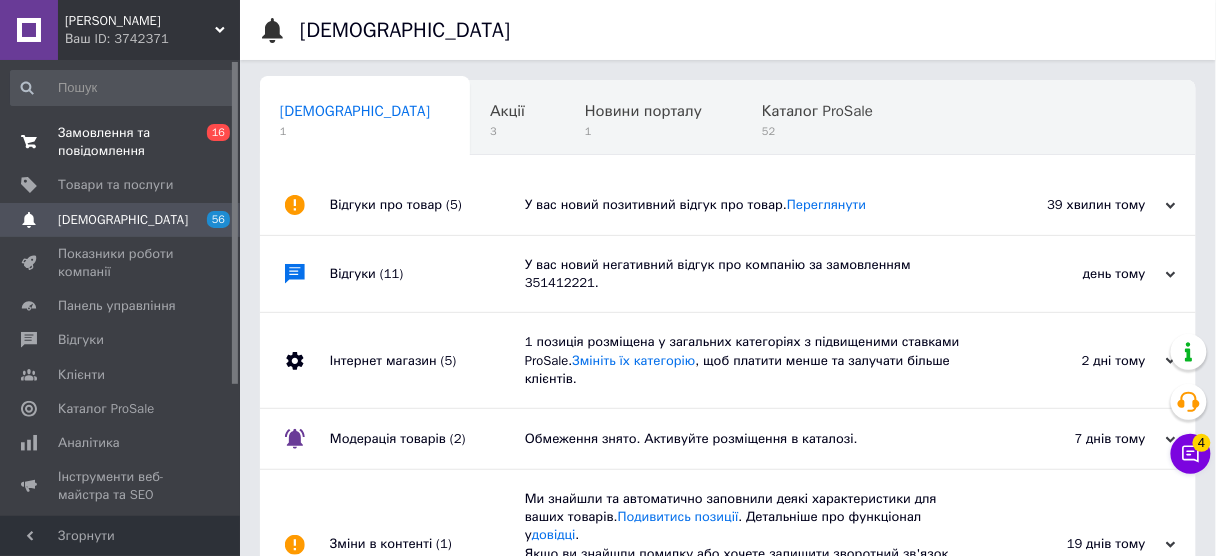 scroll, scrollTop: 0, scrollLeft: 10, axis: horizontal 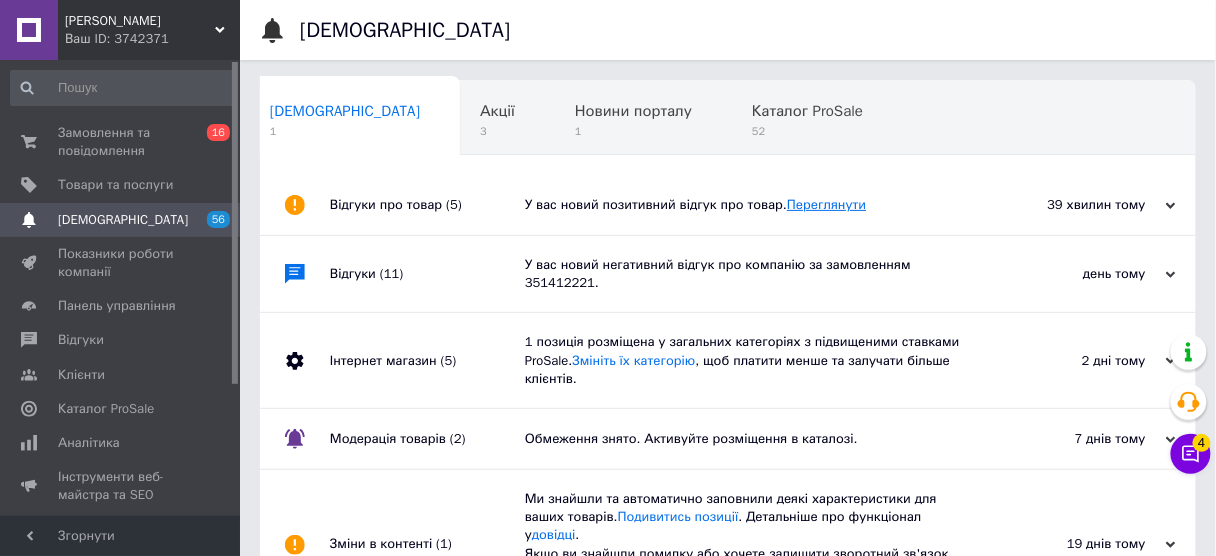 click on "Переглянути" at bounding box center (826, 204) 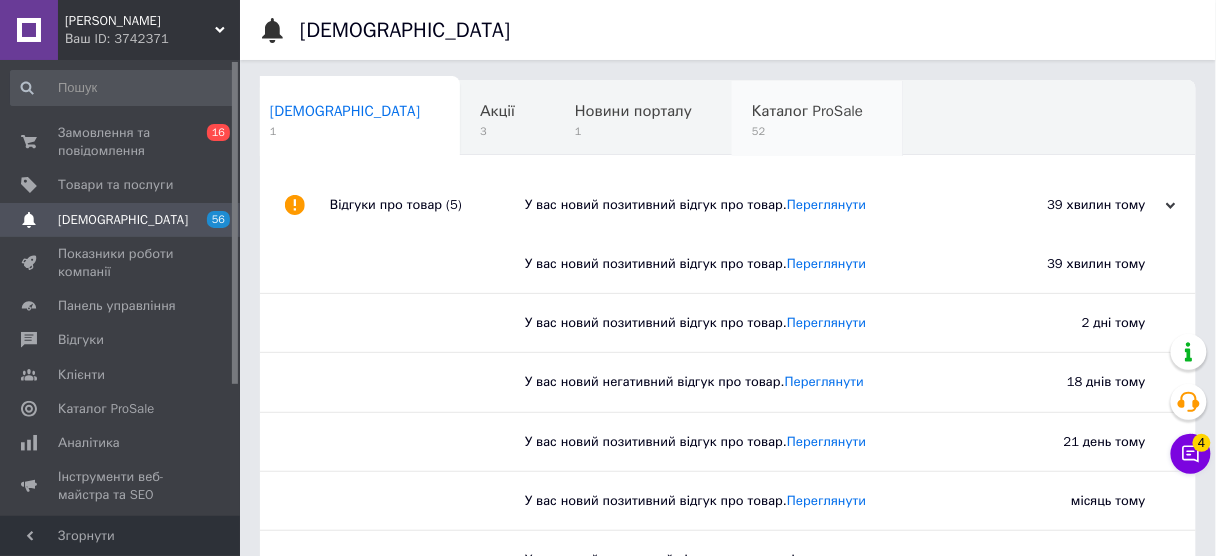drag, startPoint x: 1081, startPoint y: 138, endPoint x: 709, endPoint y: 141, distance: 372.0121 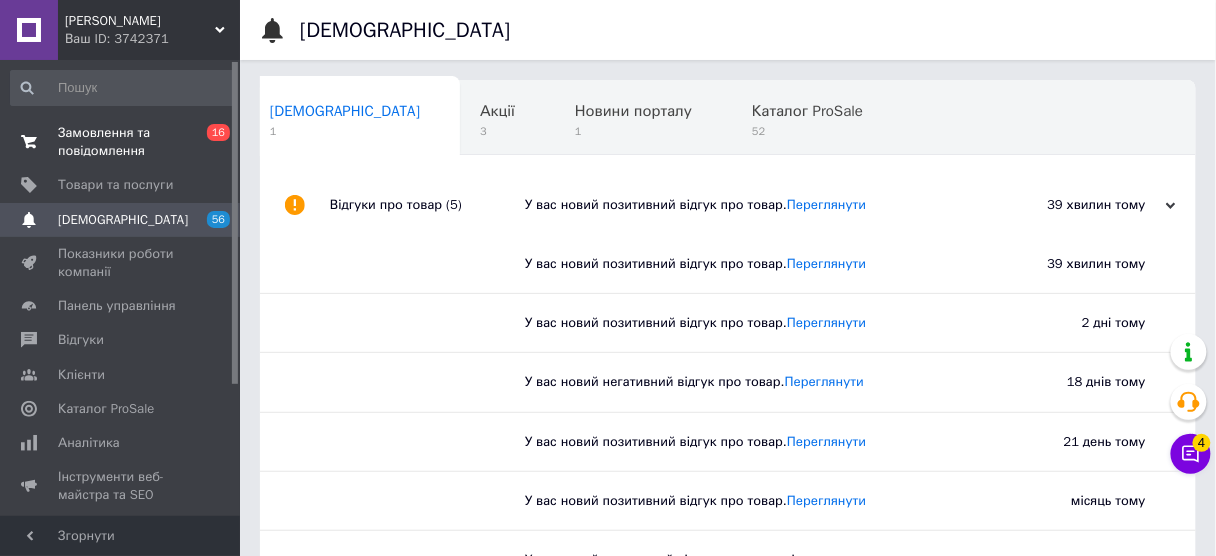 click at bounding box center (29, 142) 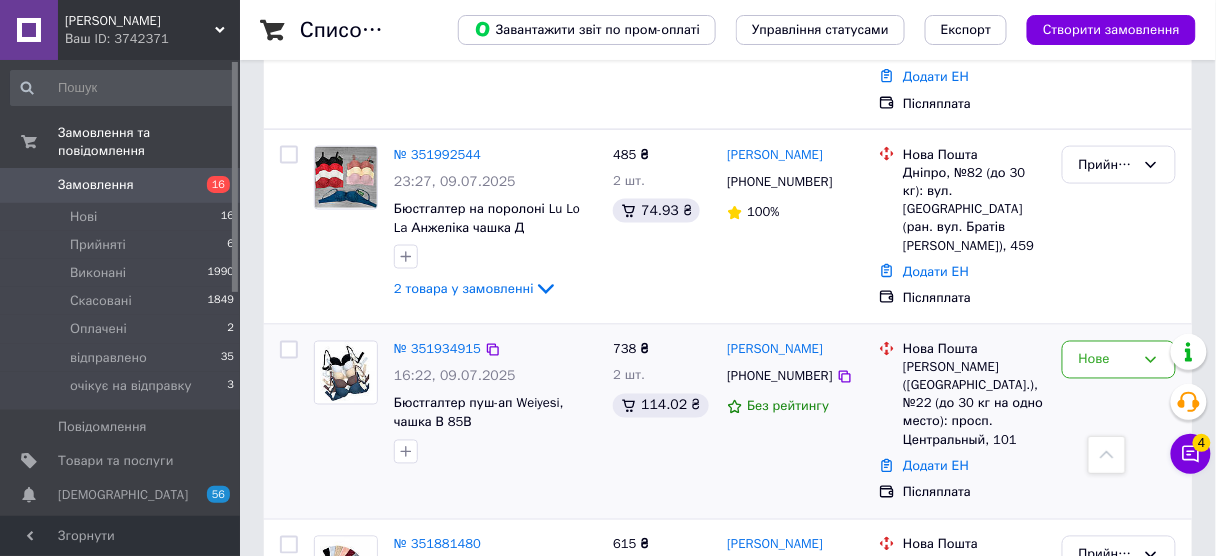 scroll, scrollTop: 640, scrollLeft: 0, axis: vertical 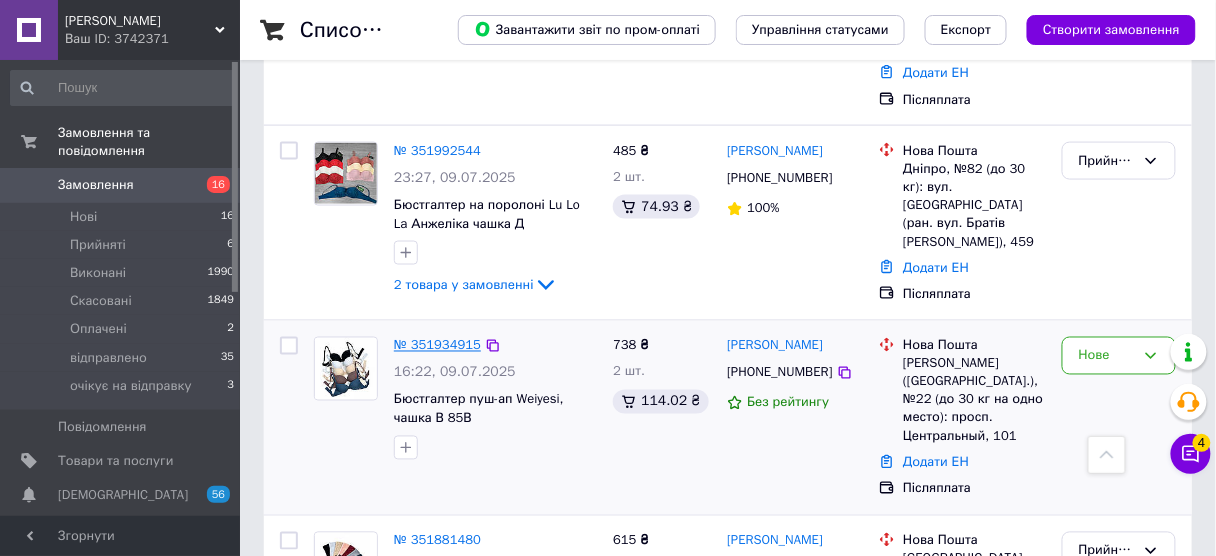 click on "№ 351934915" at bounding box center (437, 345) 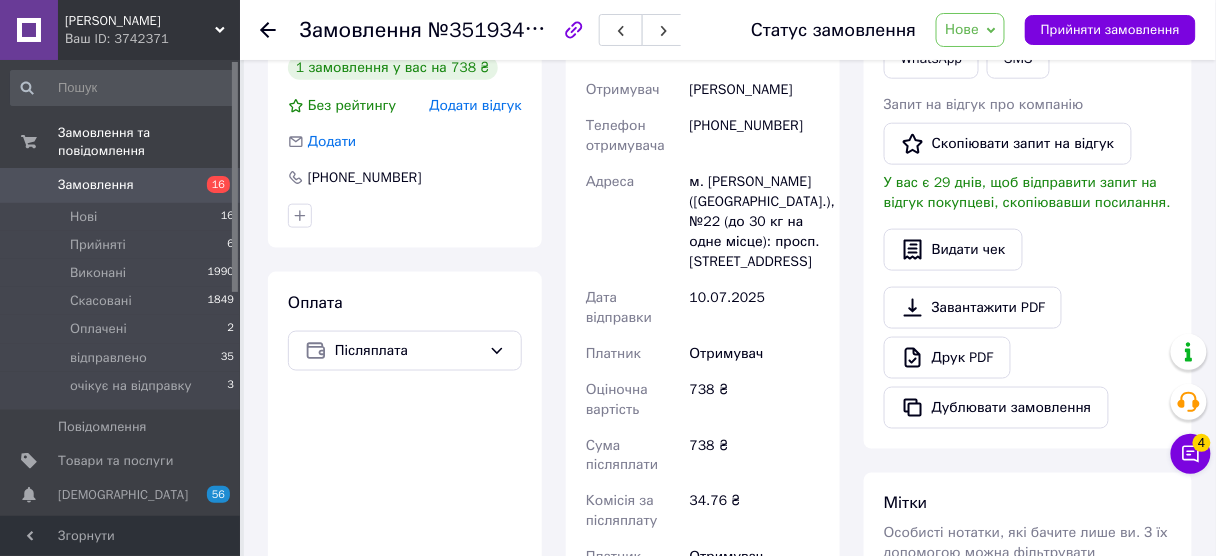 scroll, scrollTop: 400, scrollLeft: 0, axis: vertical 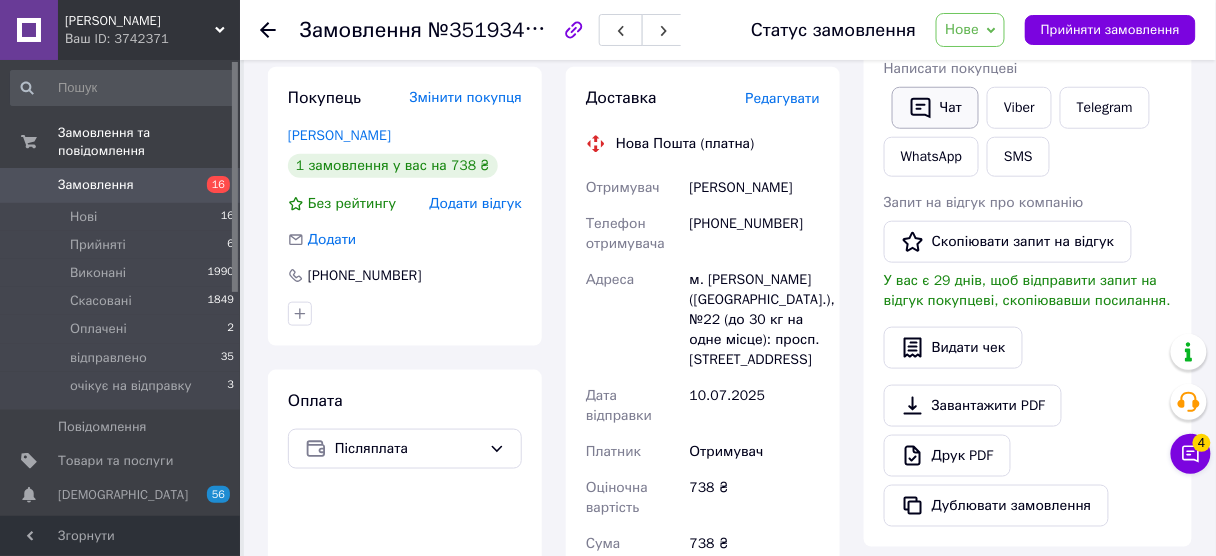 click on "Чат" at bounding box center (935, 108) 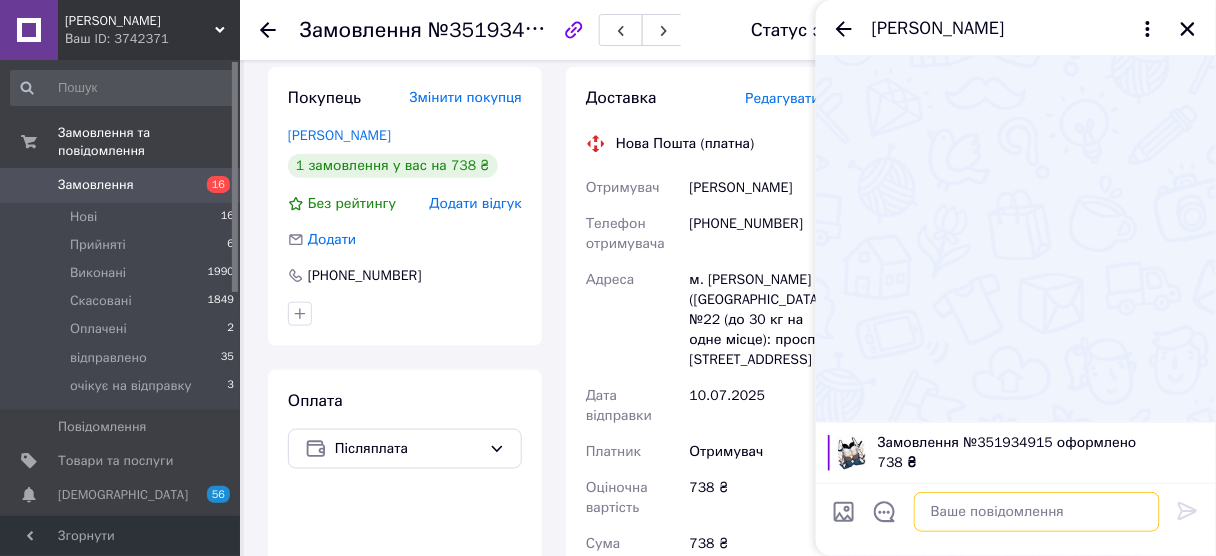 click at bounding box center (1037, 512) 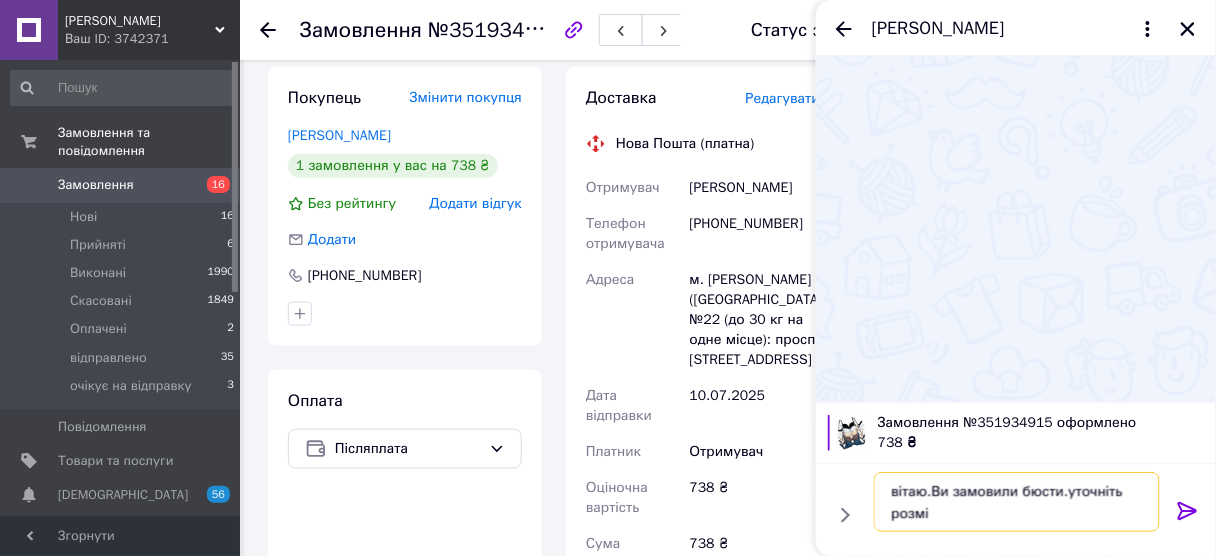 type on "вітаю.Ви замовили бюсти.уточніть розмір" 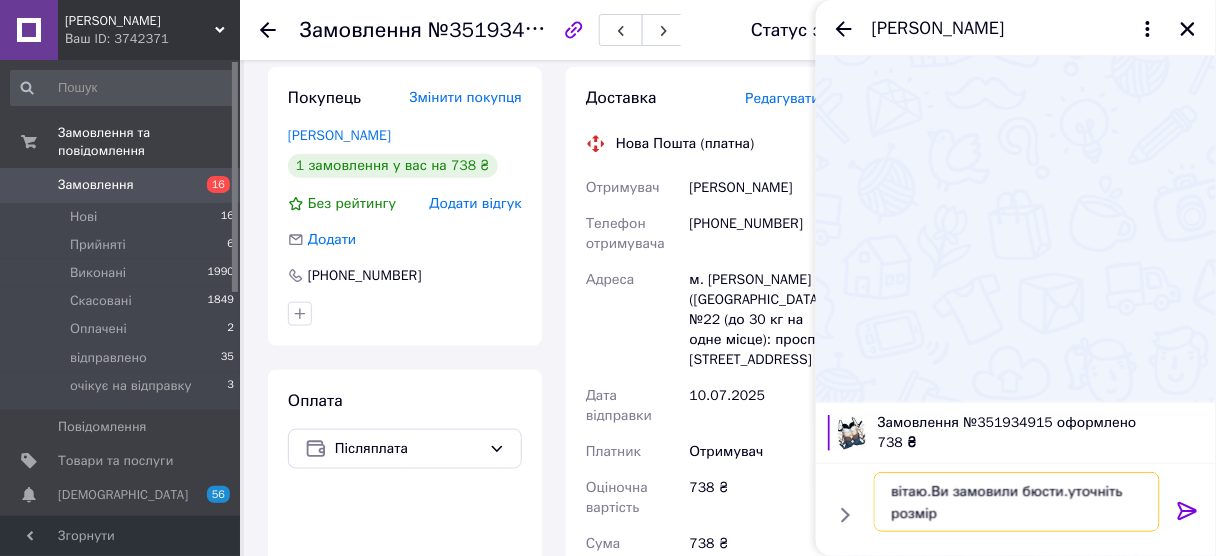 type 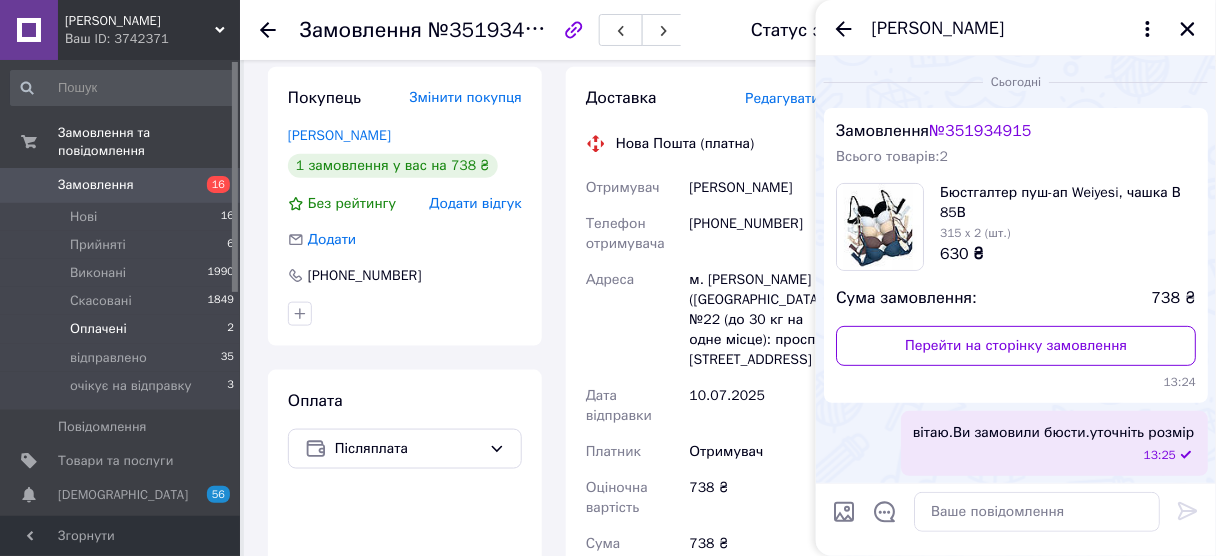 click on "Оплачені" at bounding box center (98, 329) 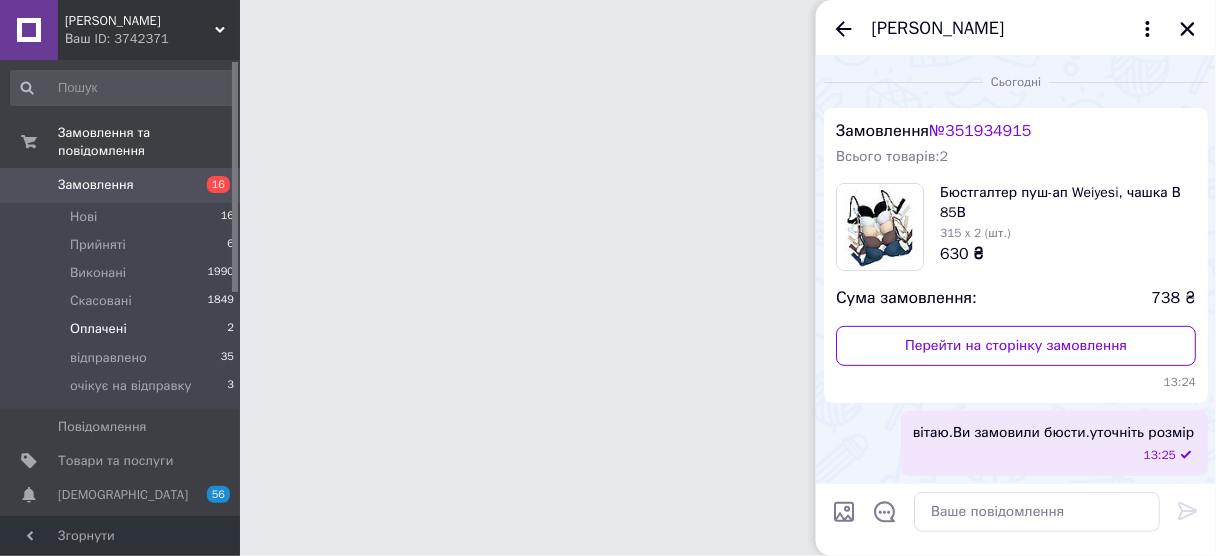 scroll, scrollTop: 0, scrollLeft: 0, axis: both 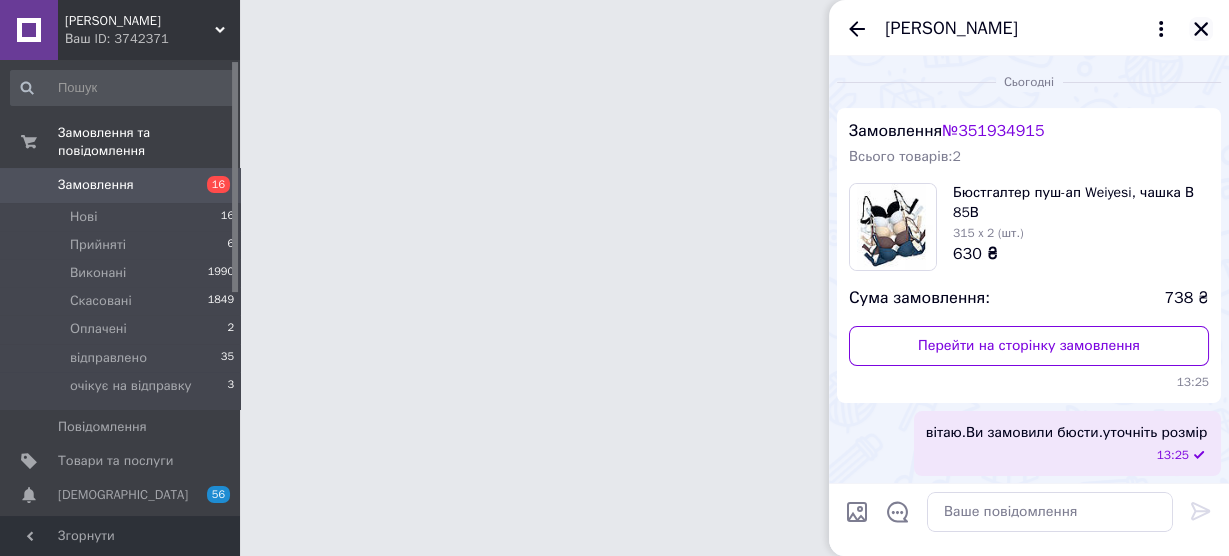 click 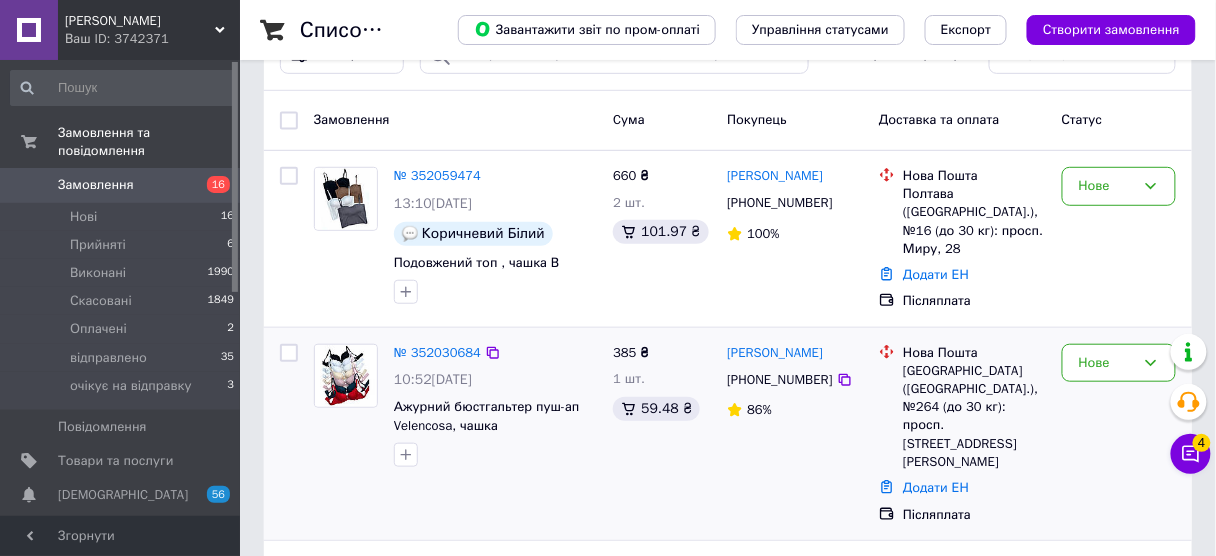 scroll, scrollTop: 320, scrollLeft: 0, axis: vertical 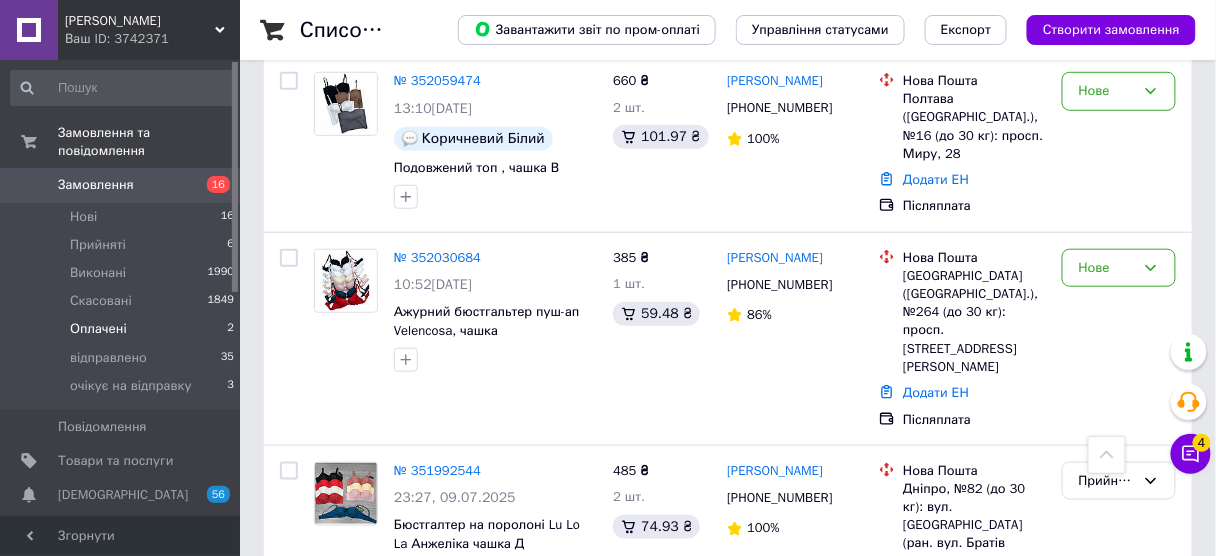 click on "Оплачені 2" at bounding box center [123, 329] 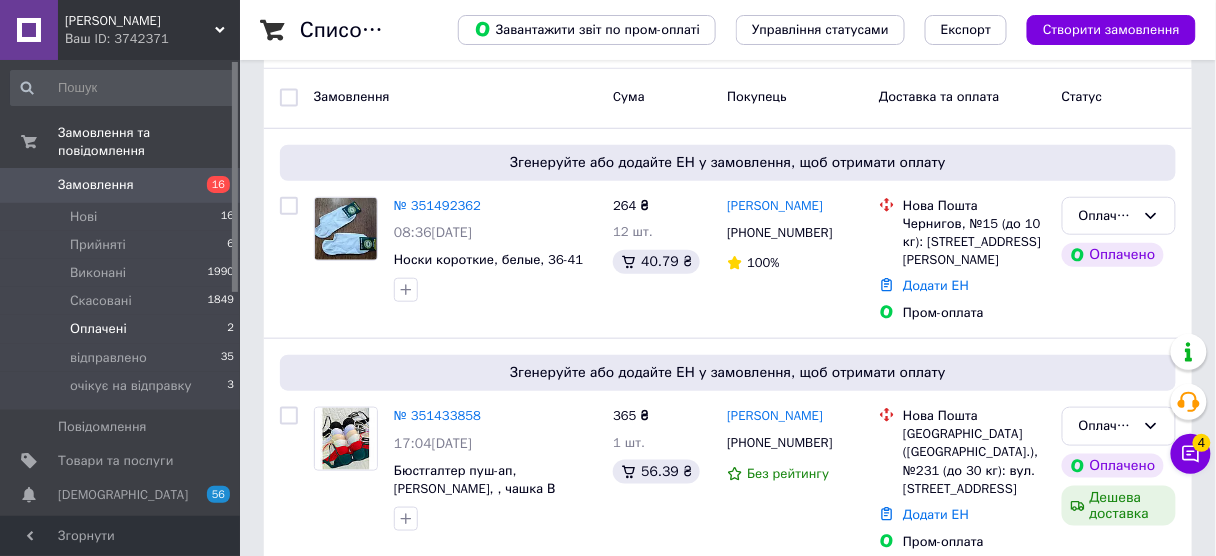 scroll, scrollTop: 320, scrollLeft: 0, axis: vertical 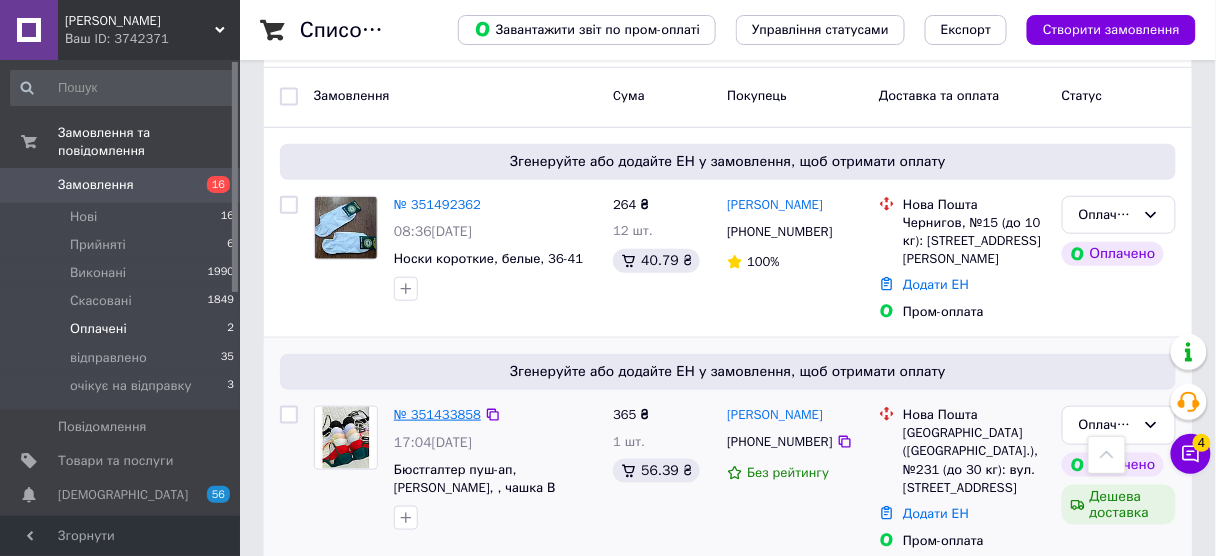 click on "№ 351433858" at bounding box center [437, 414] 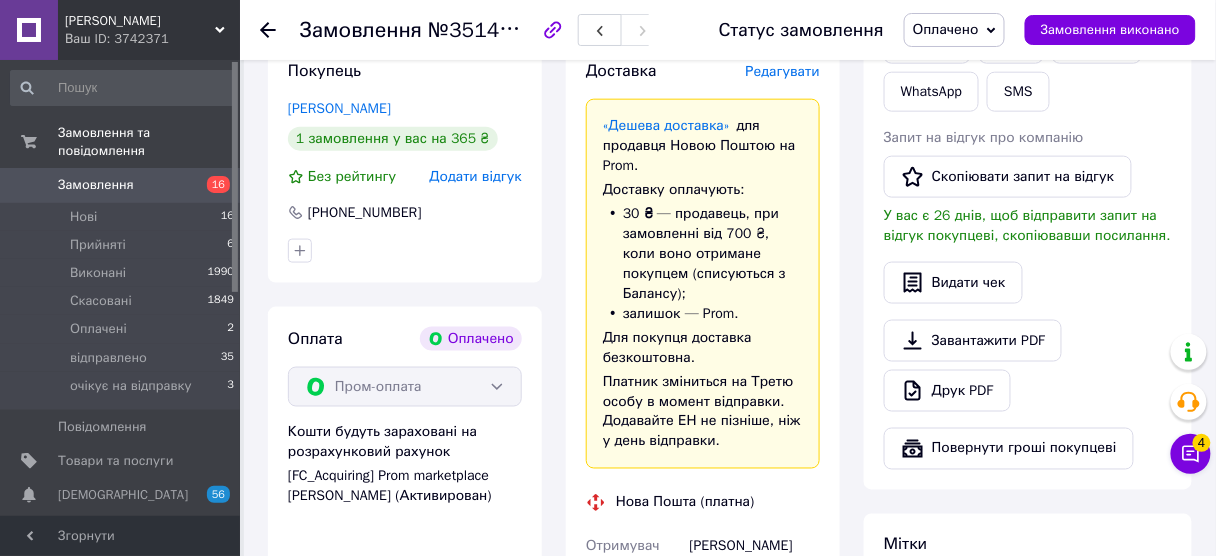scroll, scrollTop: 480, scrollLeft: 0, axis: vertical 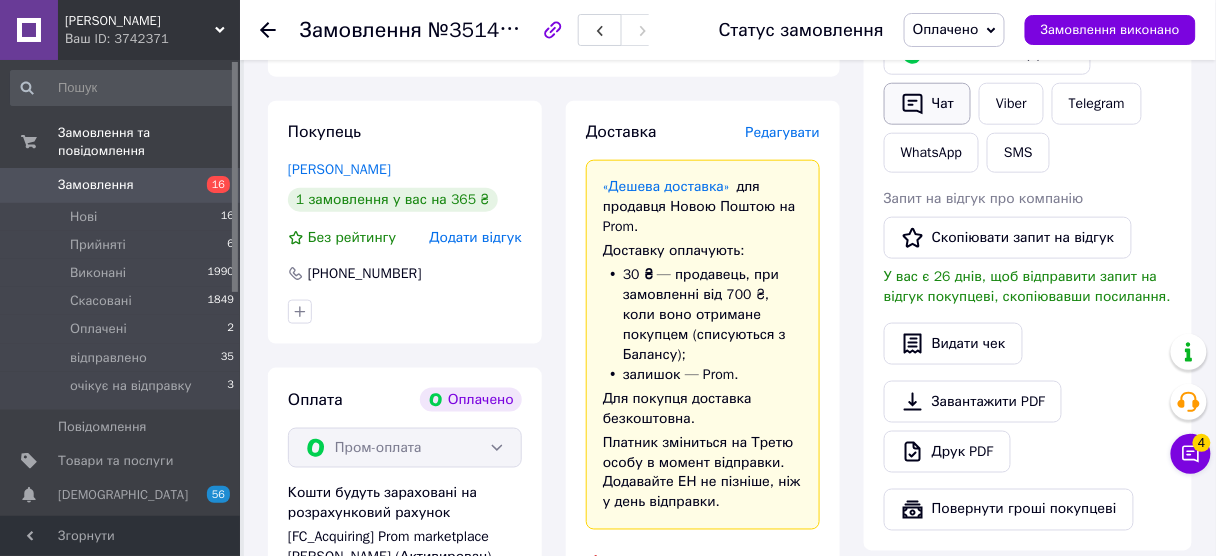 click 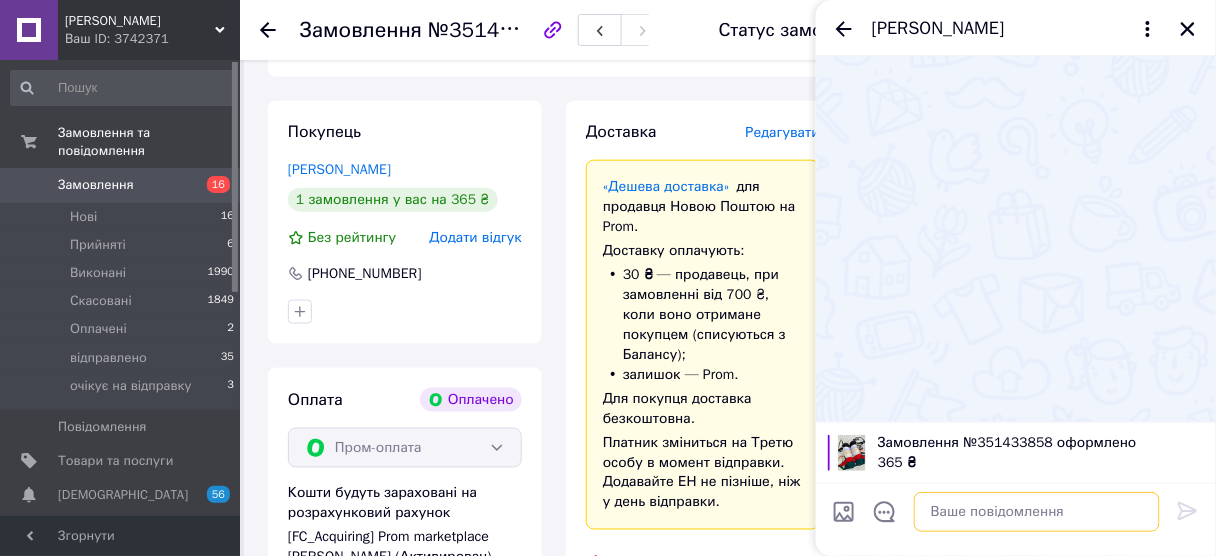 click at bounding box center [1037, 512] 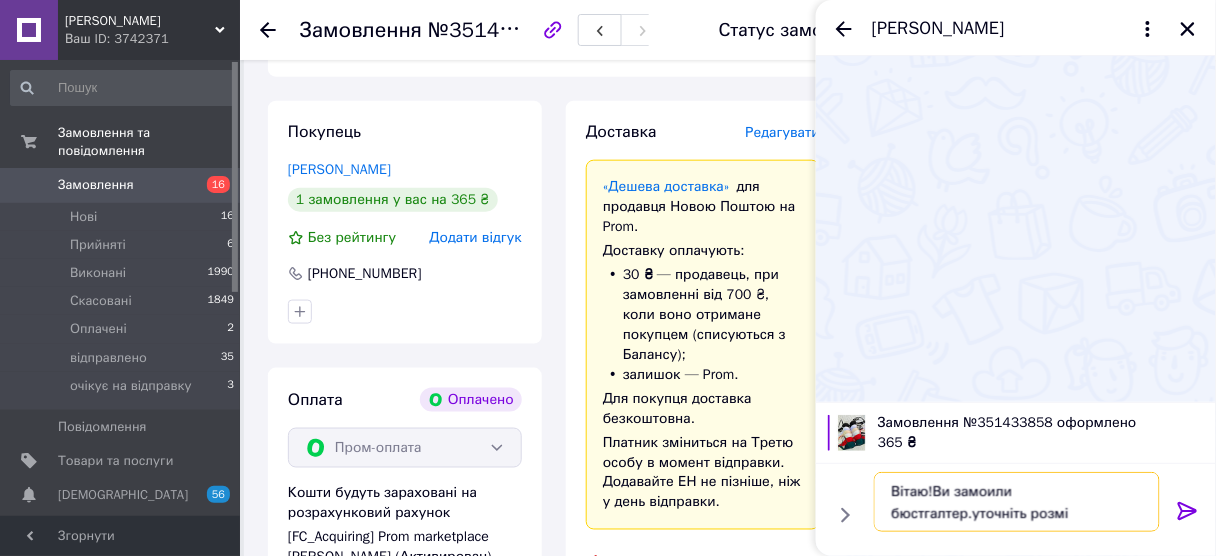 type on "Вітаю!Ви замоили бюстгалтер.уточніть розмір" 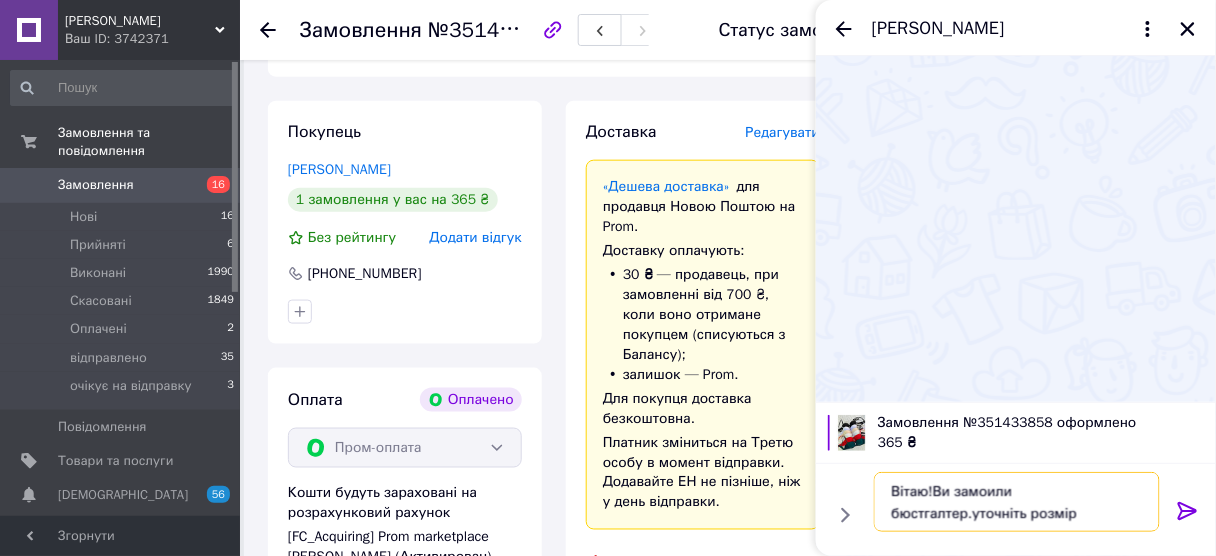 type 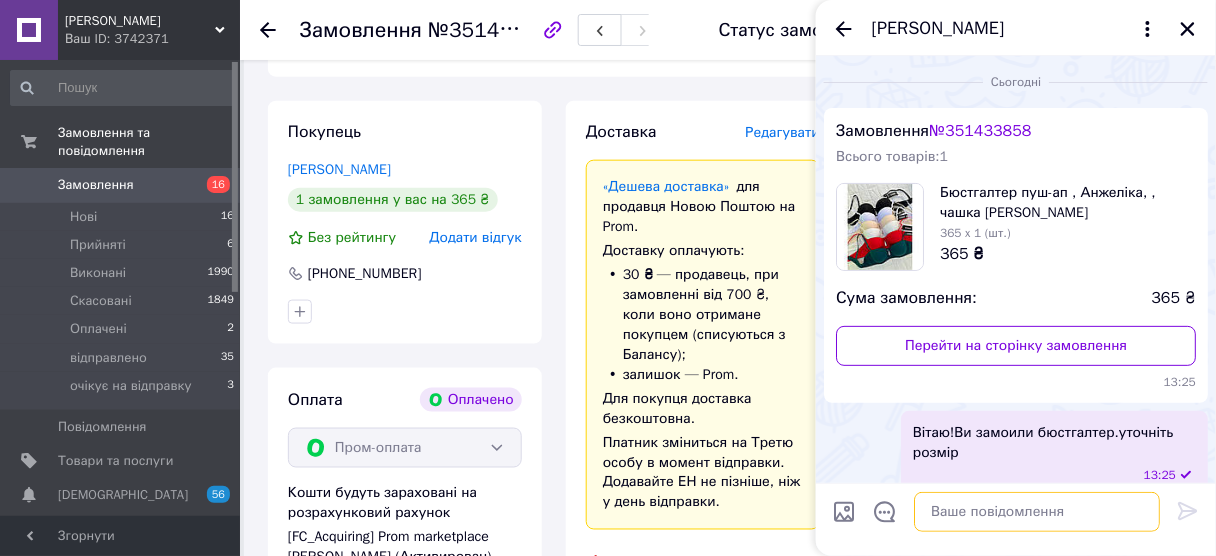 scroll, scrollTop: 19, scrollLeft: 0, axis: vertical 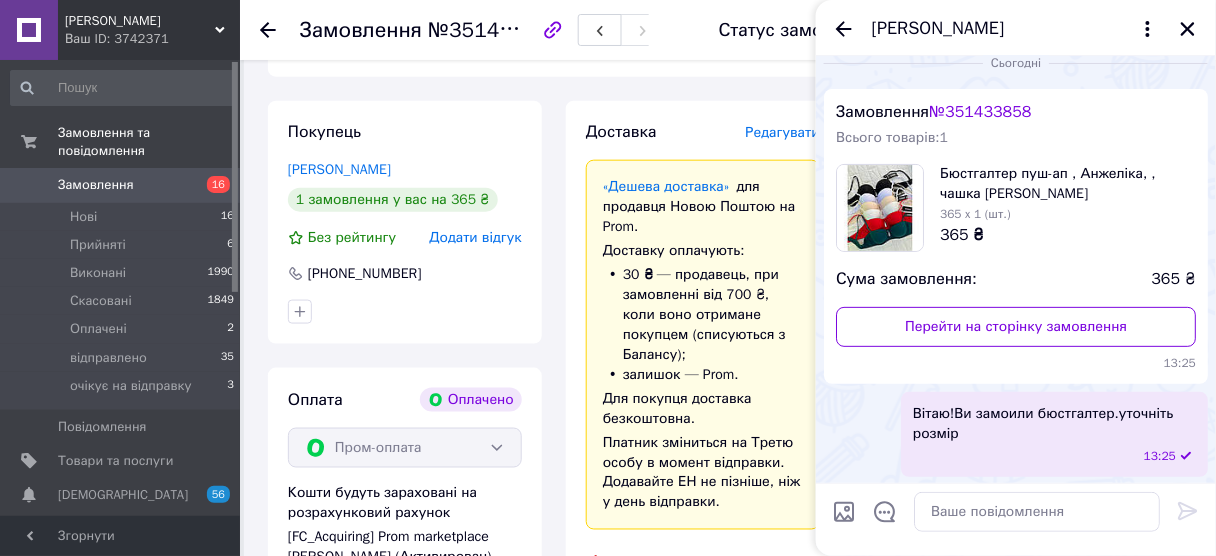 click on "Показники роботи компанії" at bounding box center (121, 538) 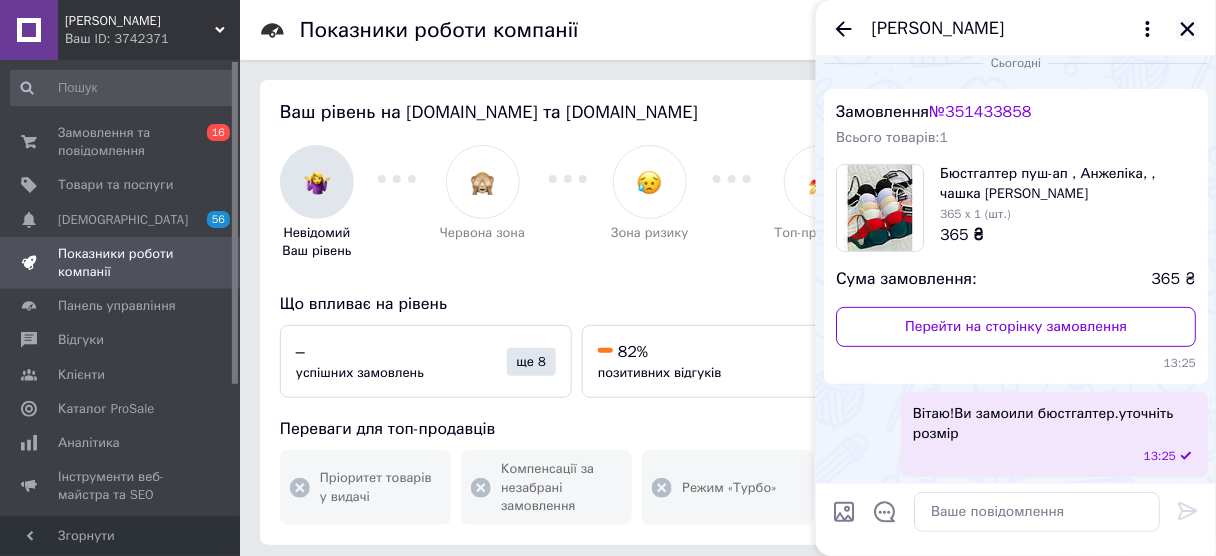 click 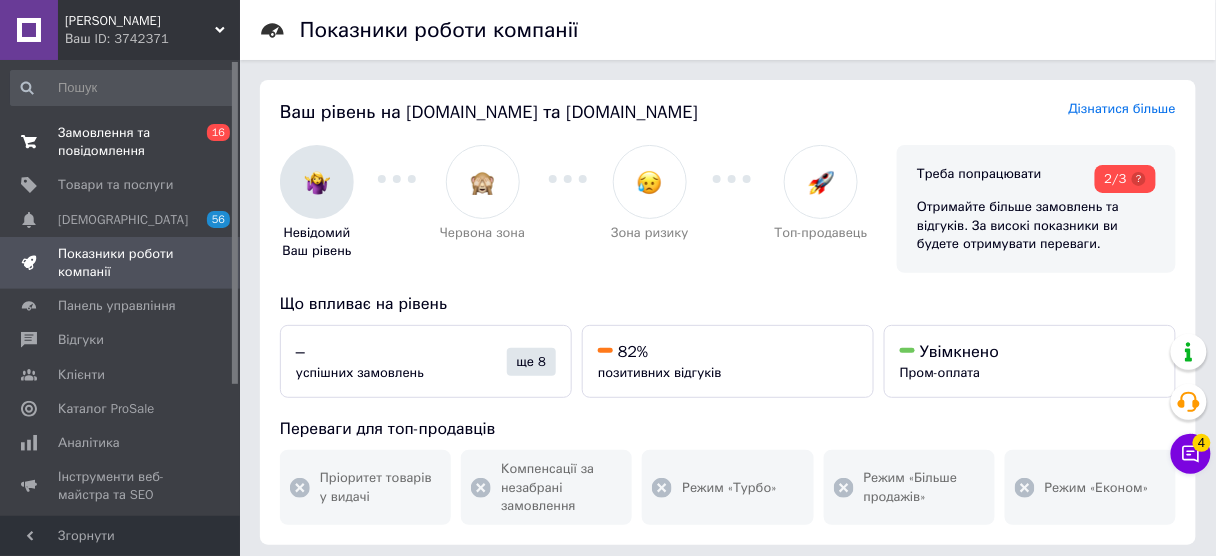 click on "Замовлення та повідомлення" at bounding box center (121, 142) 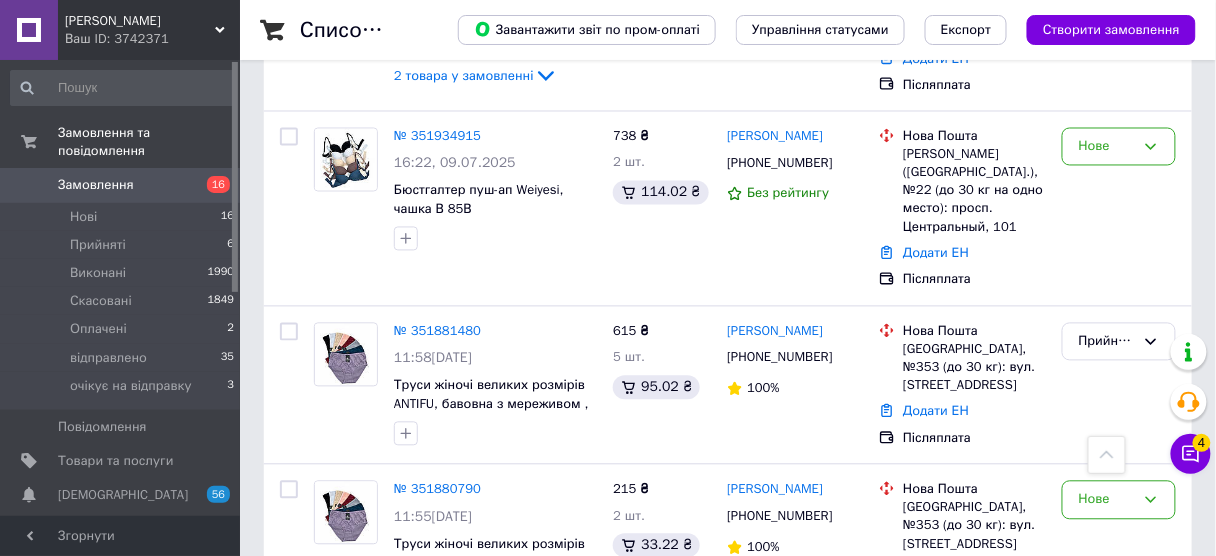 scroll, scrollTop: 880, scrollLeft: 0, axis: vertical 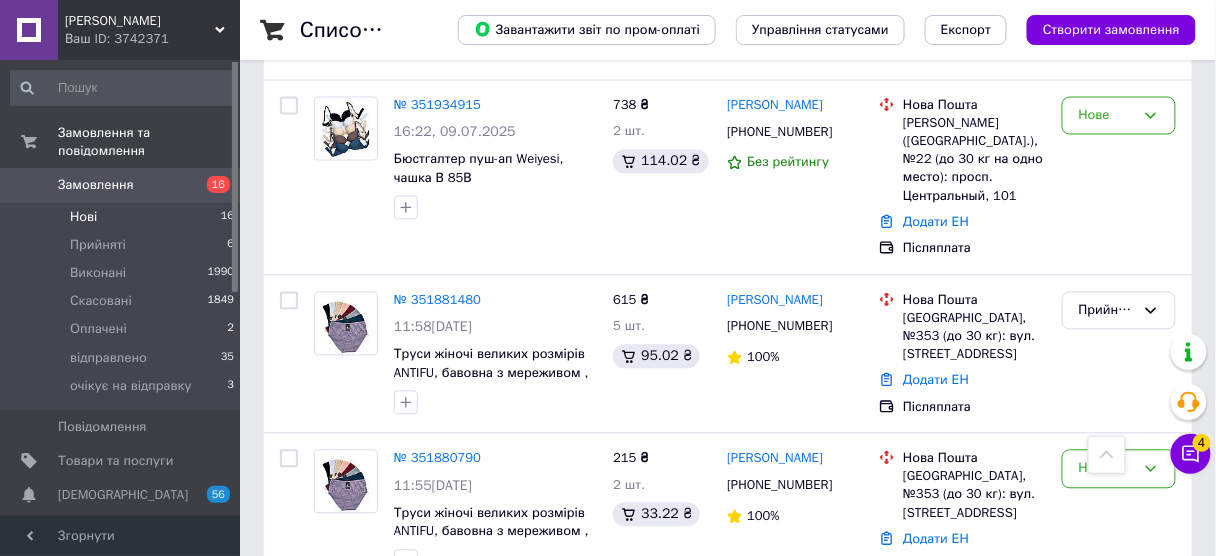 click on "Нові 16" at bounding box center (123, 217) 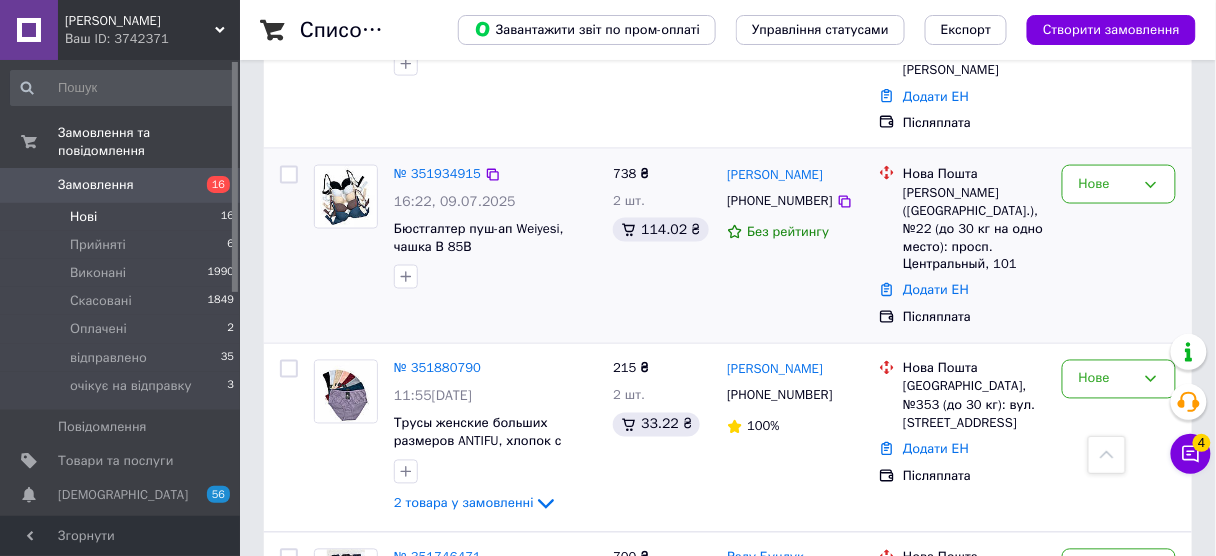 scroll, scrollTop: 800, scrollLeft: 0, axis: vertical 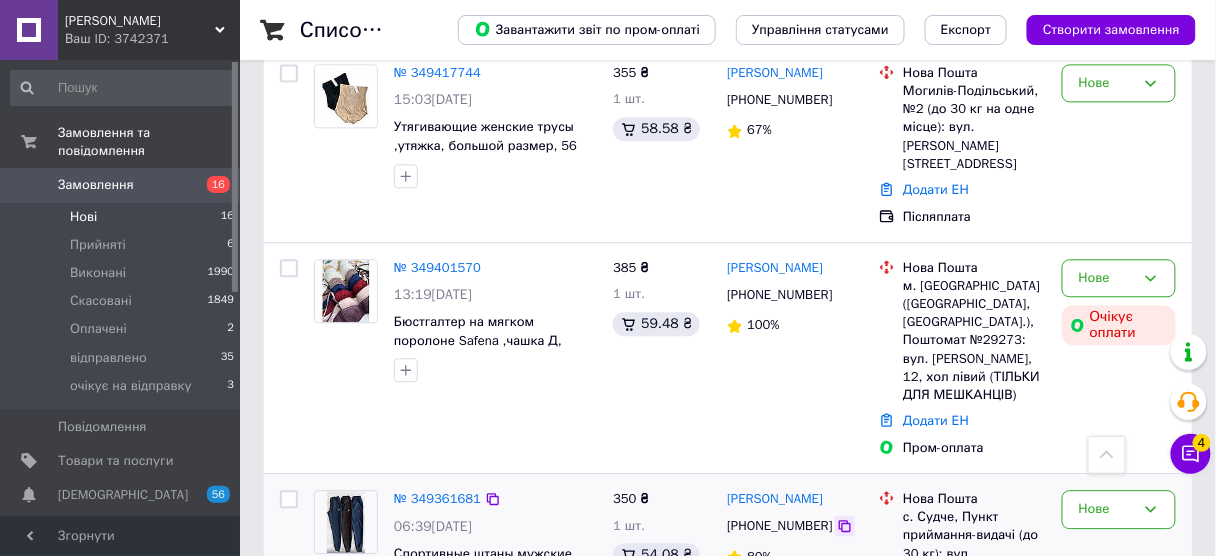 click 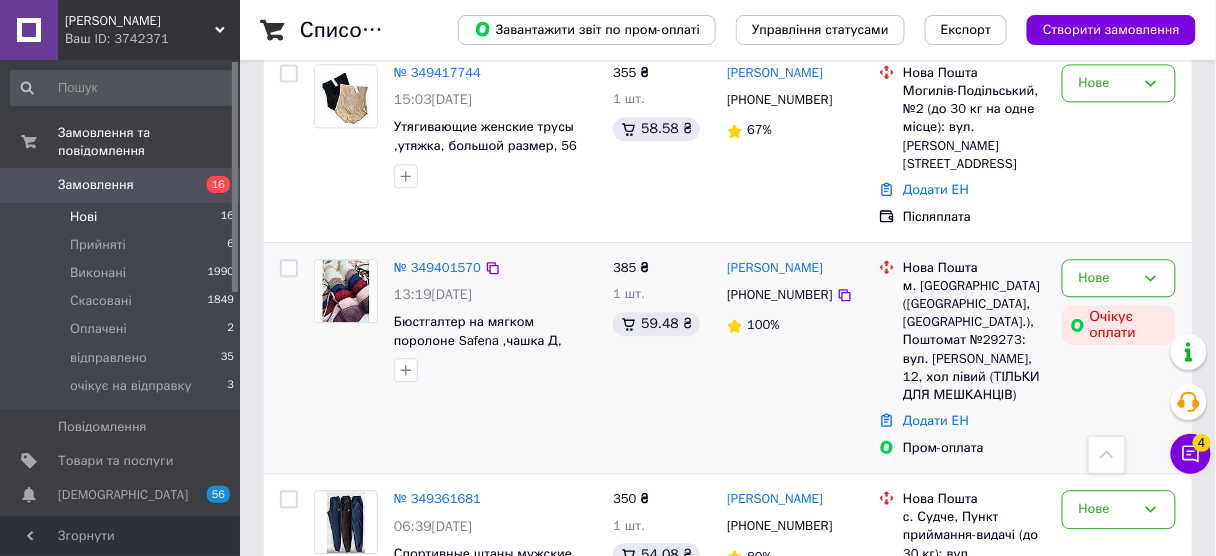drag, startPoint x: 1054, startPoint y: 323, endPoint x: 880, endPoint y: 344, distance: 175.26266 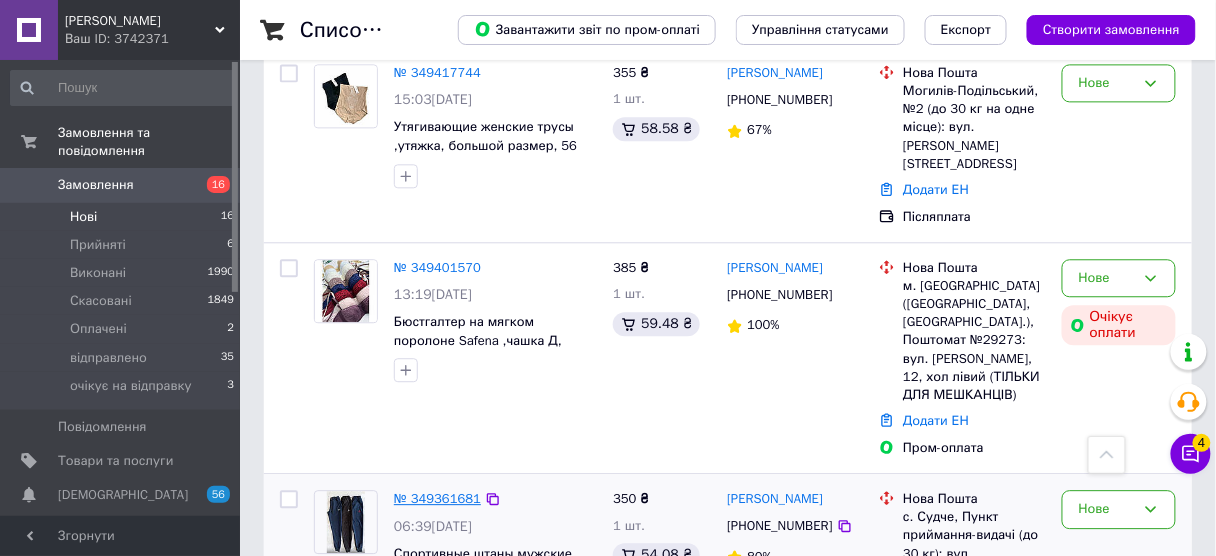 click on "№ 349361681" at bounding box center [437, 498] 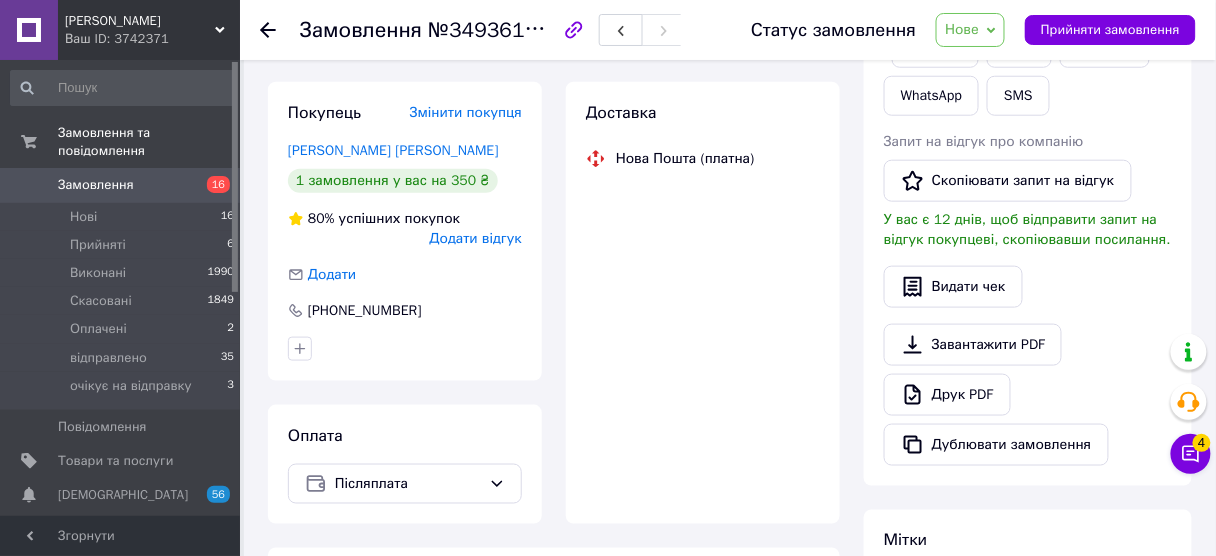 scroll, scrollTop: 837, scrollLeft: 0, axis: vertical 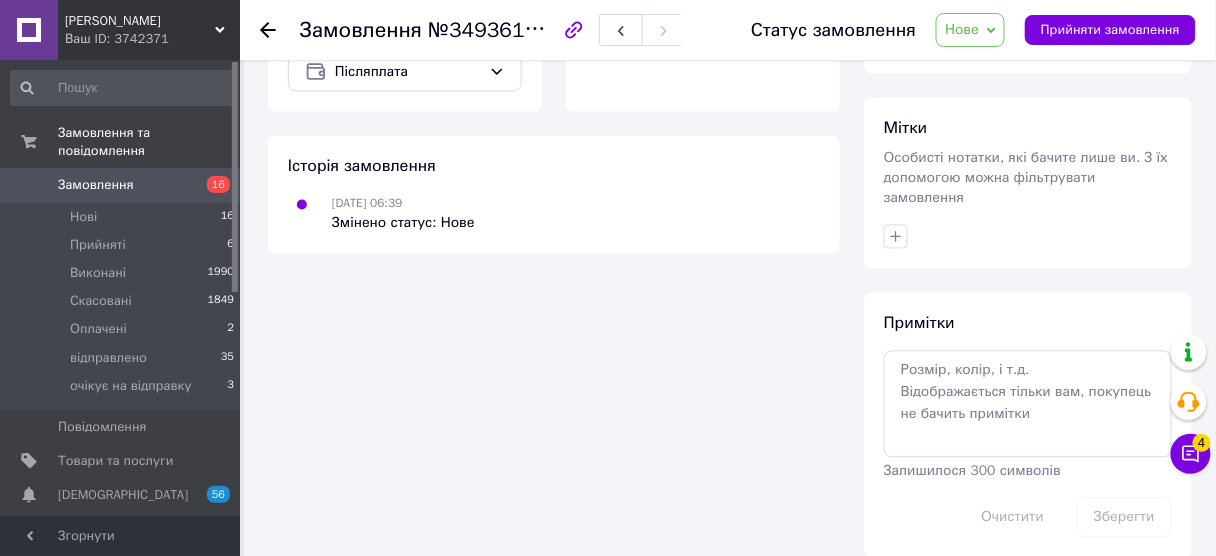 click on "Нове" at bounding box center (962, 29) 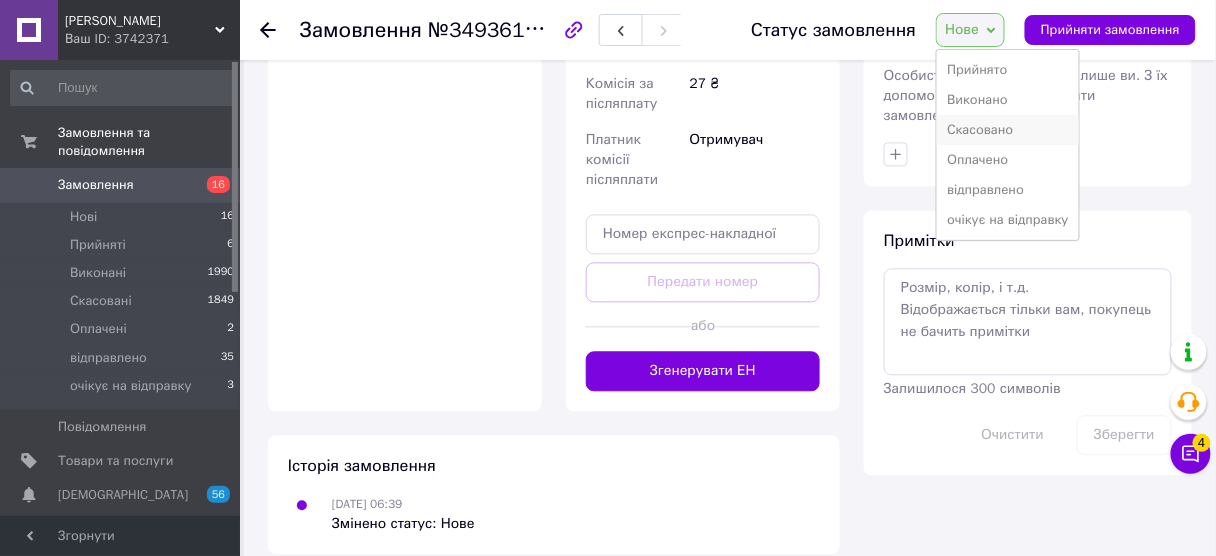 click on "Скасовано" at bounding box center [1008, 130] 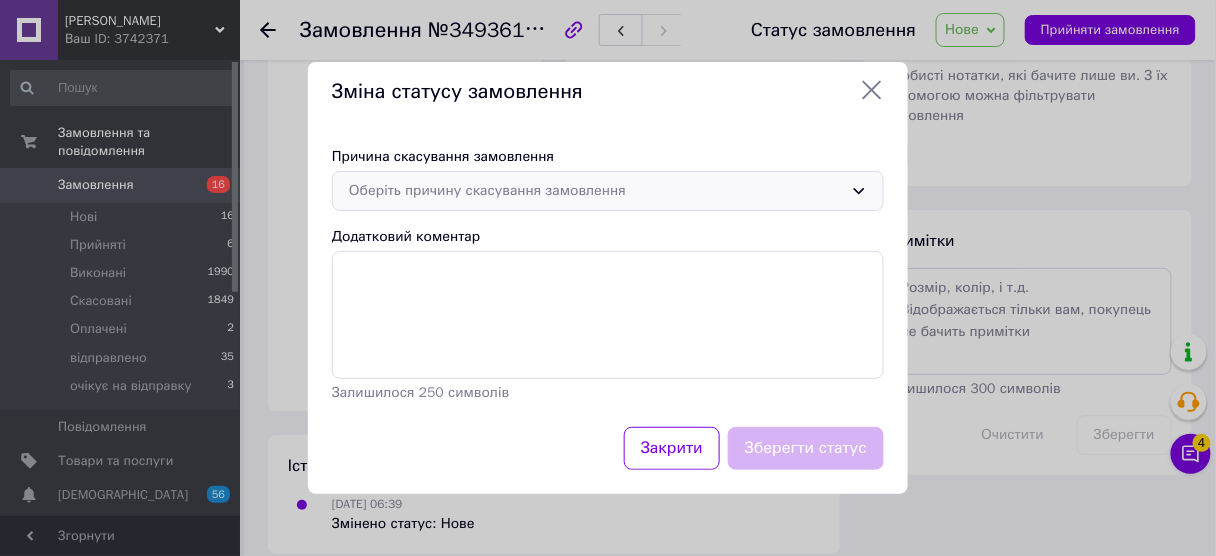 scroll, scrollTop: 936, scrollLeft: 0, axis: vertical 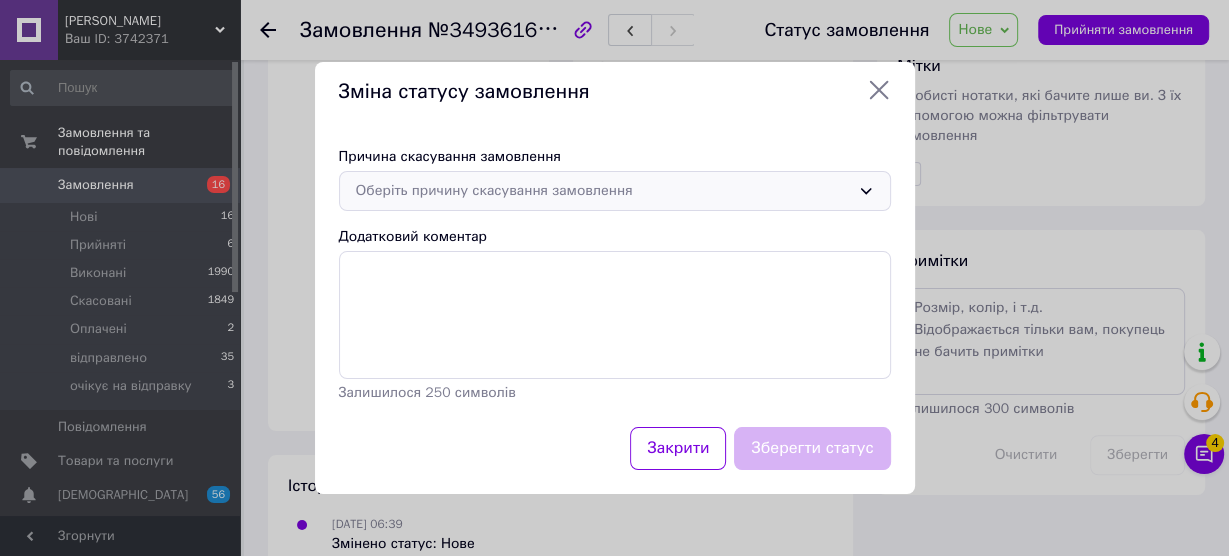 click on "Оберіть причину скасування замовлення" at bounding box center [603, 191] 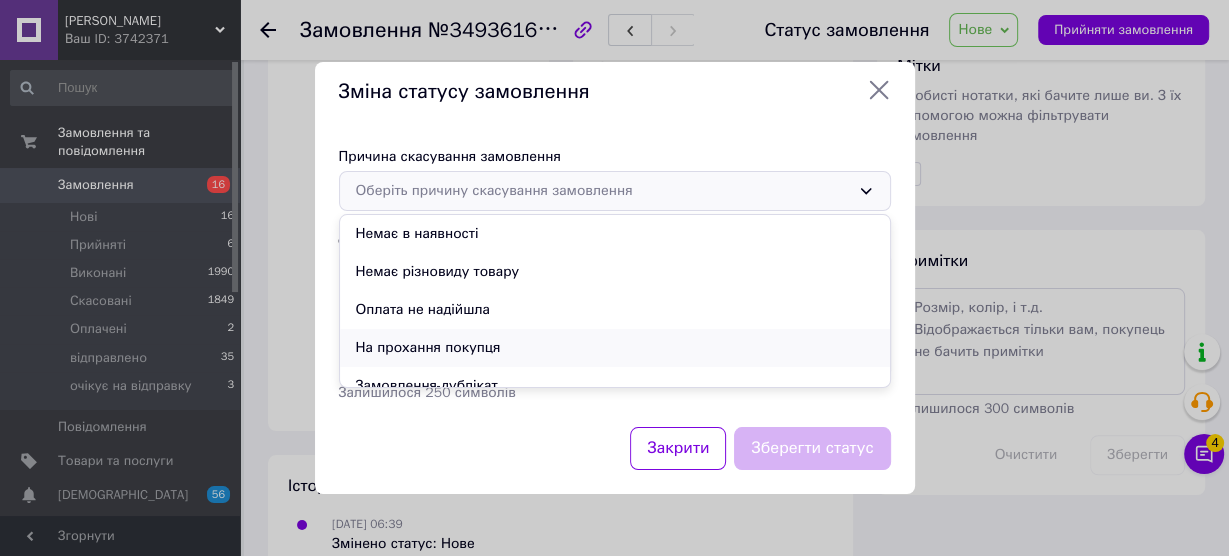 click on "На прохання покупця" at bounding box center [615, 348] 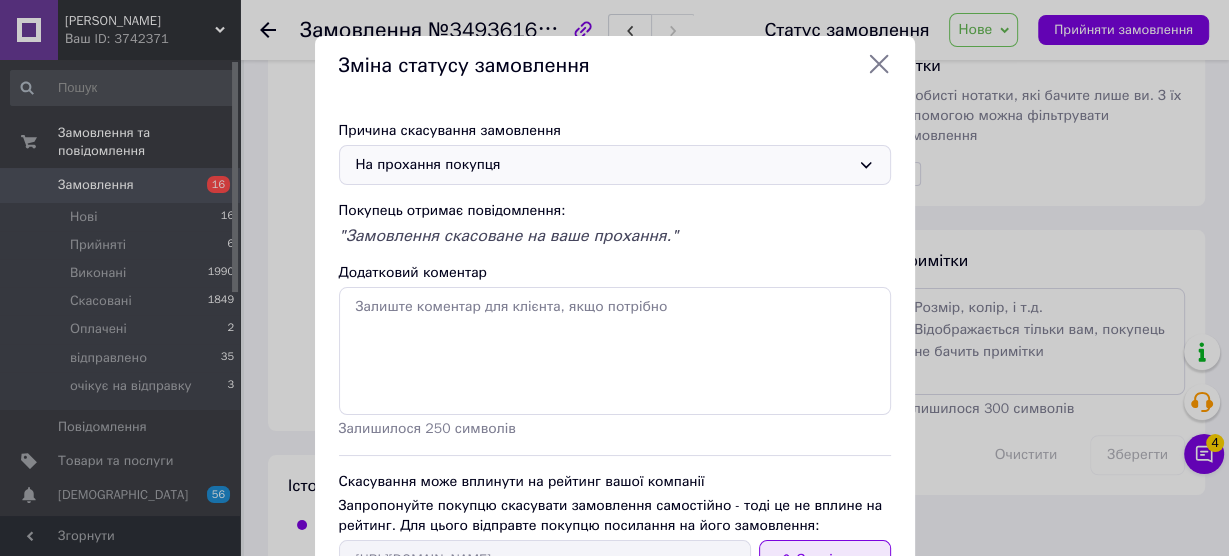 click 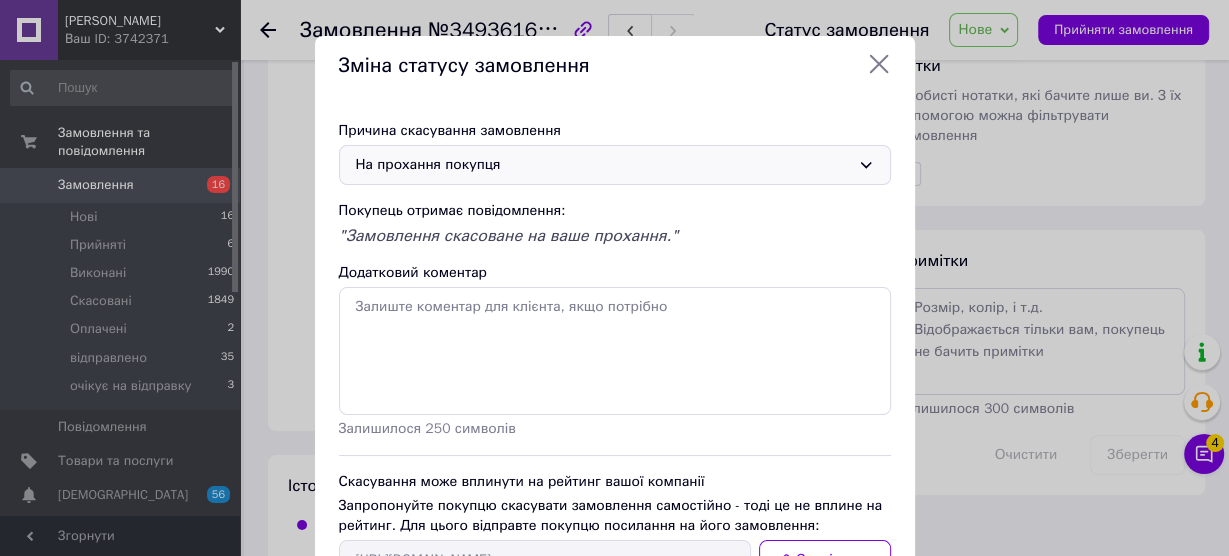 click on "Зміна статусу замовлення Причина скасування замовлення На прохання покупця Покупець отримає повідомлення: "Замовлення скасоване на ваше прохання." Додатковий коментар Залишилося 250 символів Скасування може вплинути на рейтинг вашої компанії Запропонуйте покупцю скасувати замовлення самостійно - тоді це не вплине на рейтинг. Для цього відправте покупцю посилання на його замовлення: https://my.prom.ua/cabinet/user/orders/349361681   Скопіювати Закрити Зберегти статус" at bounding box center (614, 353) 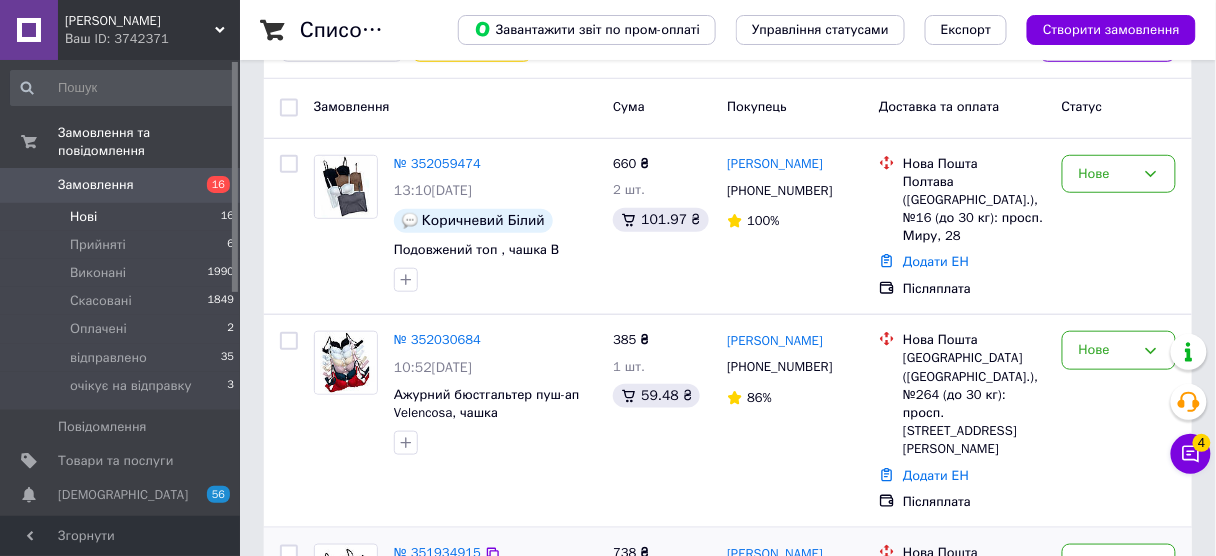 scroll, scrollTop: 640, scrollLeft: 0, axis: vertical 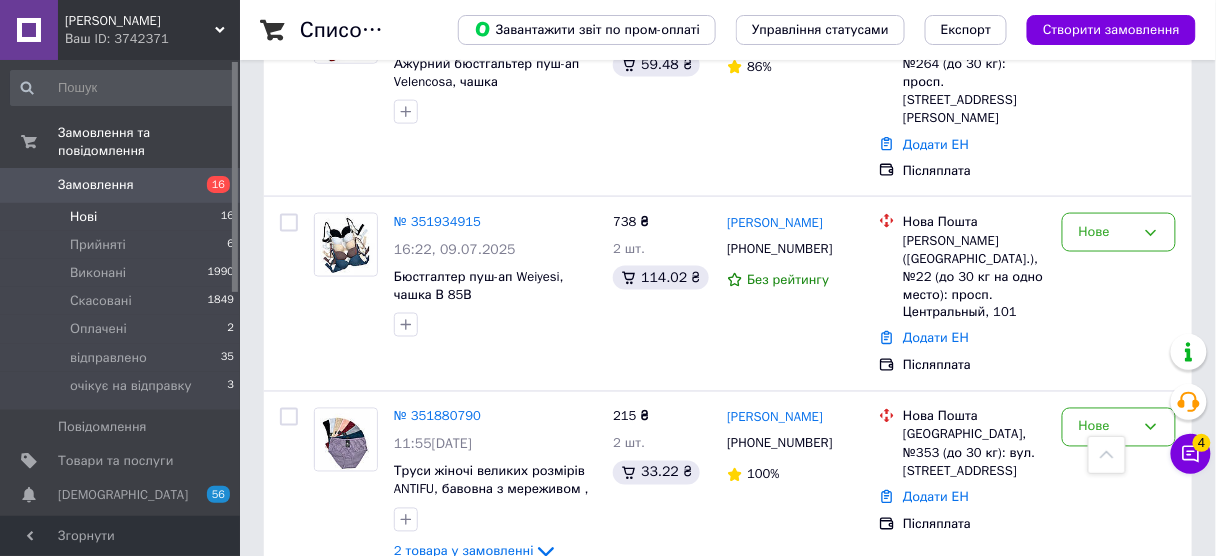 click on "Нові 16" at bounding box center [123, 217] 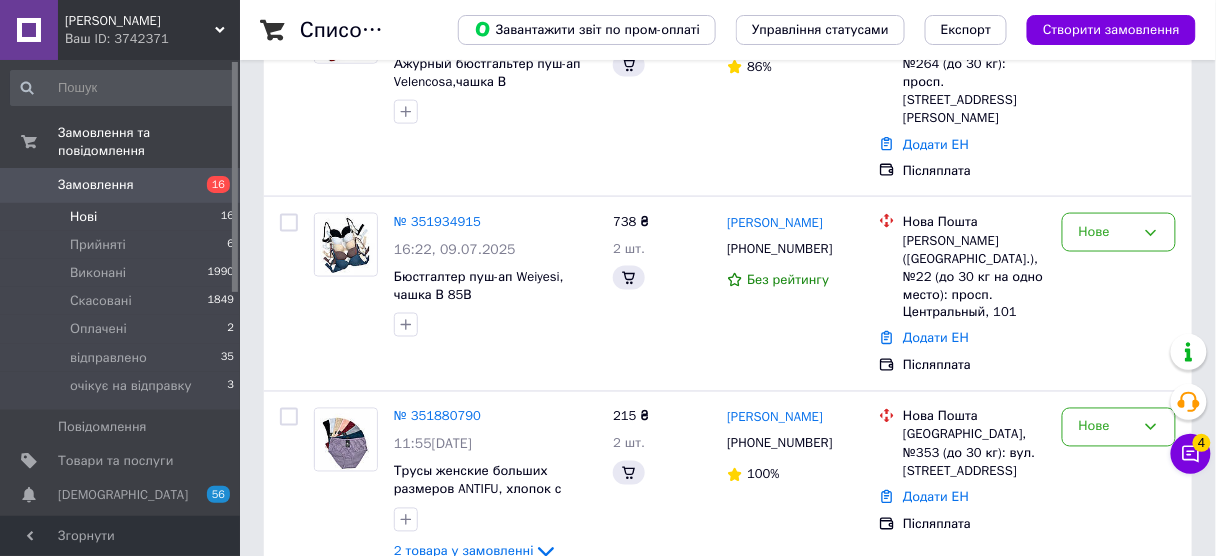 scroll, scrollTop: 0, scrollLeft: 0, axis: both 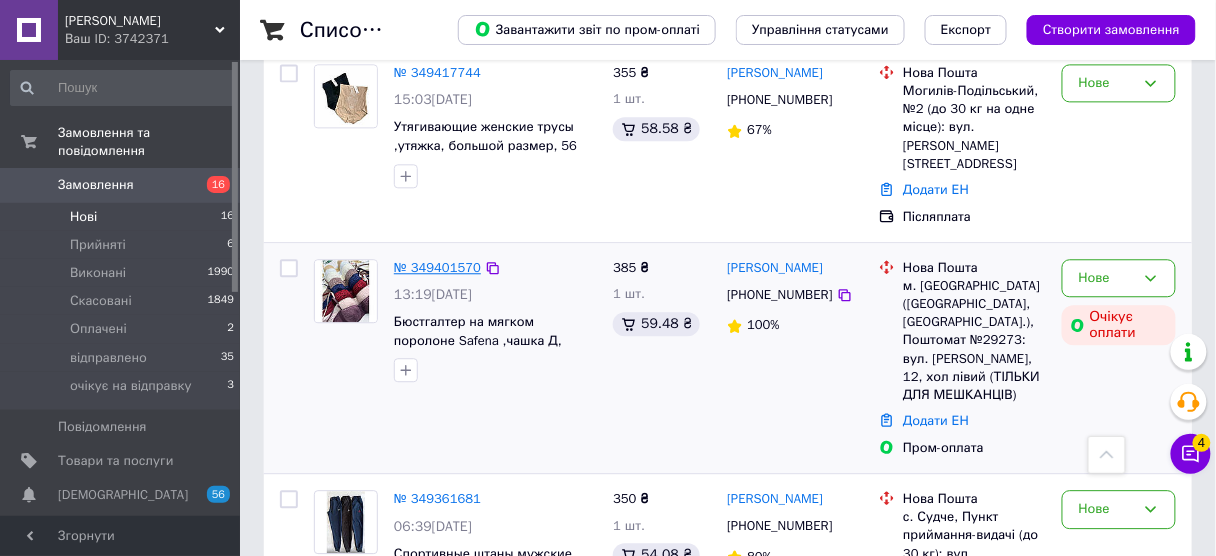 click on "№ 349401570" at bounding box center [437, 267] 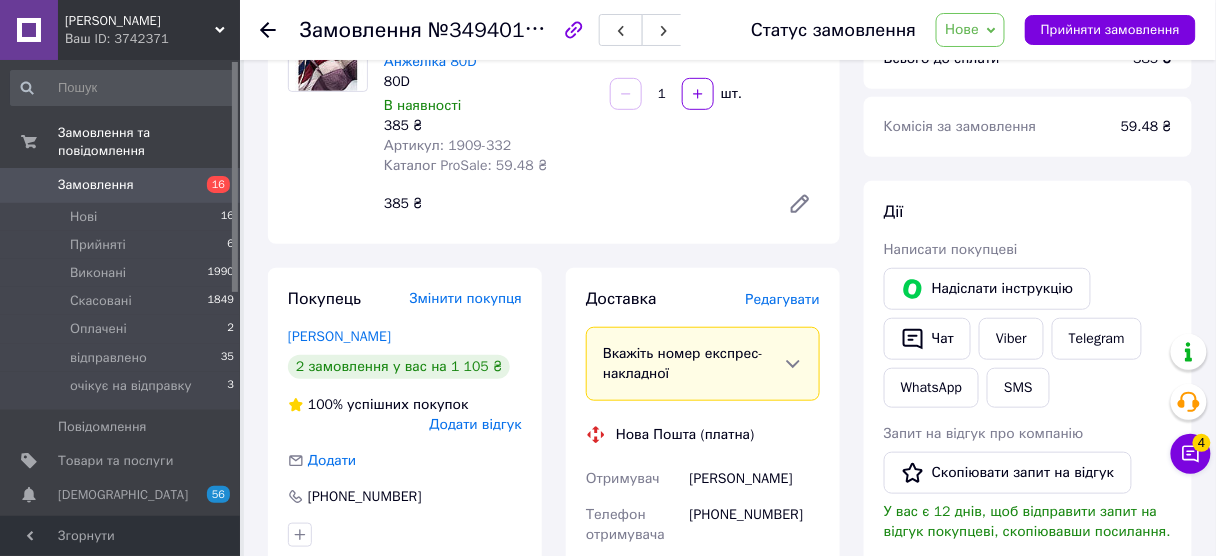 scroll, scrollTop: 250, scrollLeft: 0, axis: vertical 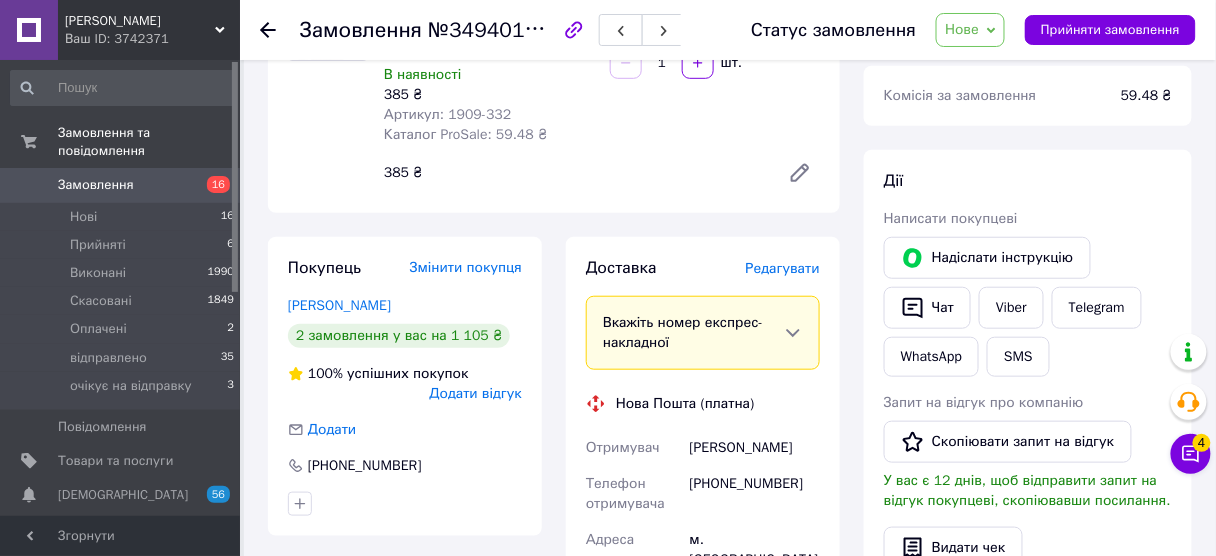 click on "+380661552905" at bounding box center (755, 494) 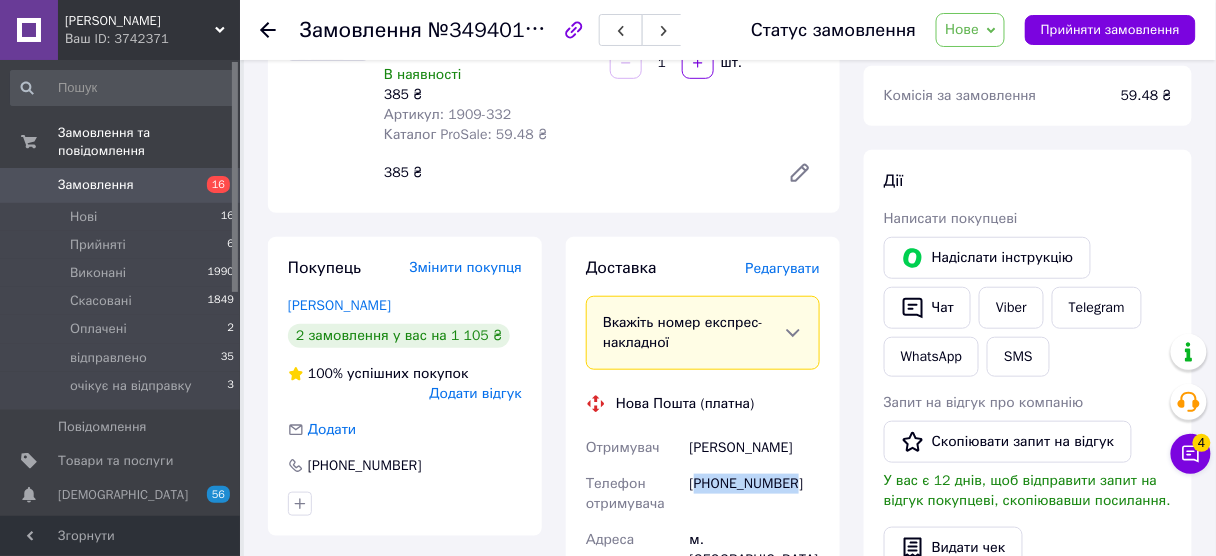 click on "+380661552905" at bounding box center [755, 494] 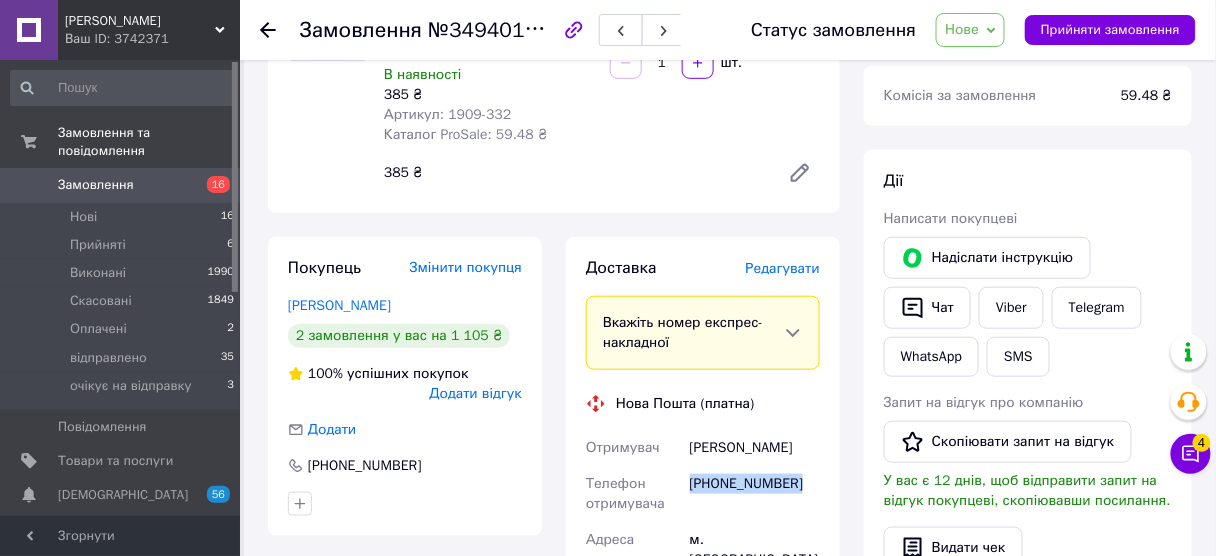 click on "+380661552905" at bounding box center [755, 494] 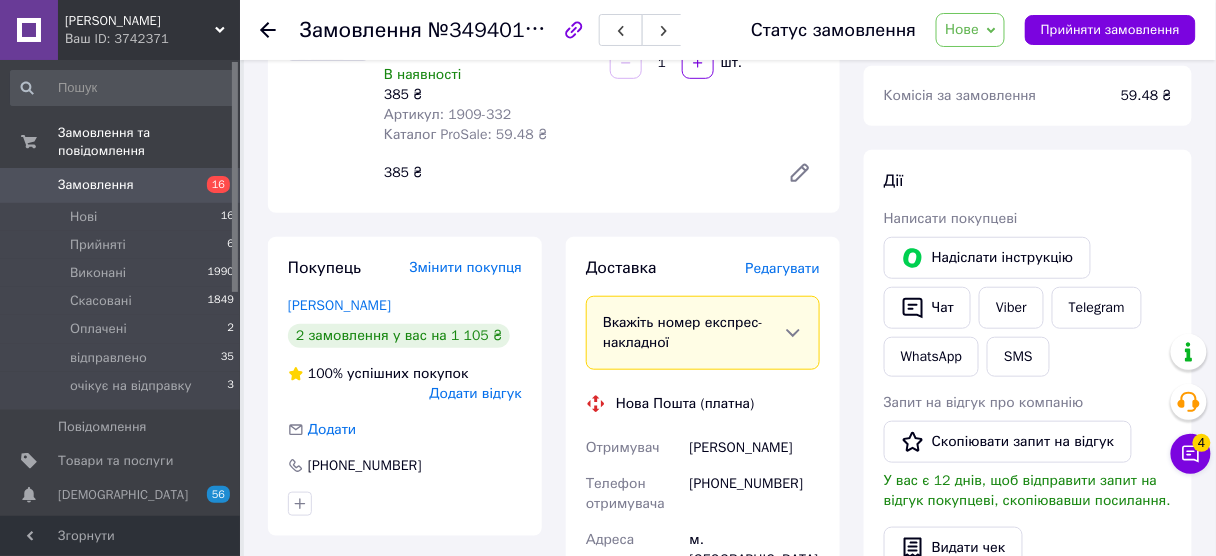 click on "Нове" at bounding box center [970, 30] 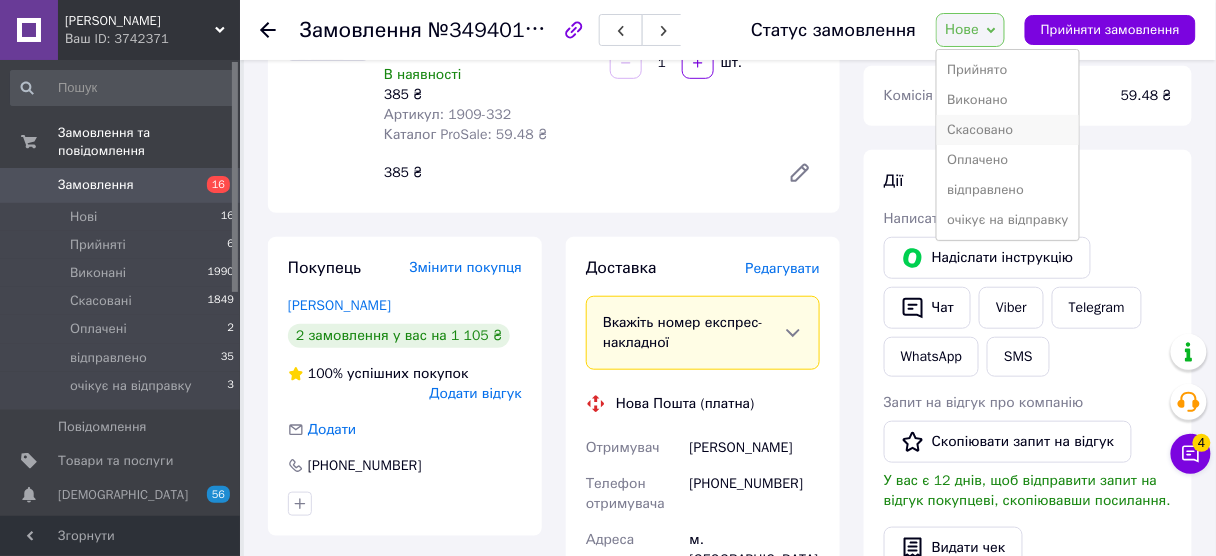 click on "Скасовано" at bounding box center (1008, 130) 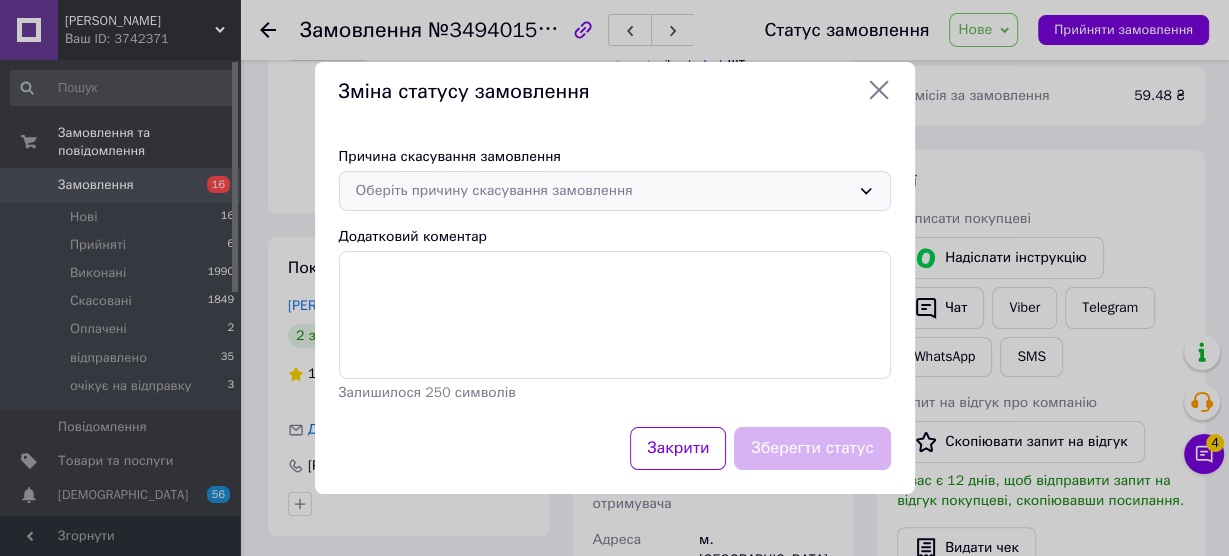 click on "Оберіть причину скасування замовлення" at bounding box center (603, 191) 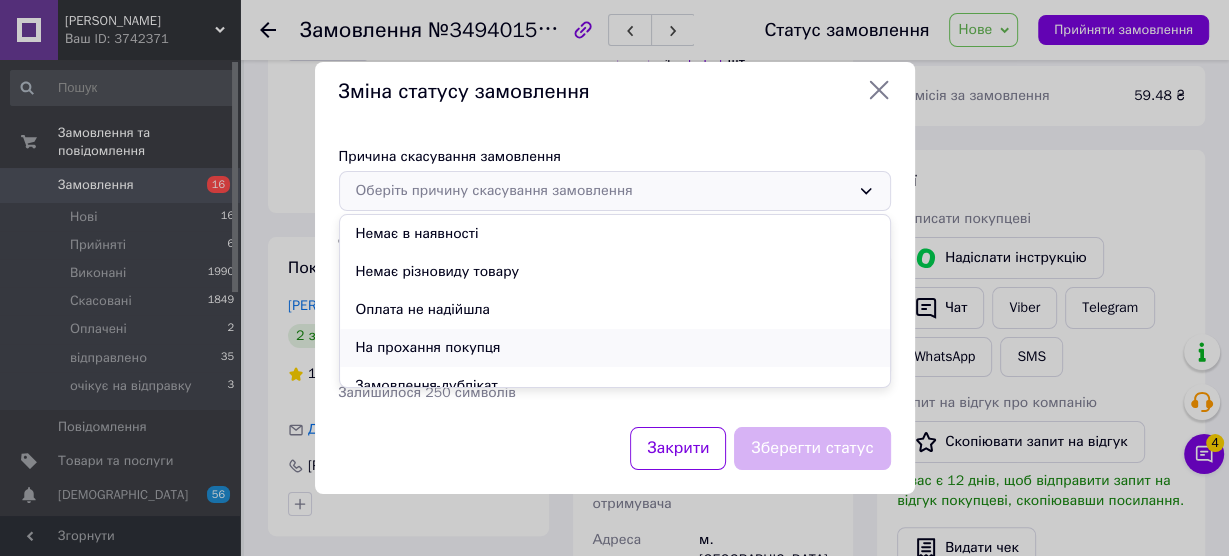 click on "На прохання покупця" at bounding box center [615, 348] 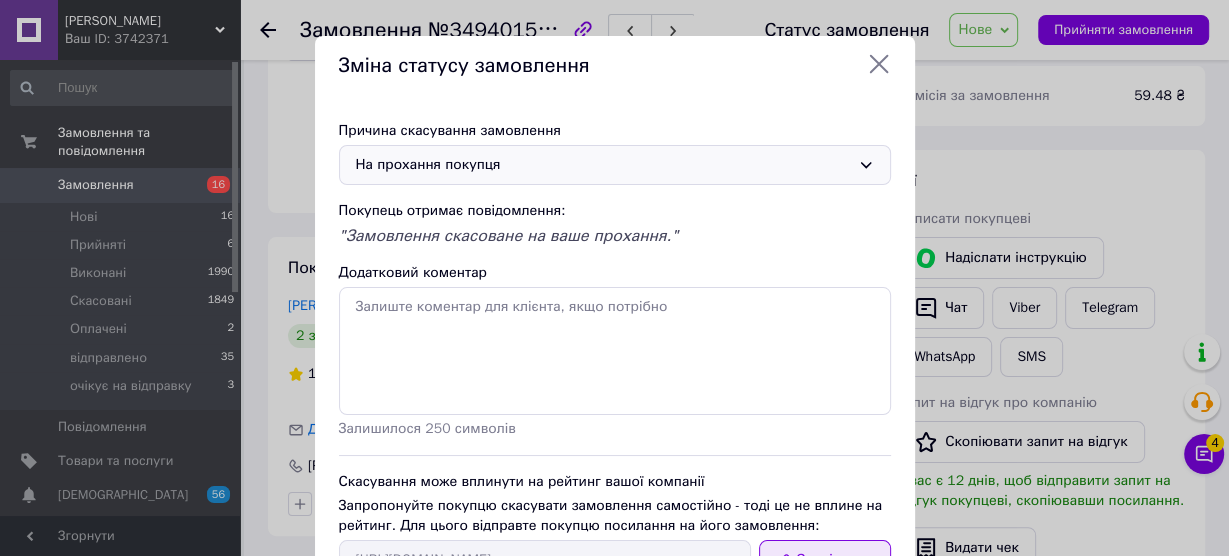 click on "Скопіювати" at bounding box center (825, 560) 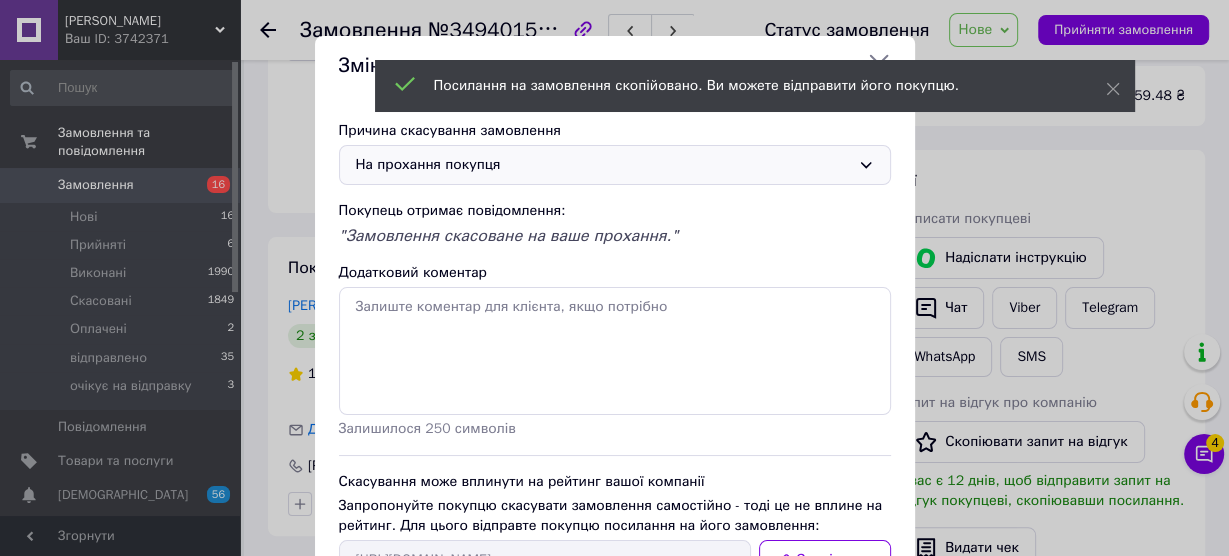 drag, startPoint x: 1177, startPoint y: 191, endPoint x: 1154, endPoint y: 193, distance: 23.086792 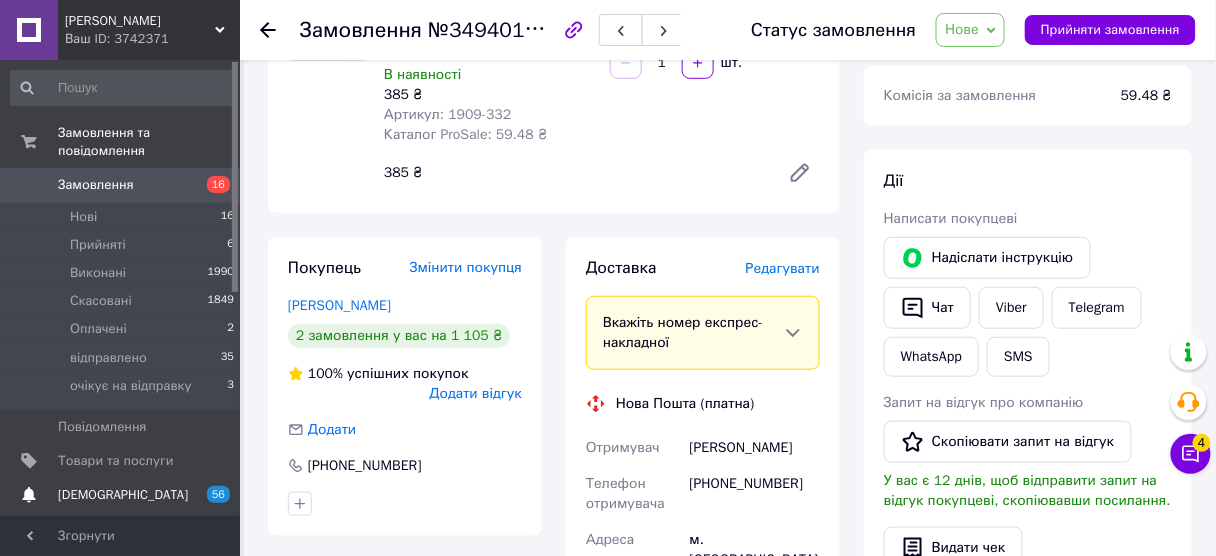 click on "[DEMOGRAPHIC_DATA]" at bounding box center [121, 495] 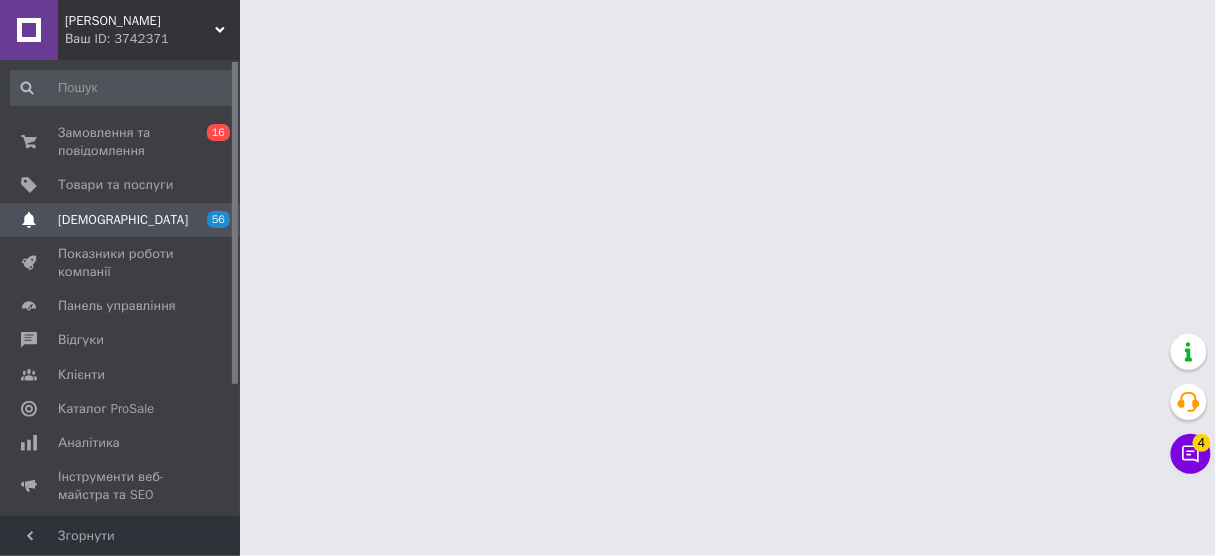 scroll, scrollTop: 0, scrollLeft: 0, axis: both 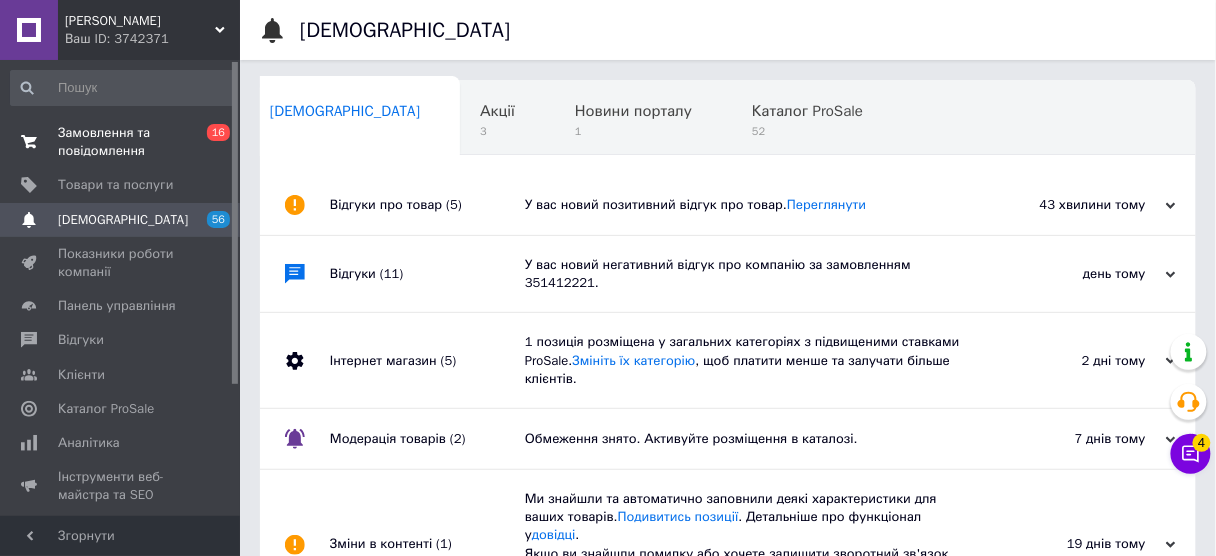 click on "Замовлення та повідомлення" at bounding box center (121, 142) 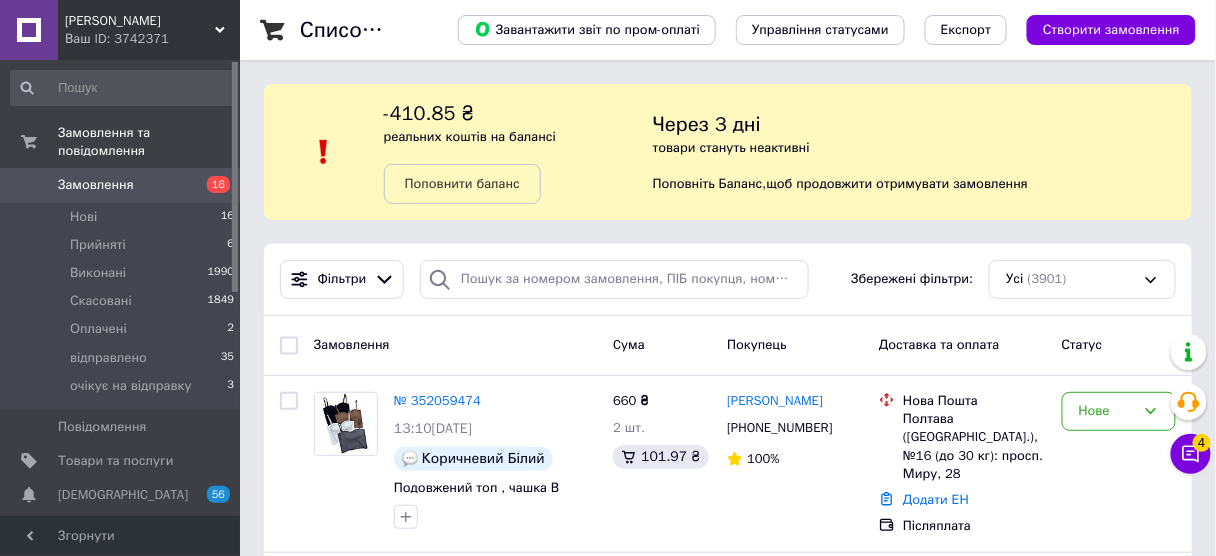 click on "Замовлення 16" at bounding box center [123, 185] 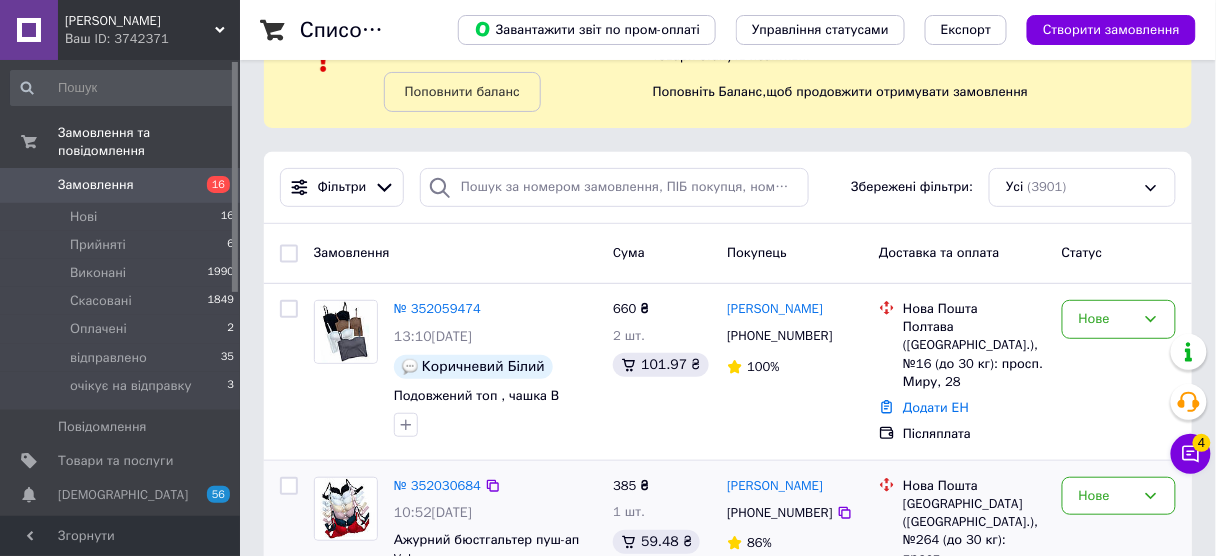 scroll, scrollTop: 320, scrollLeft: 0, axis: vertical 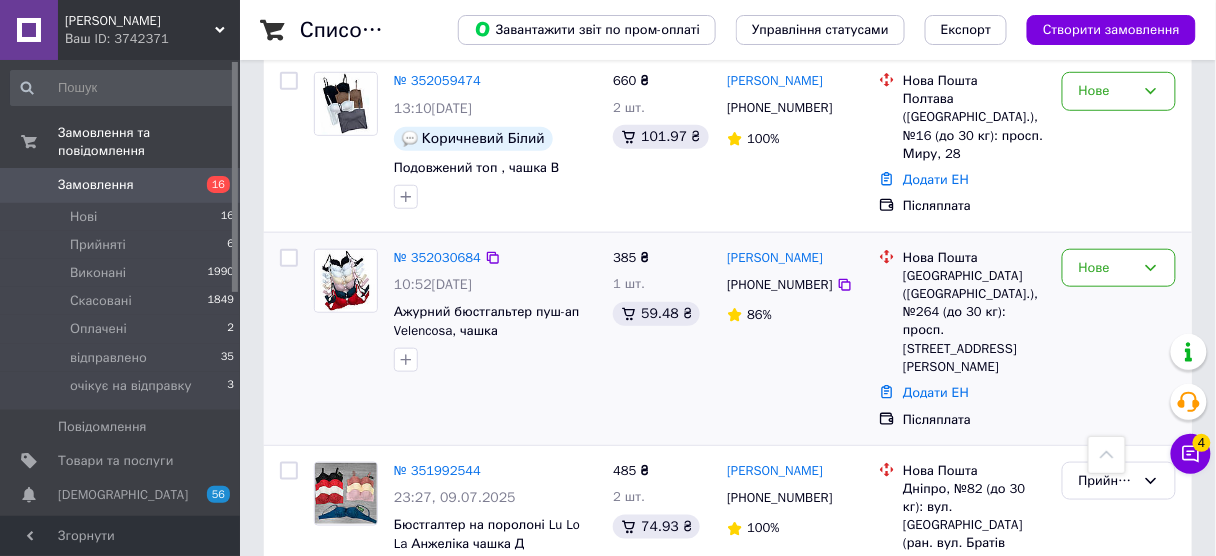 click on "Нове" at bounding box center (1119, 339) 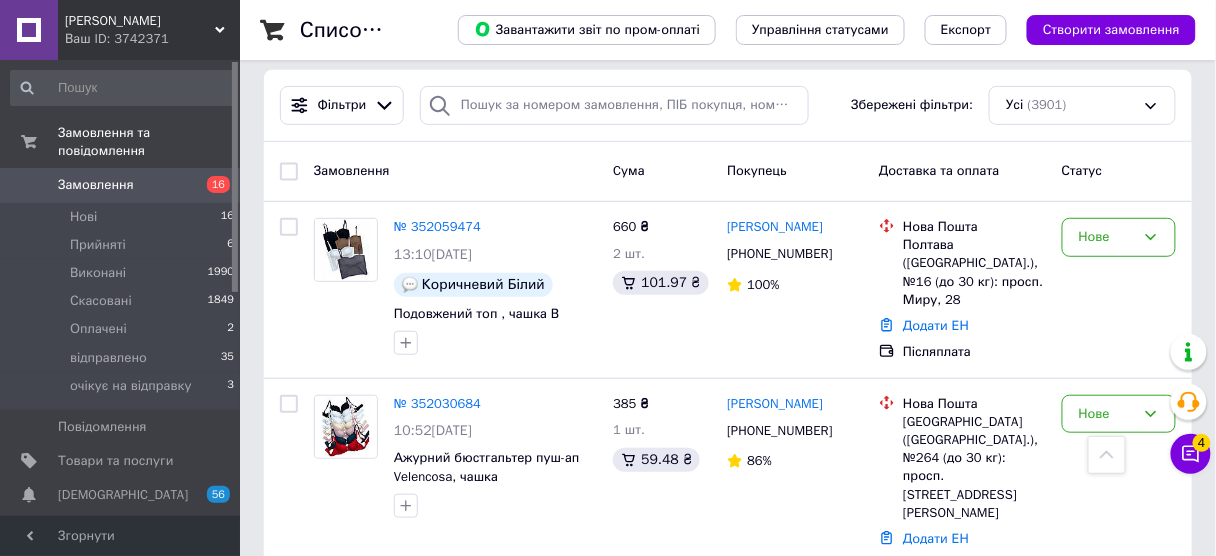 scroll, scrollTop: 80, scrollLeft: 0, axis: vertical 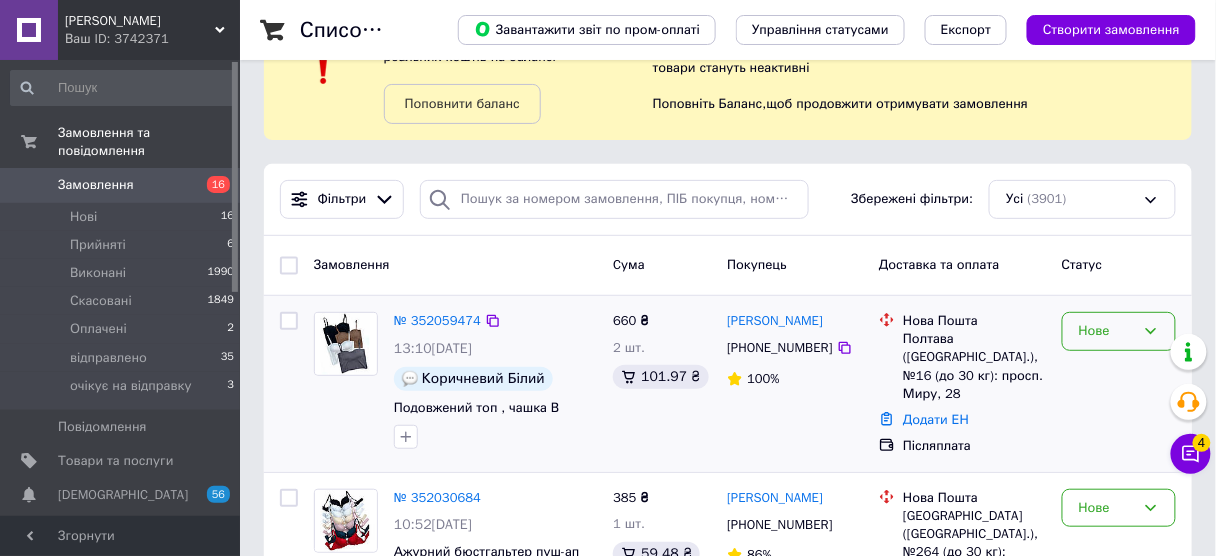 click on "Нове" at bounding box center (1119, 331) 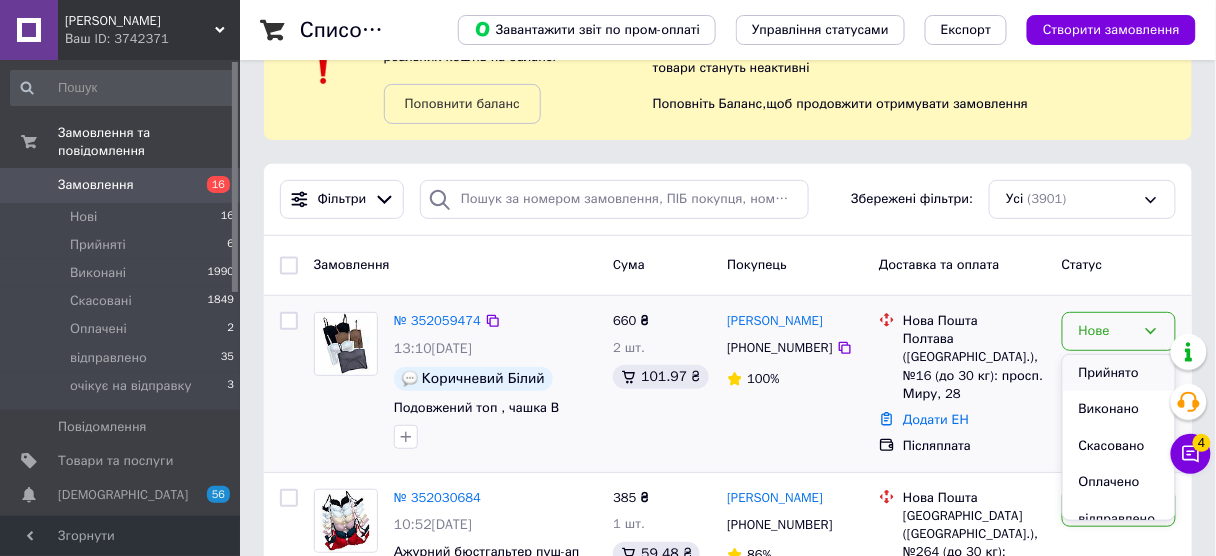 click on "Прийнято" at bounding box center [1119, 373] 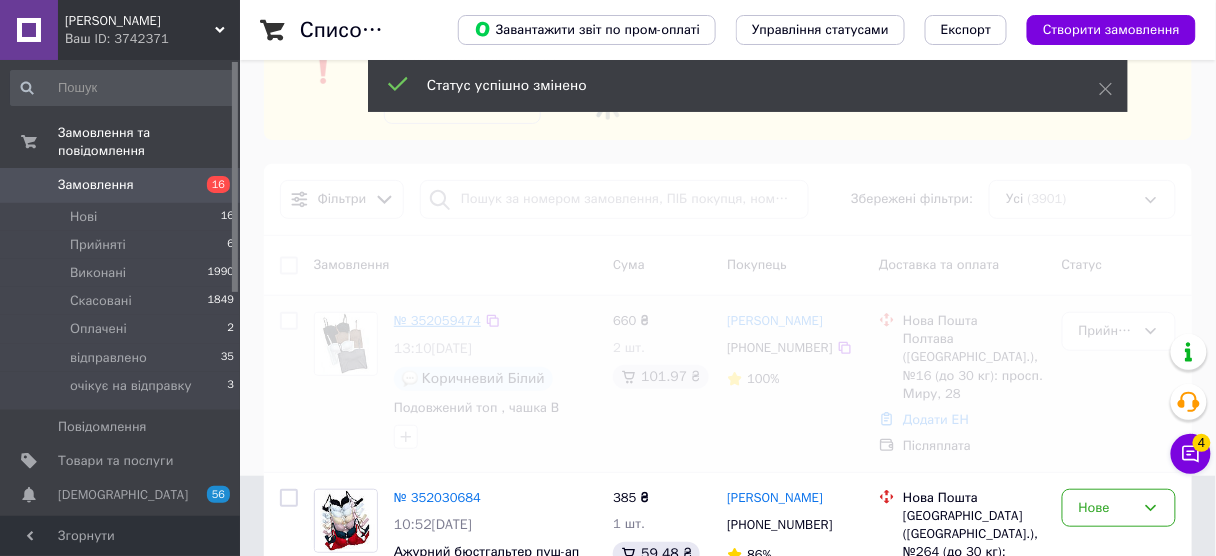 click at bounding box center [608, 198] 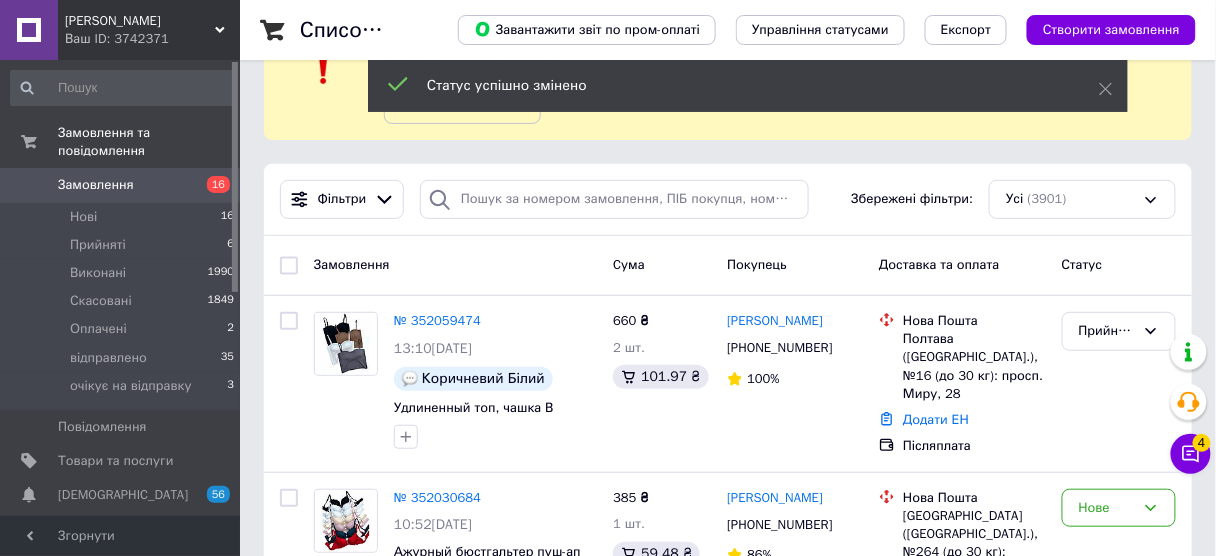 click on "Замовлення" at bounding box center [121, 185] 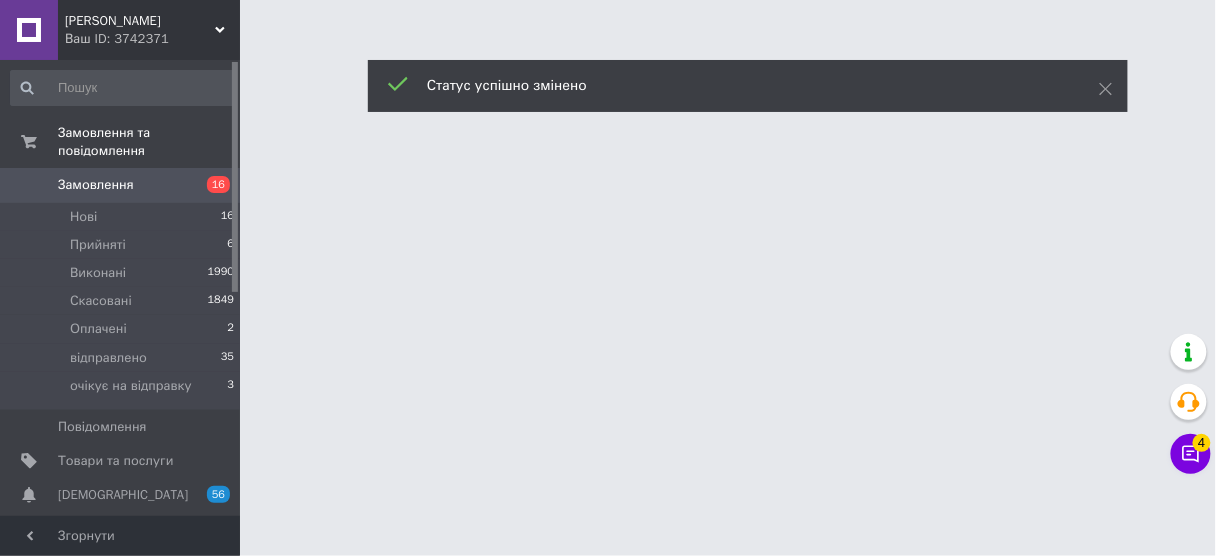 scroll, scrollTop: 0, scrollLeft: 0, axis: both 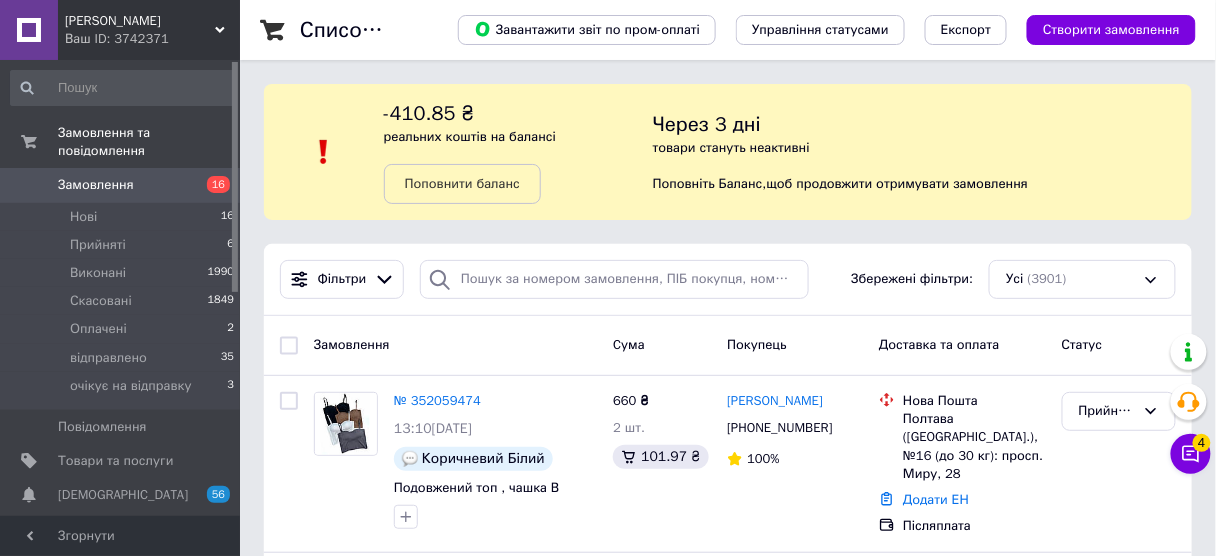 click on "Список замовлень   Завантажити звіт по пром-оплаті Управління статусами Експорт Створити замовлення -410.85 ₴ реальних коштів на балансі Поповнити баланс Через 3 дні товари стануть неактивні Поповніть Баланс ,  щоб продовжити отримувати замовлення Фільтри Збережені фільтри: Усі (3901) Замовлення Cума Покупець Доставка та оплата Статус № 352059474 13:10, 10.07.2025 Коричневий
Білий  Подовжений топ , чашка В 660 ₴ 2 шт. 101.97 ₴ Анна Резник +380959487356 100% Нова Пошта Полтава (Полтавська обл.), №16 (до 30 кг): просп. Миру, 28 Додати ЕН Післяплата Прийнято № 352030684 10:52, 10.07.2025 385 ₴ 1 шт. 59.48 ₴ 86%" at bounding box center (728, 2230) 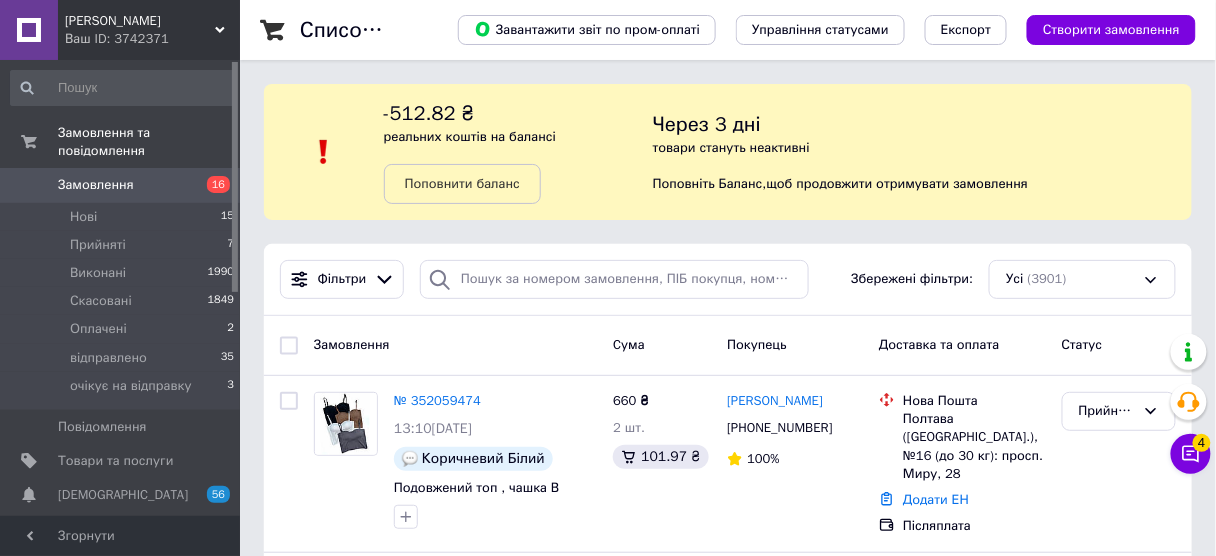 click on "Через 3 дні товари стануть неактивні Поповніть Баланс ,  щоб продовжити отримувати замовлення" at bounding box center (922, 152) 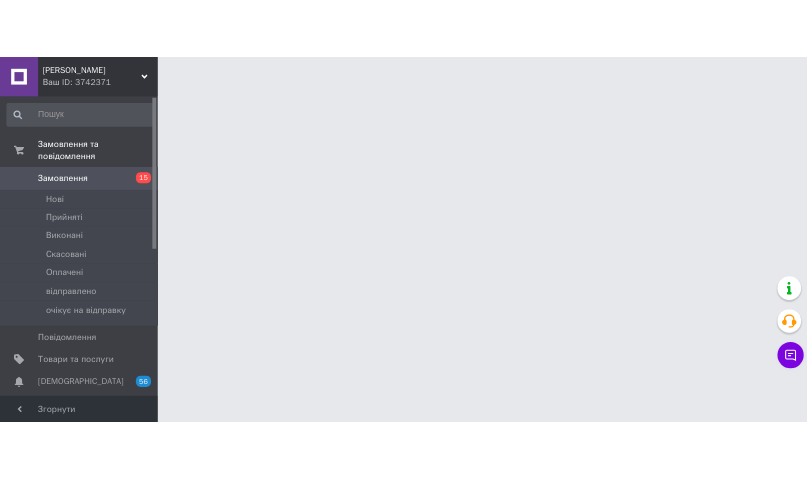 scroll, scrollTop: 0, scrollLeft: 0, axis: both 